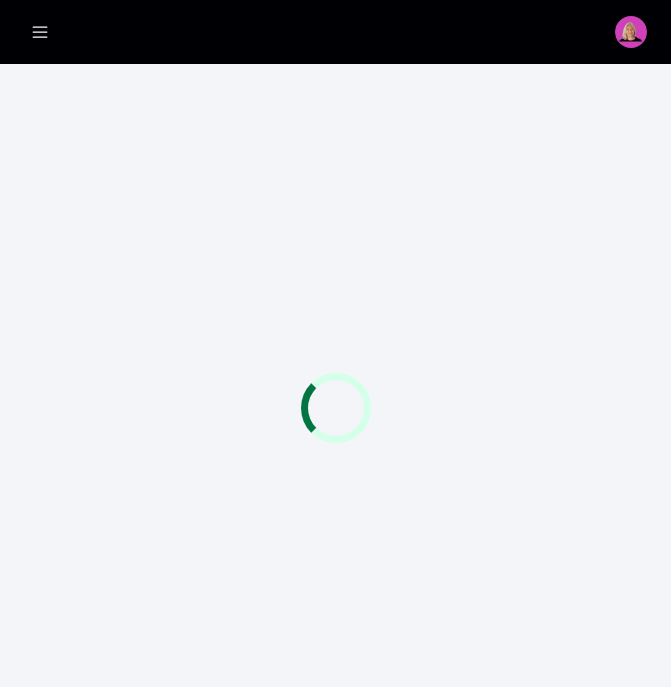 scroll, scrollTop: 0, scrollLeft: 0, axis: both 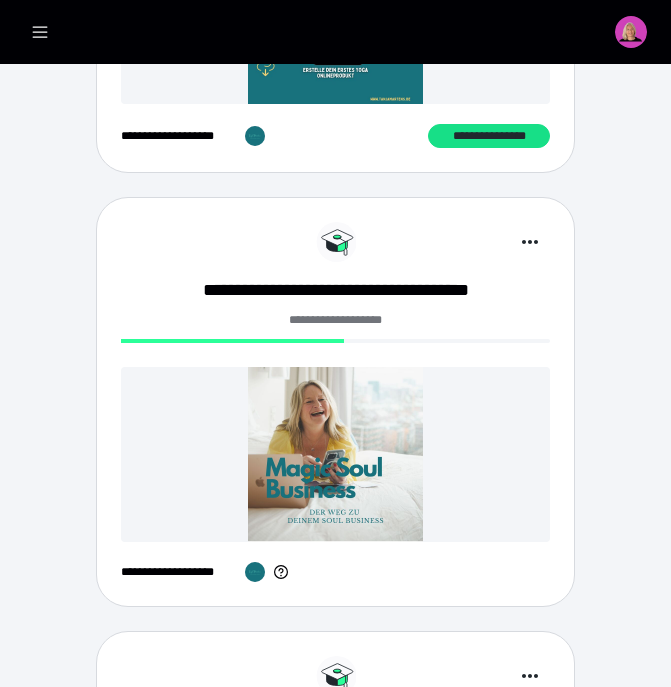 click at bounding box center [335, 454] 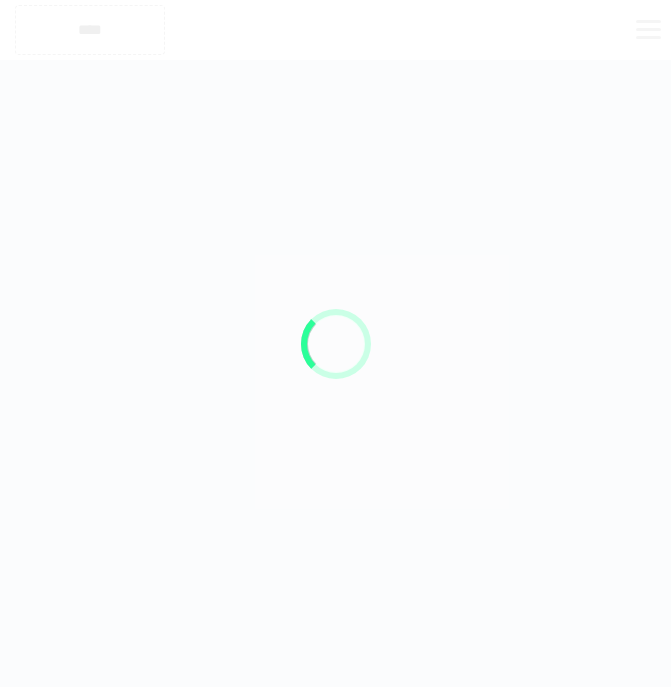 scroll, scrollTop: 0, scrollLeft: 0, axis: both 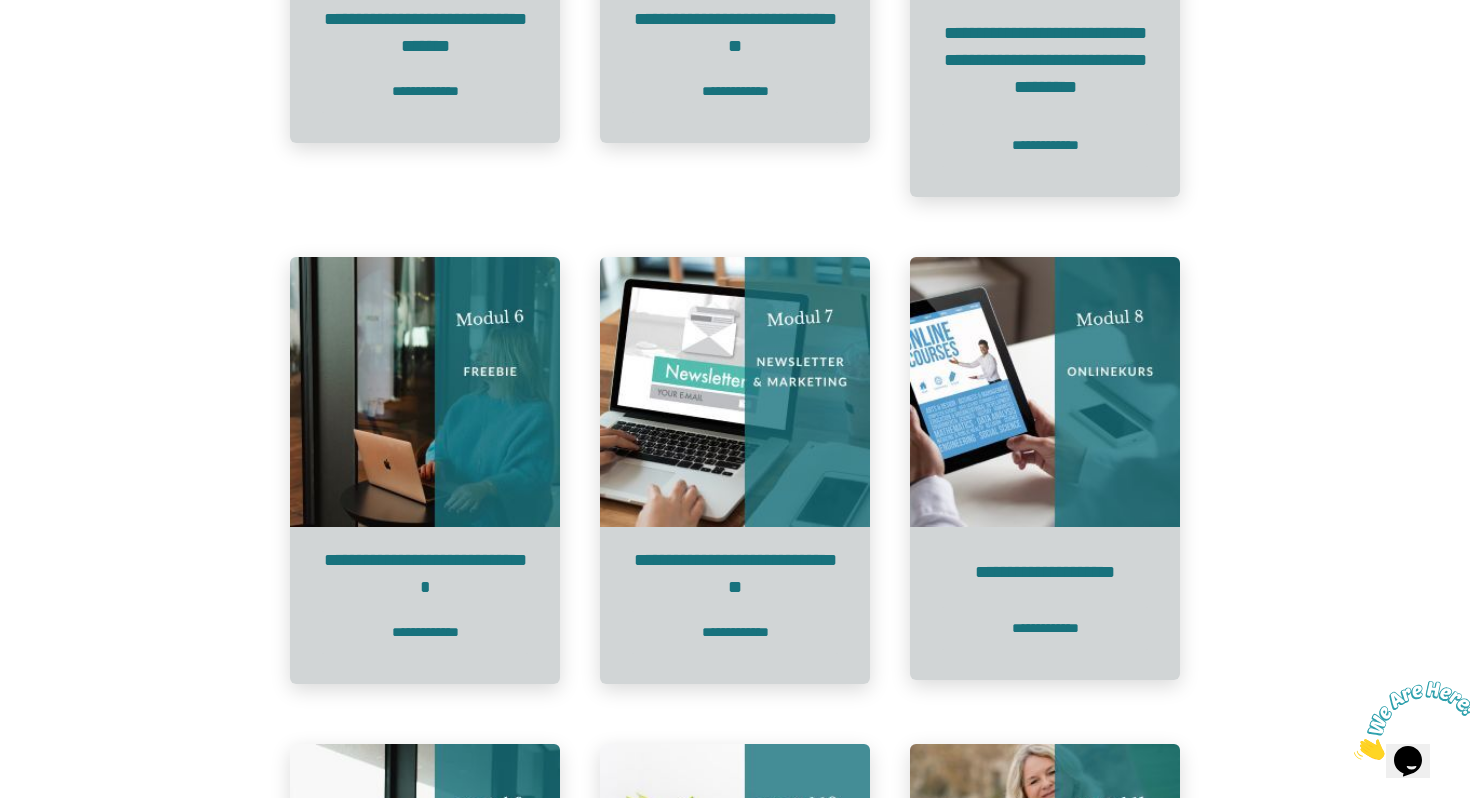 click at bounding box center (735, 392) 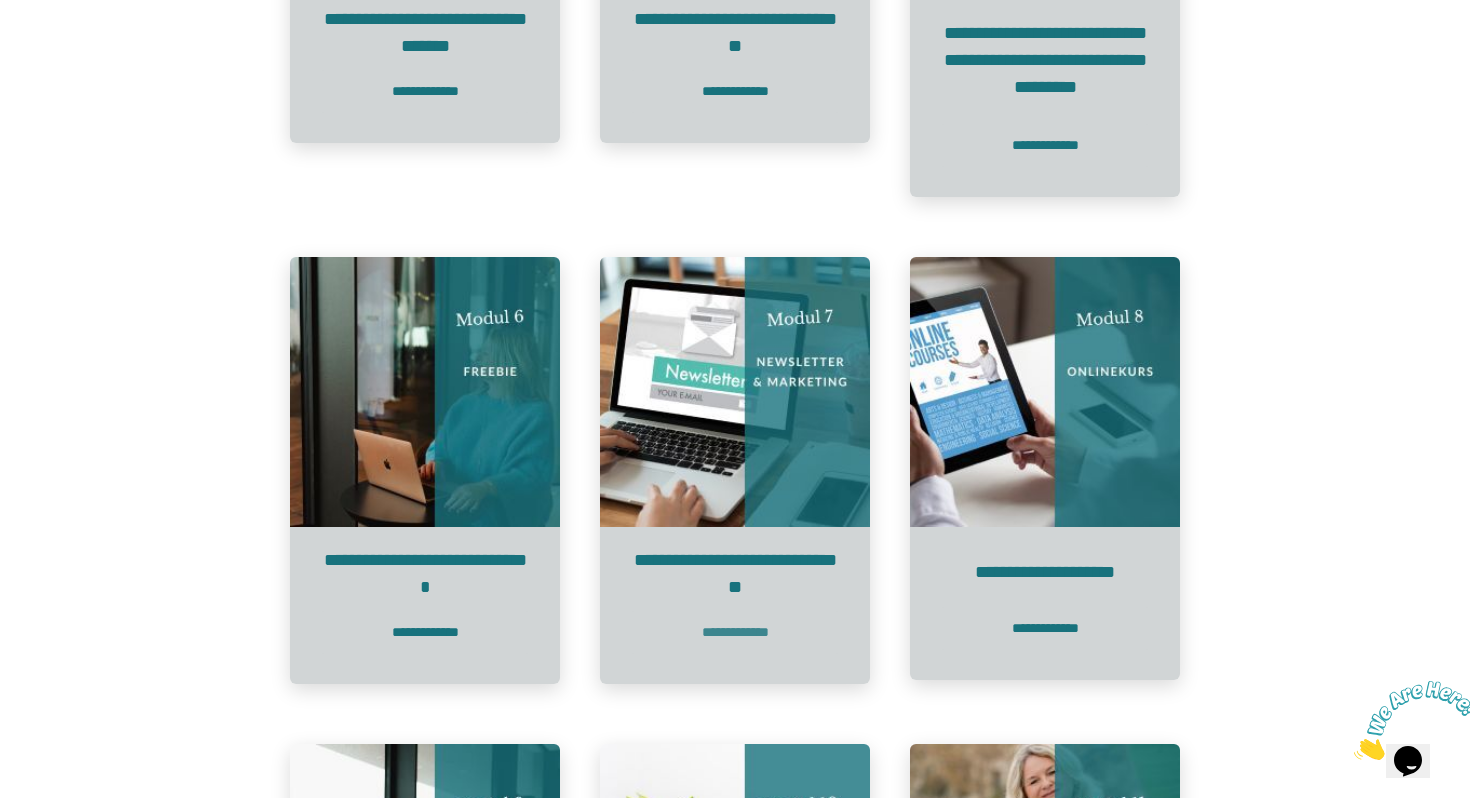 click on "**********" at bounding box center [735, 632] 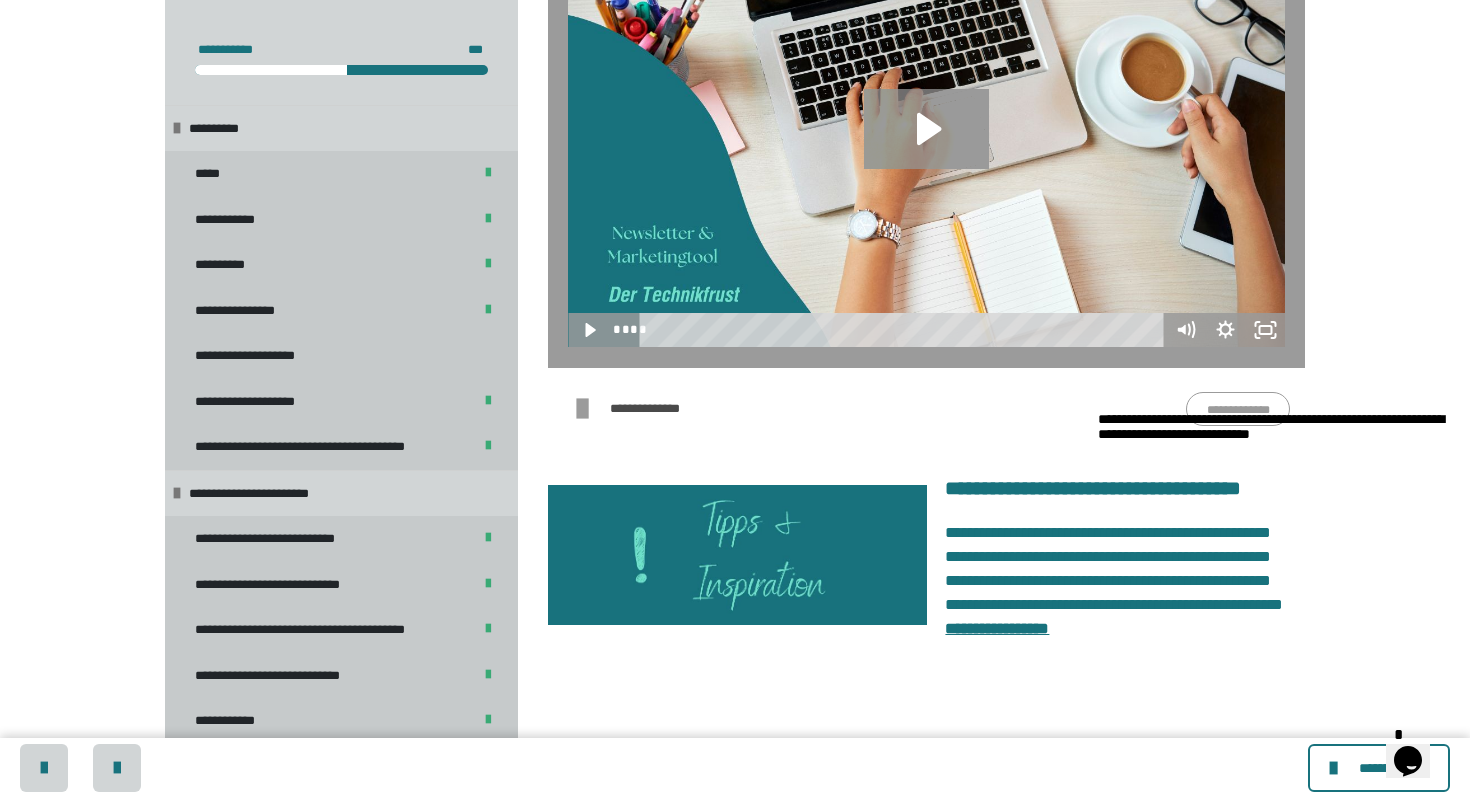scroll, scrollTop: 2575, scrollLeft: 0, axis: vertical 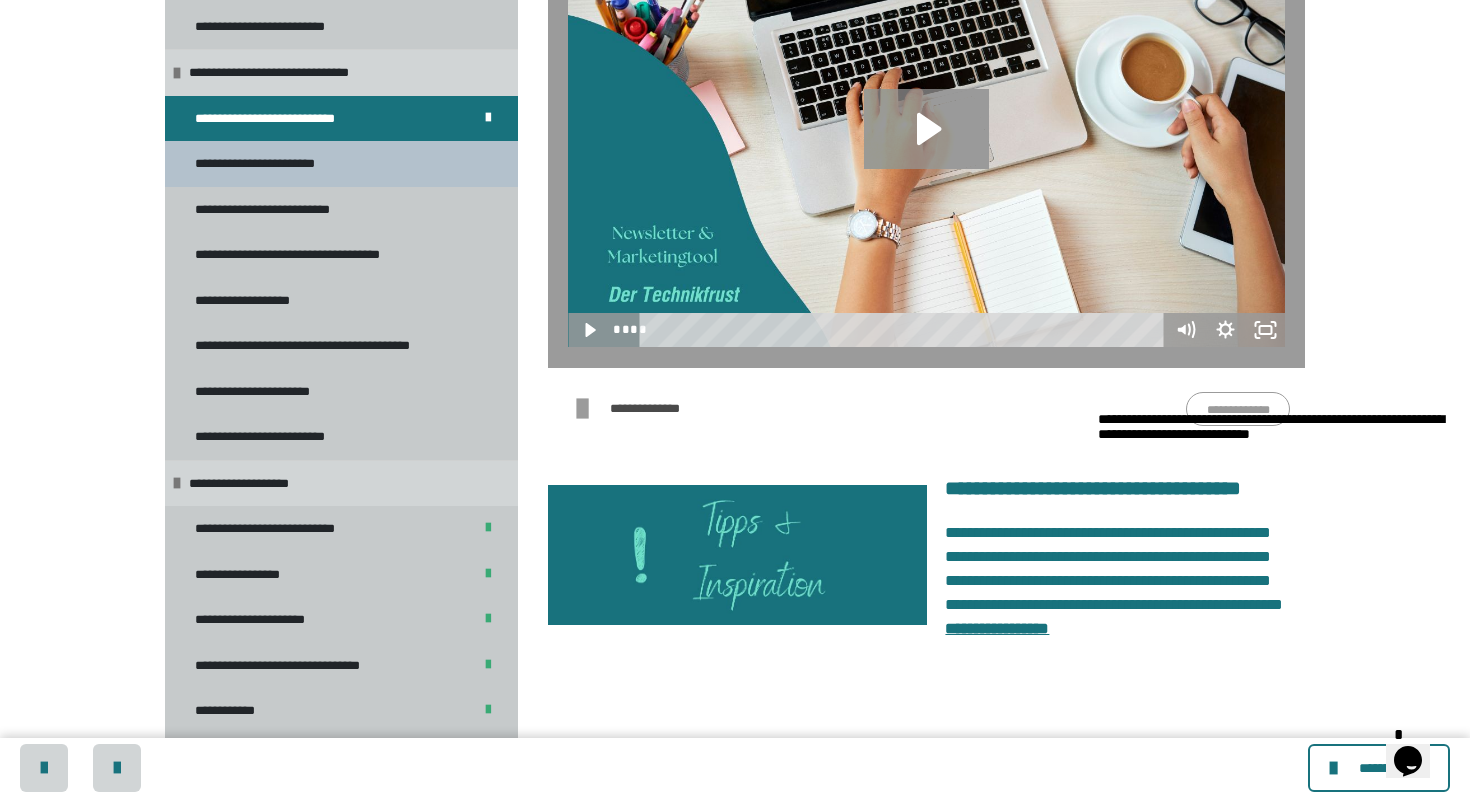 click on "**********" at bounding box center [341, 164] 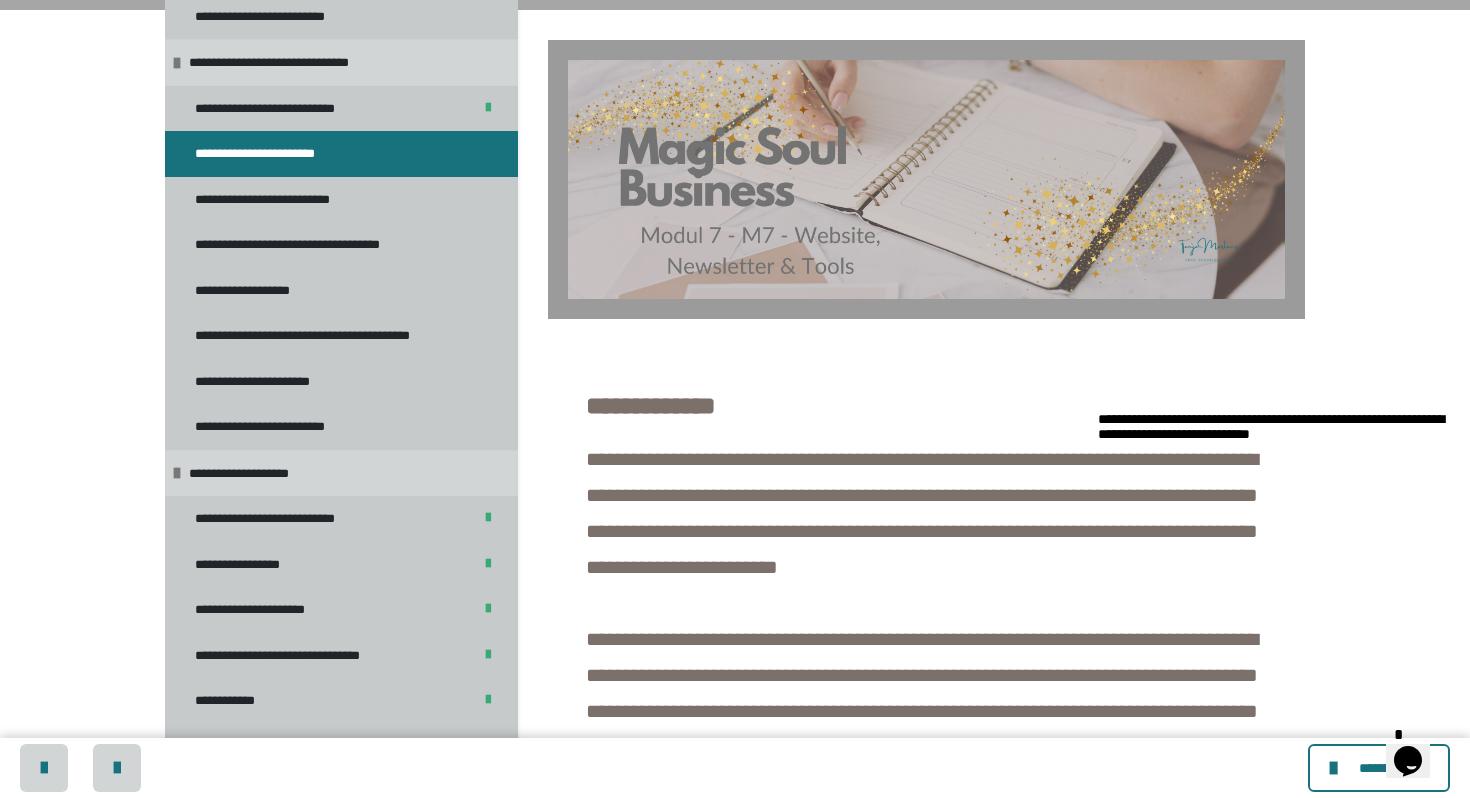 scroll, scrollTop: 0, scrollLeft: 0, axis: both 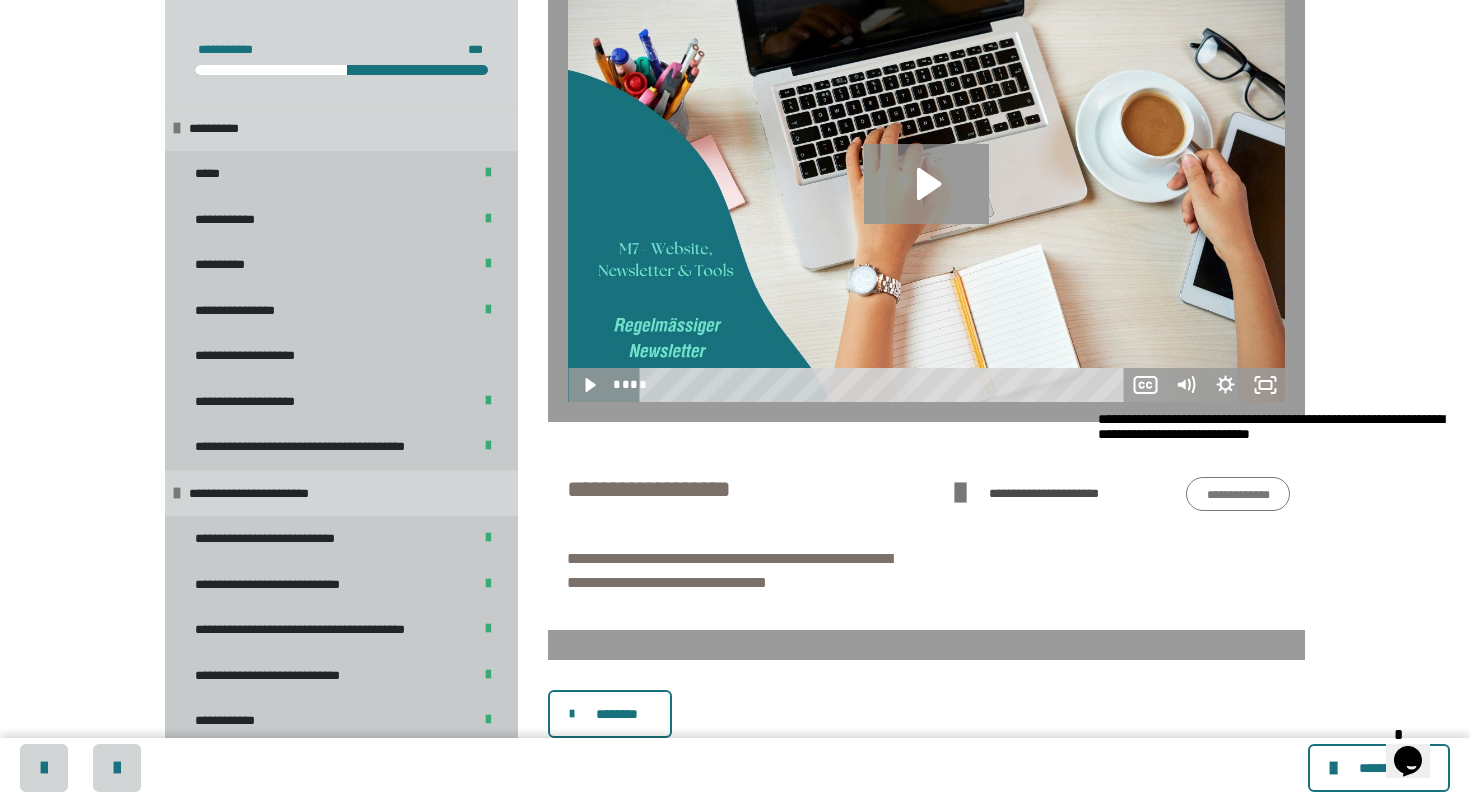 click on "**********" at bounding box center (1278, 427) 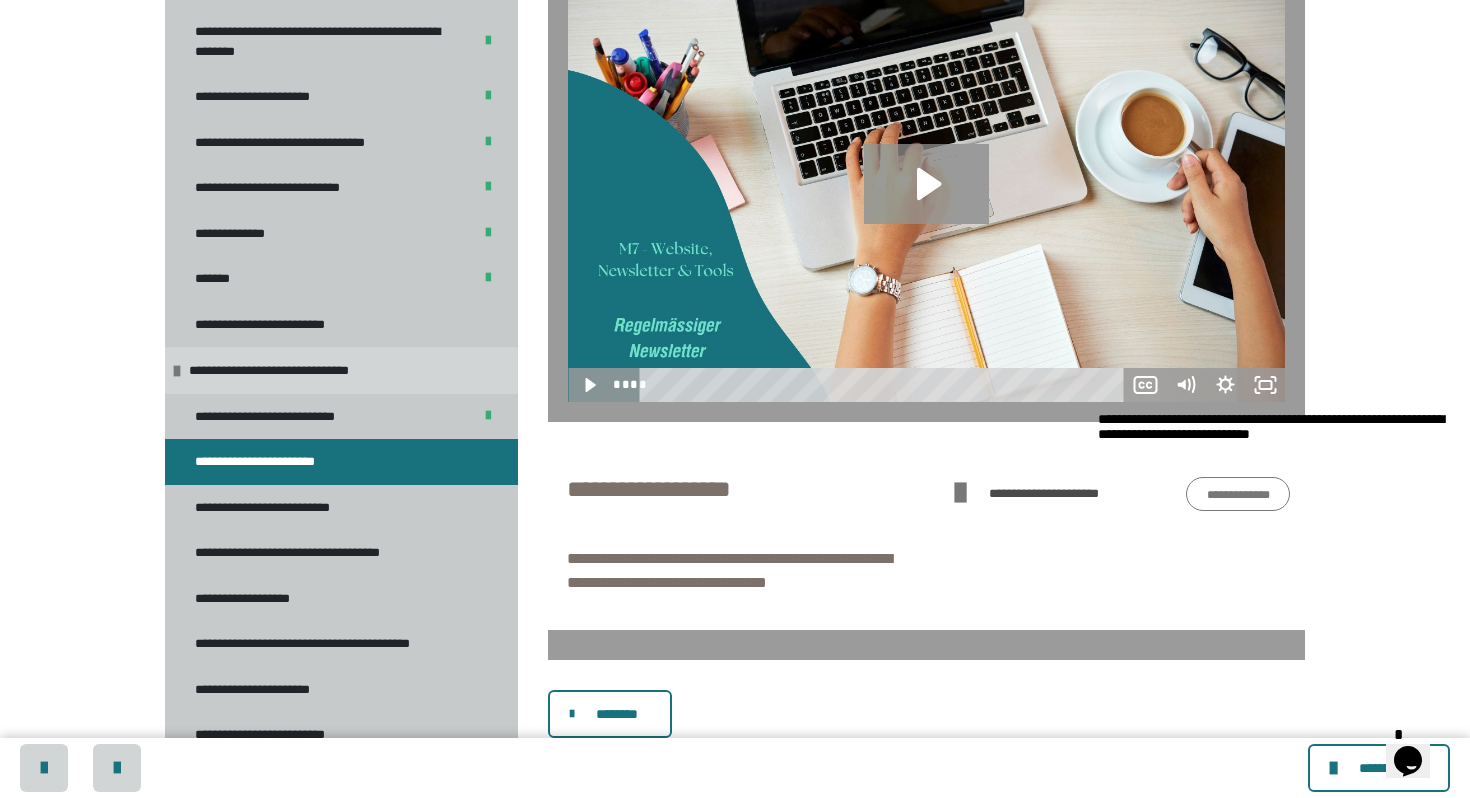 scroll, scrollTop: 2779, scrollLeft: 0, axis: vertical 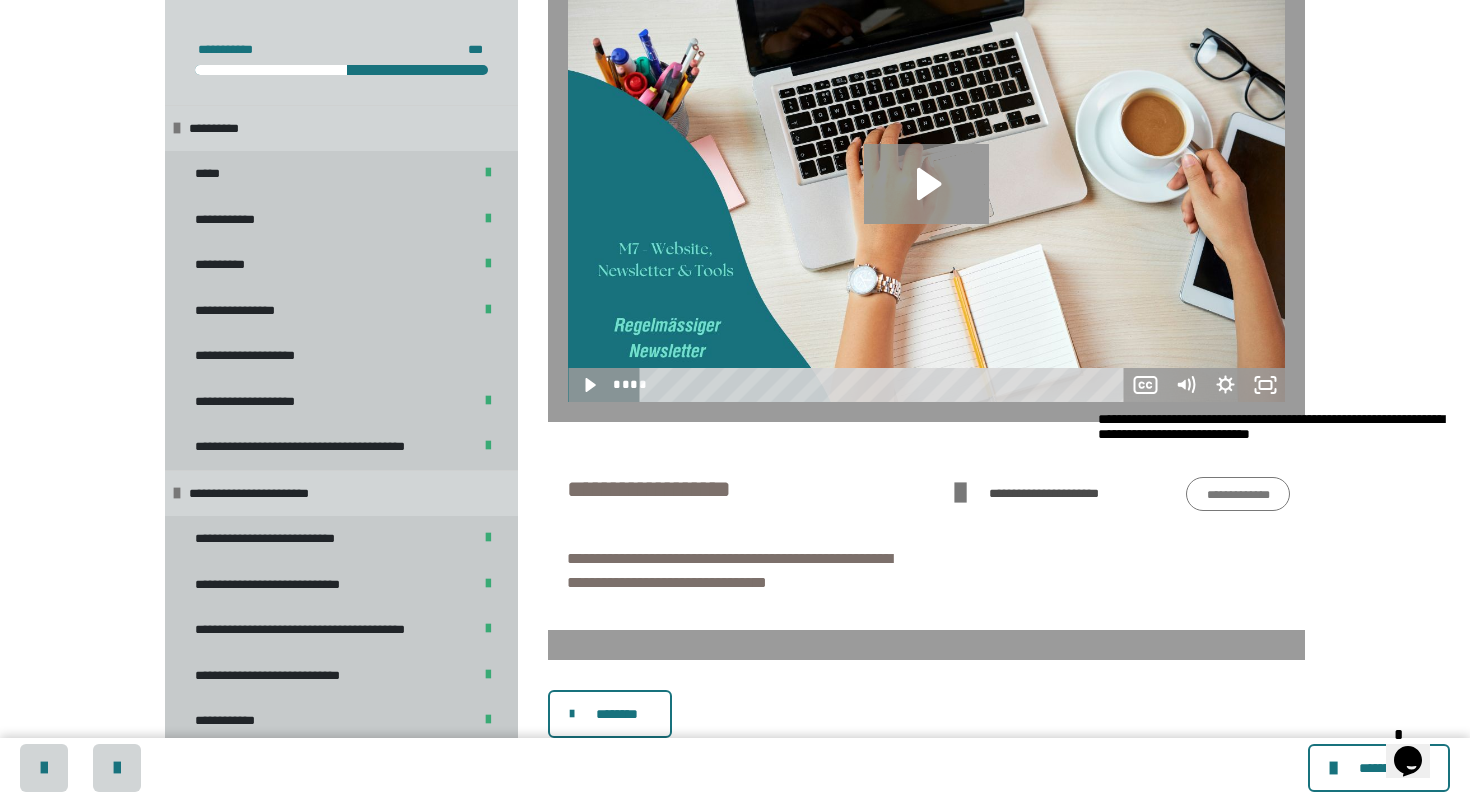 click at bounding box center [960, 493] 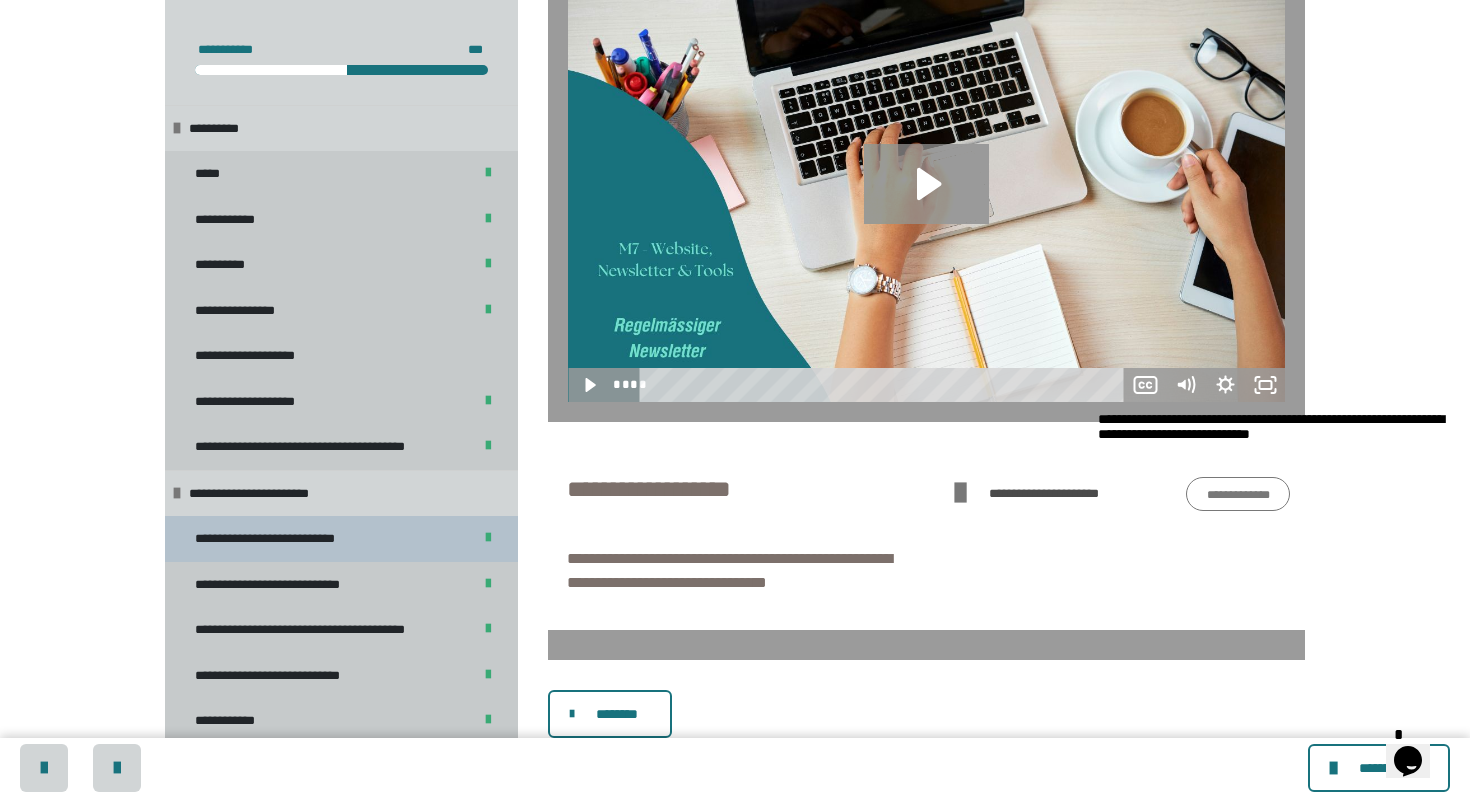 scroll, scrollTop: 43, scrollLeft: 0, axis: vertical 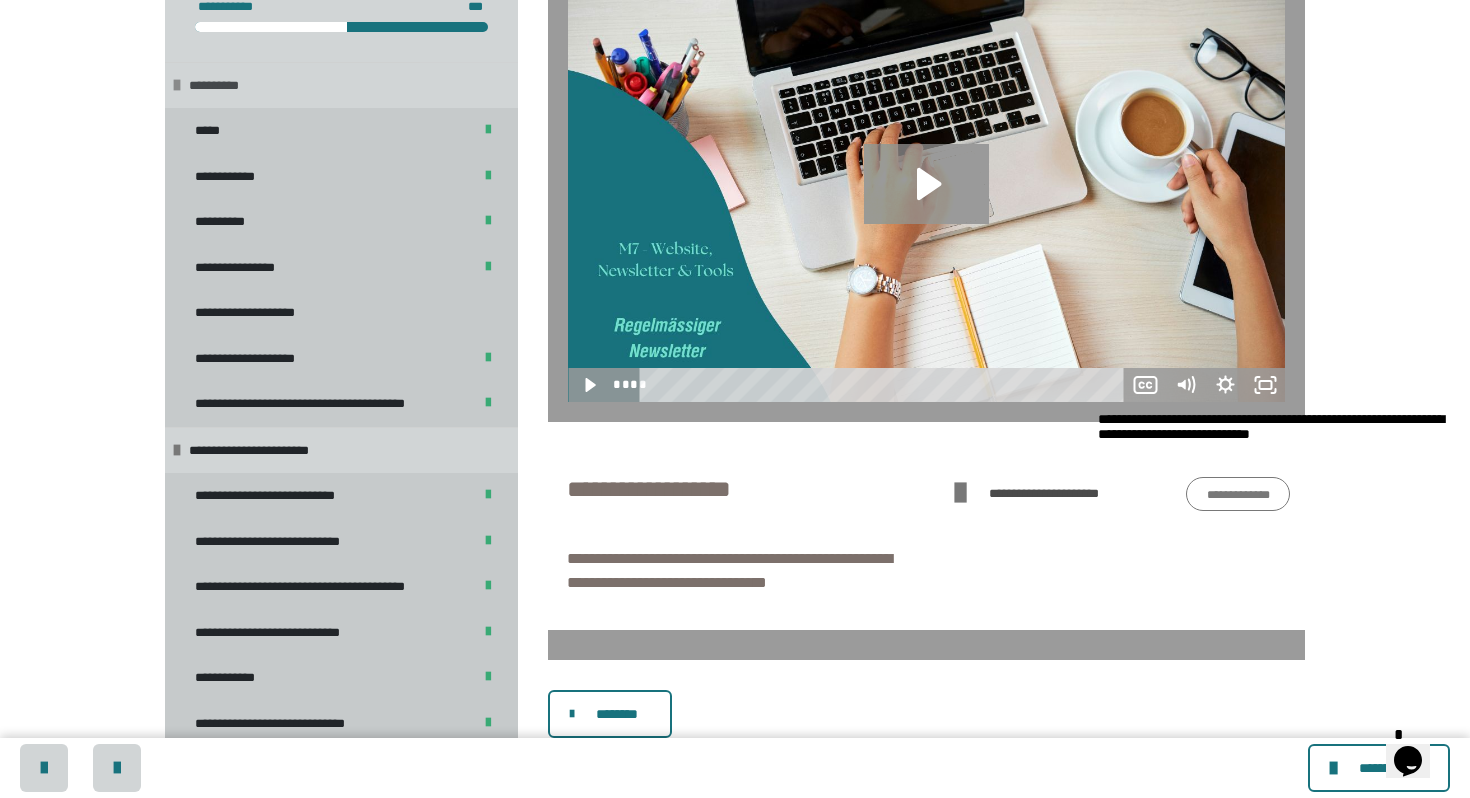 click at bounding box center (177, 85) 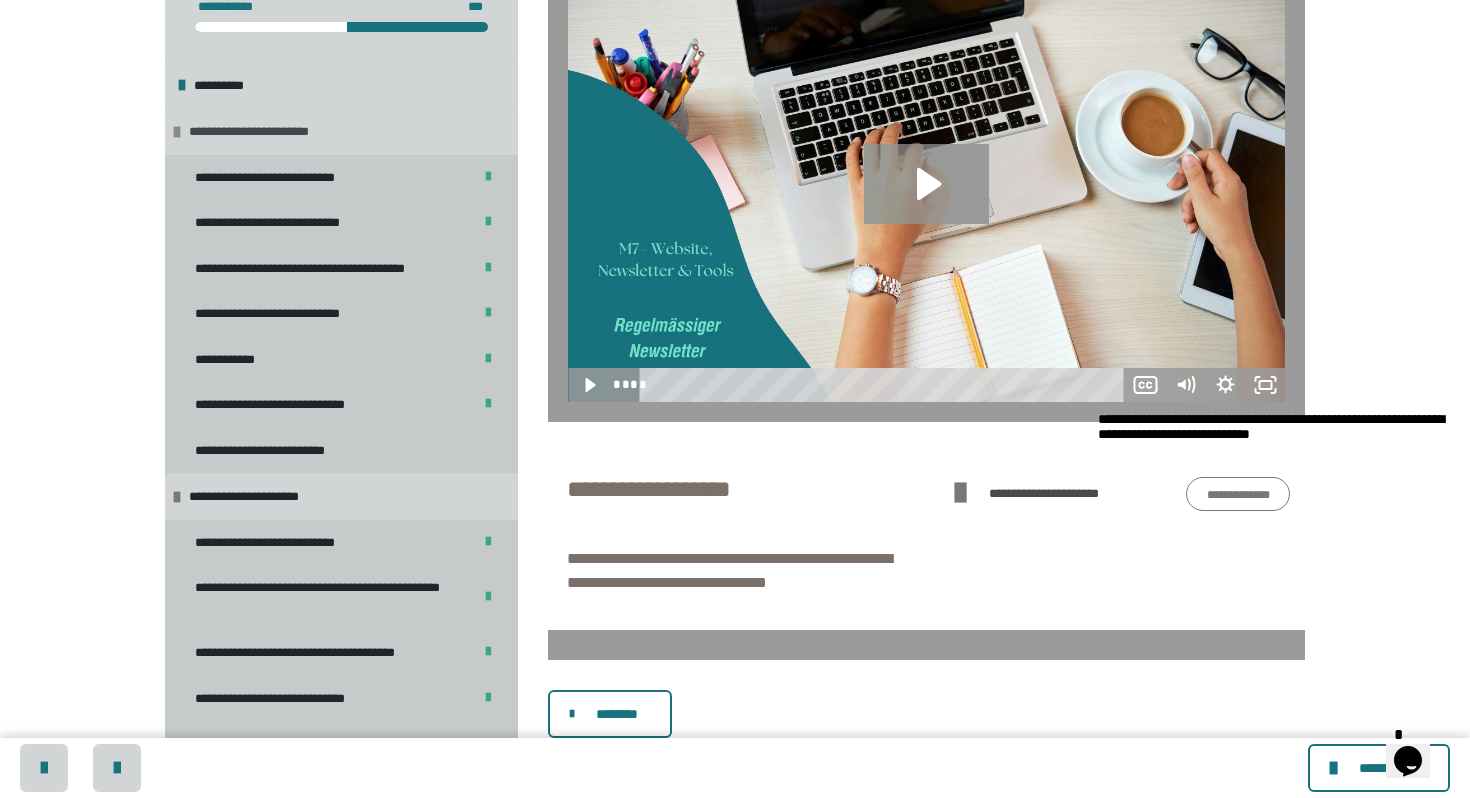 click at bounding box center (177, 132) 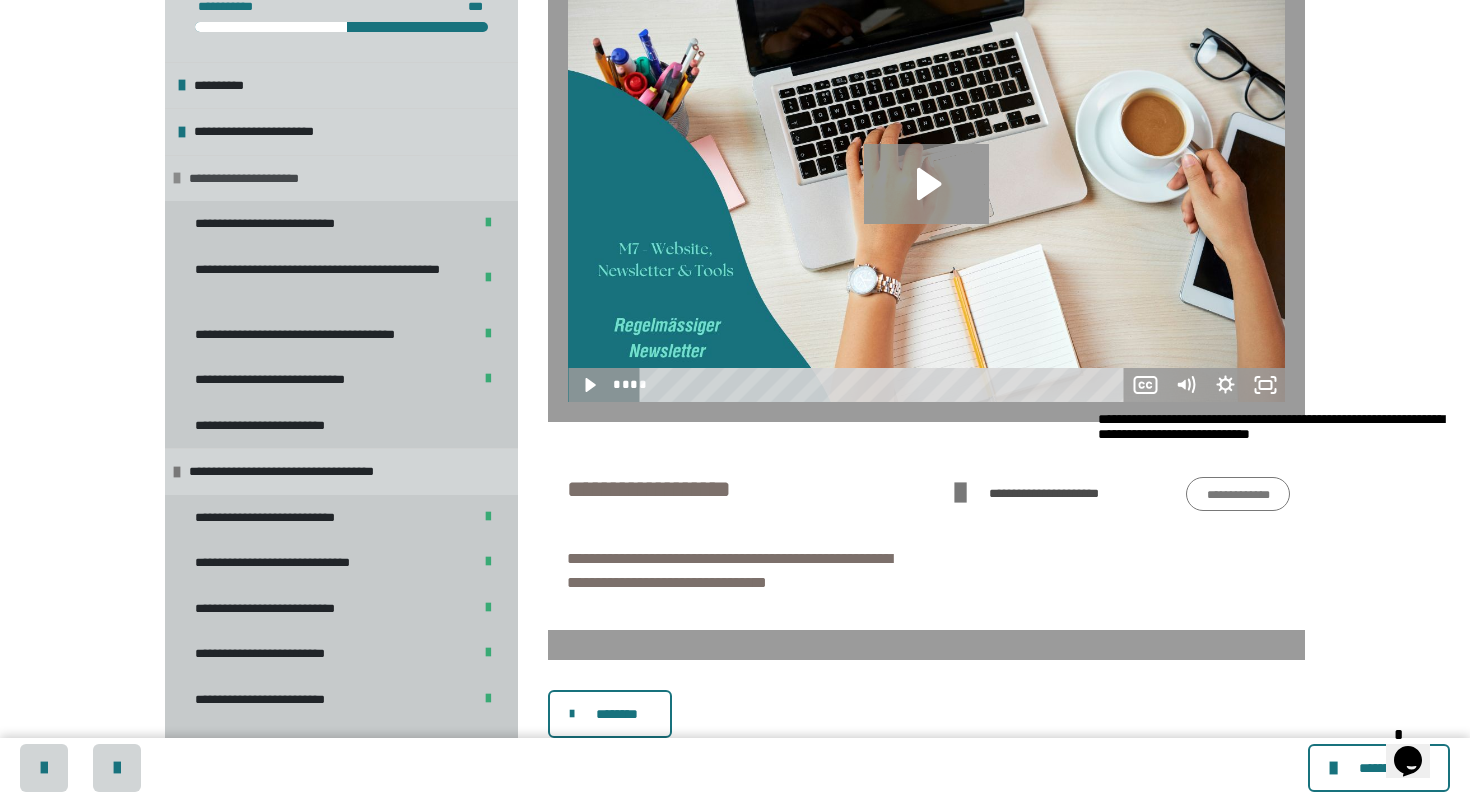click at bounding box center (177, 178) 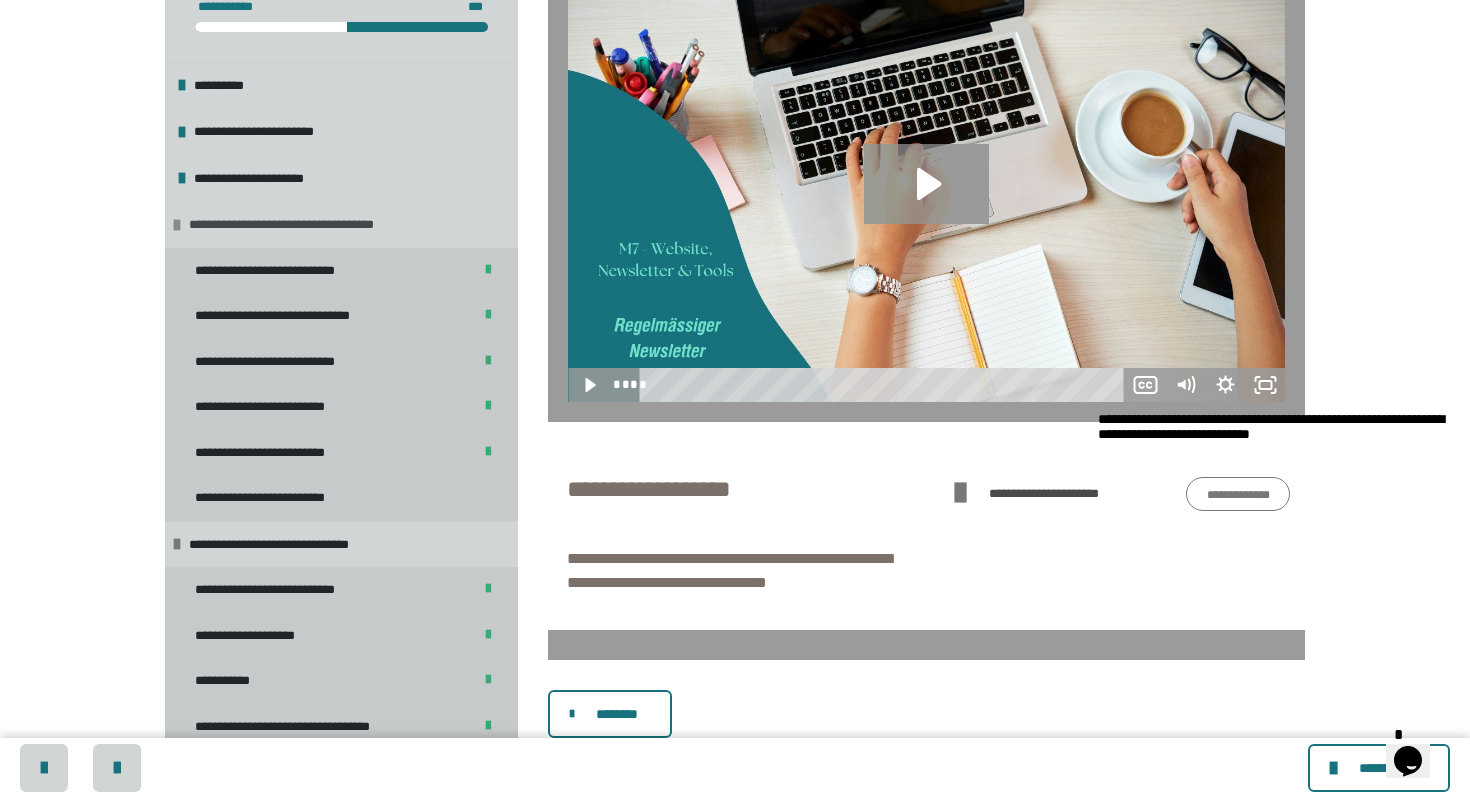 click at bounding box center [177, 225] 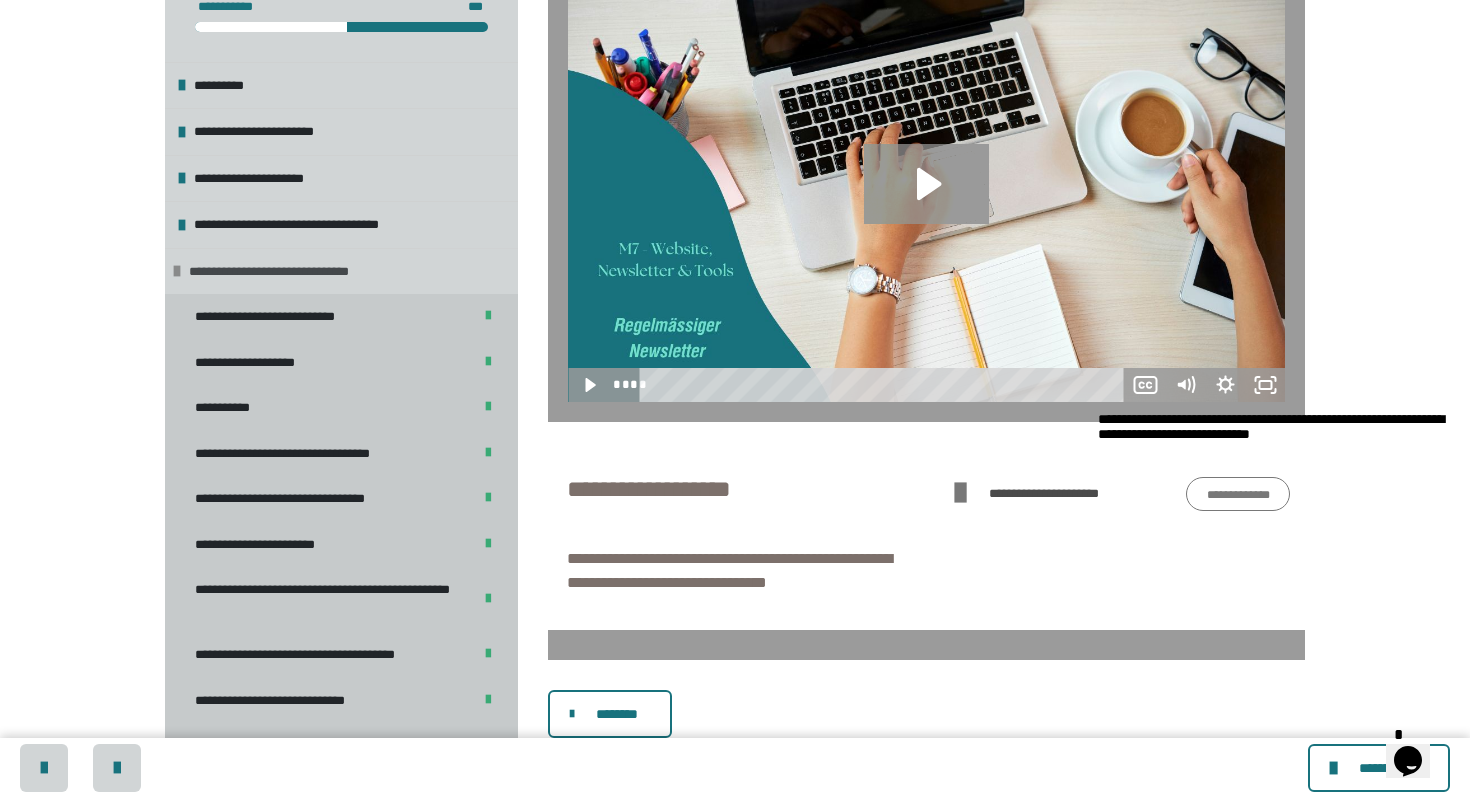 click at bounding box center (177, 271) 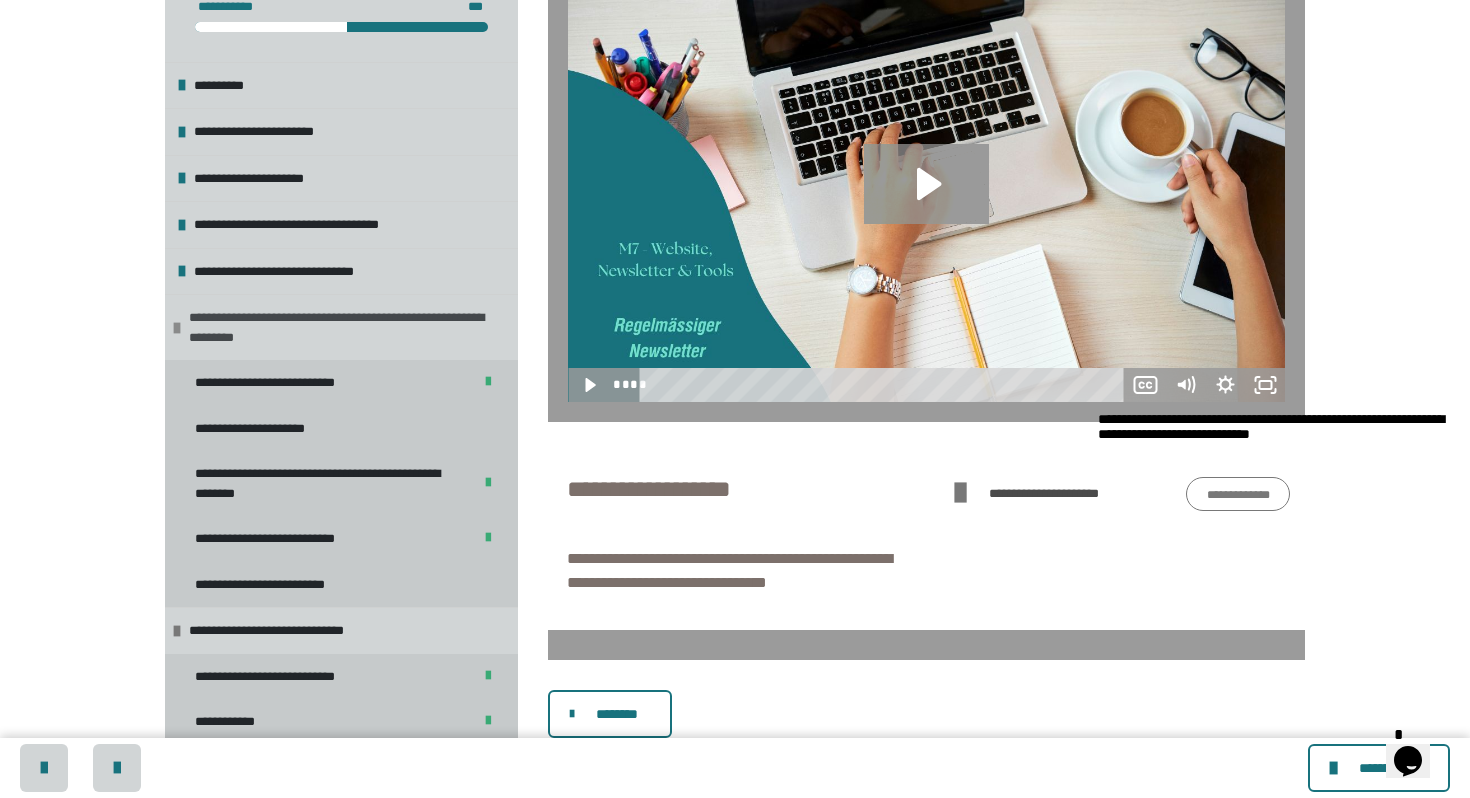 click at bounding box center (177, 328) 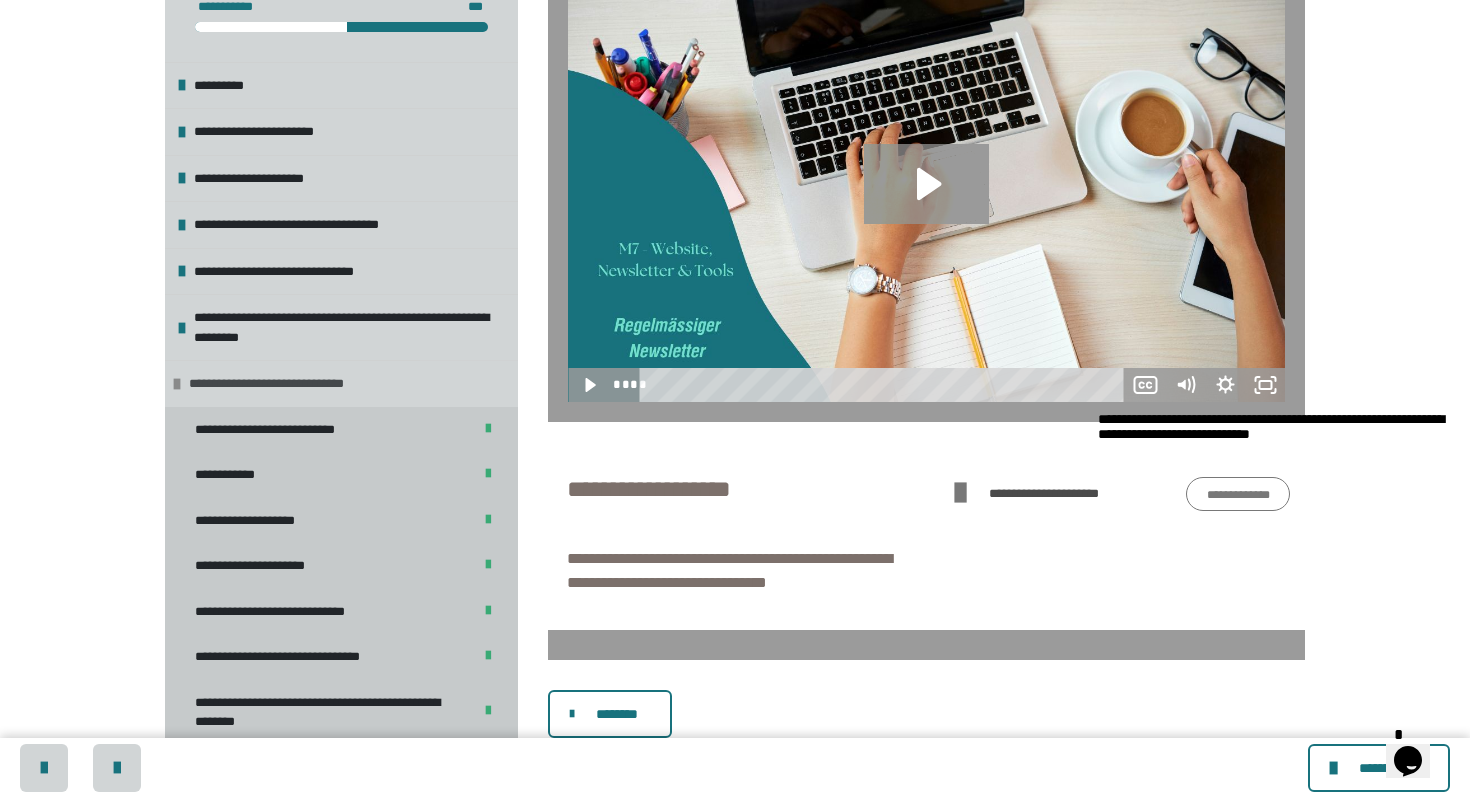 click at bounding box center (177, 384) 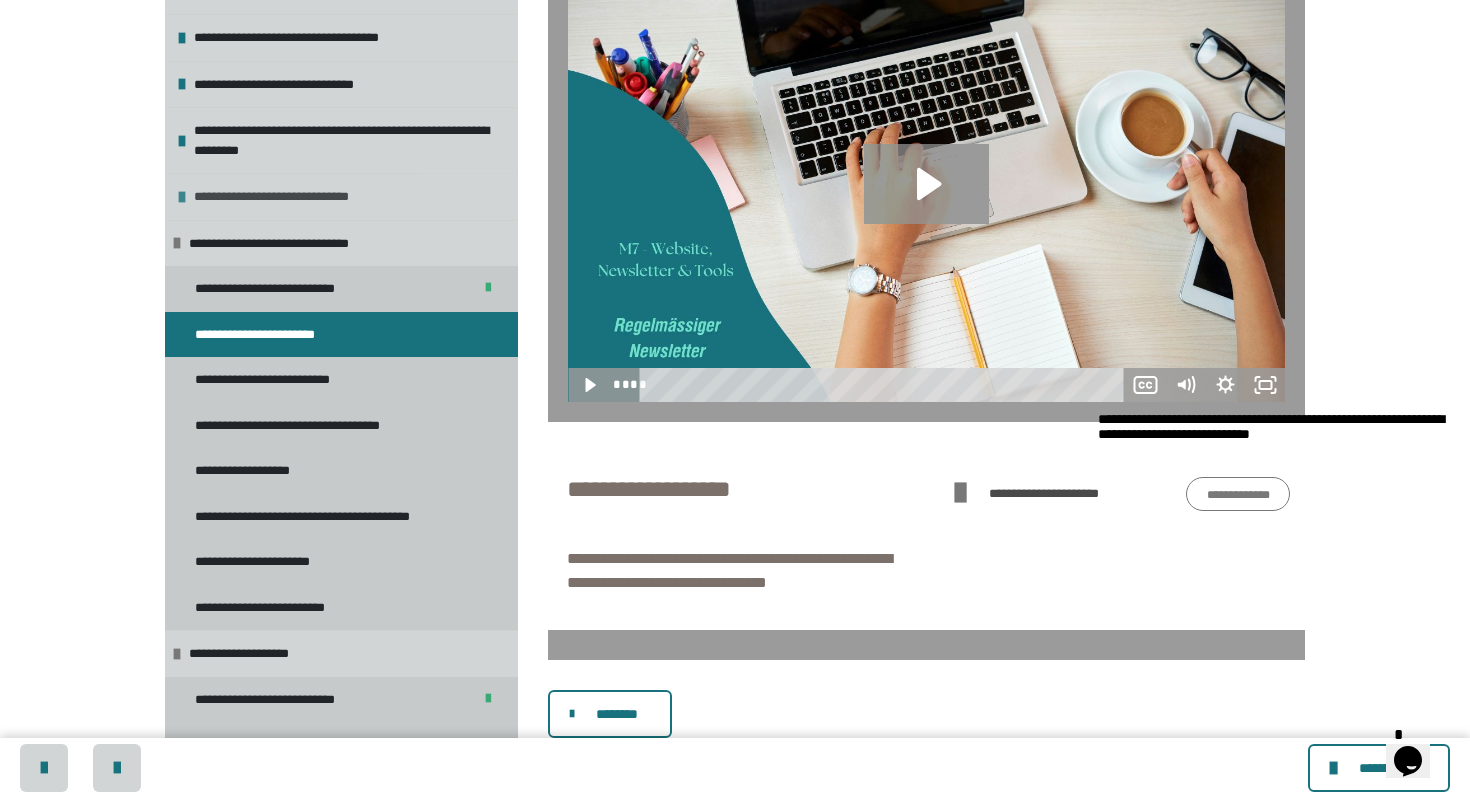 scroll, scrollTop: 240, scrollLeft: 0, axis: vertical 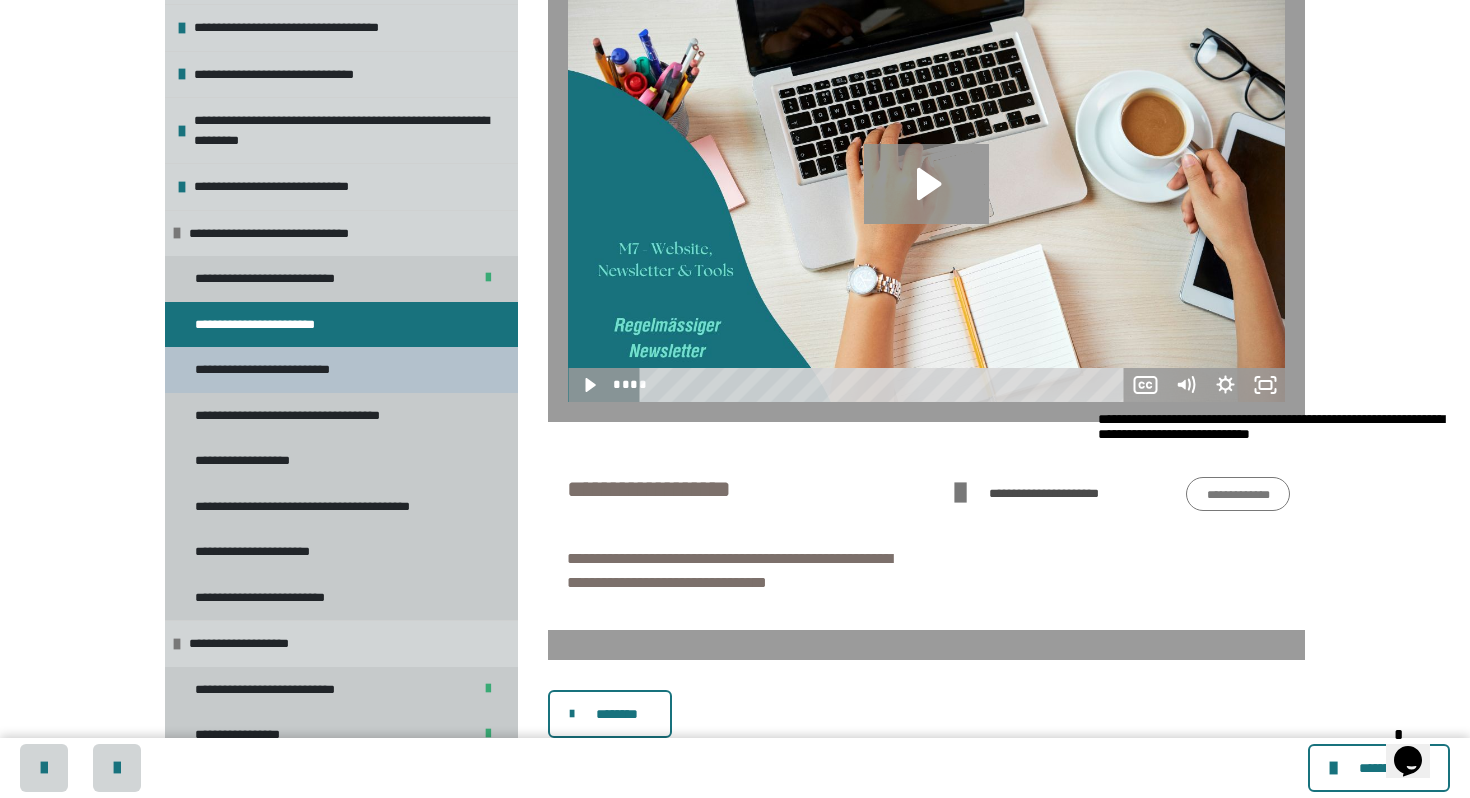 click on "**********" at bounding box center [274, 370] 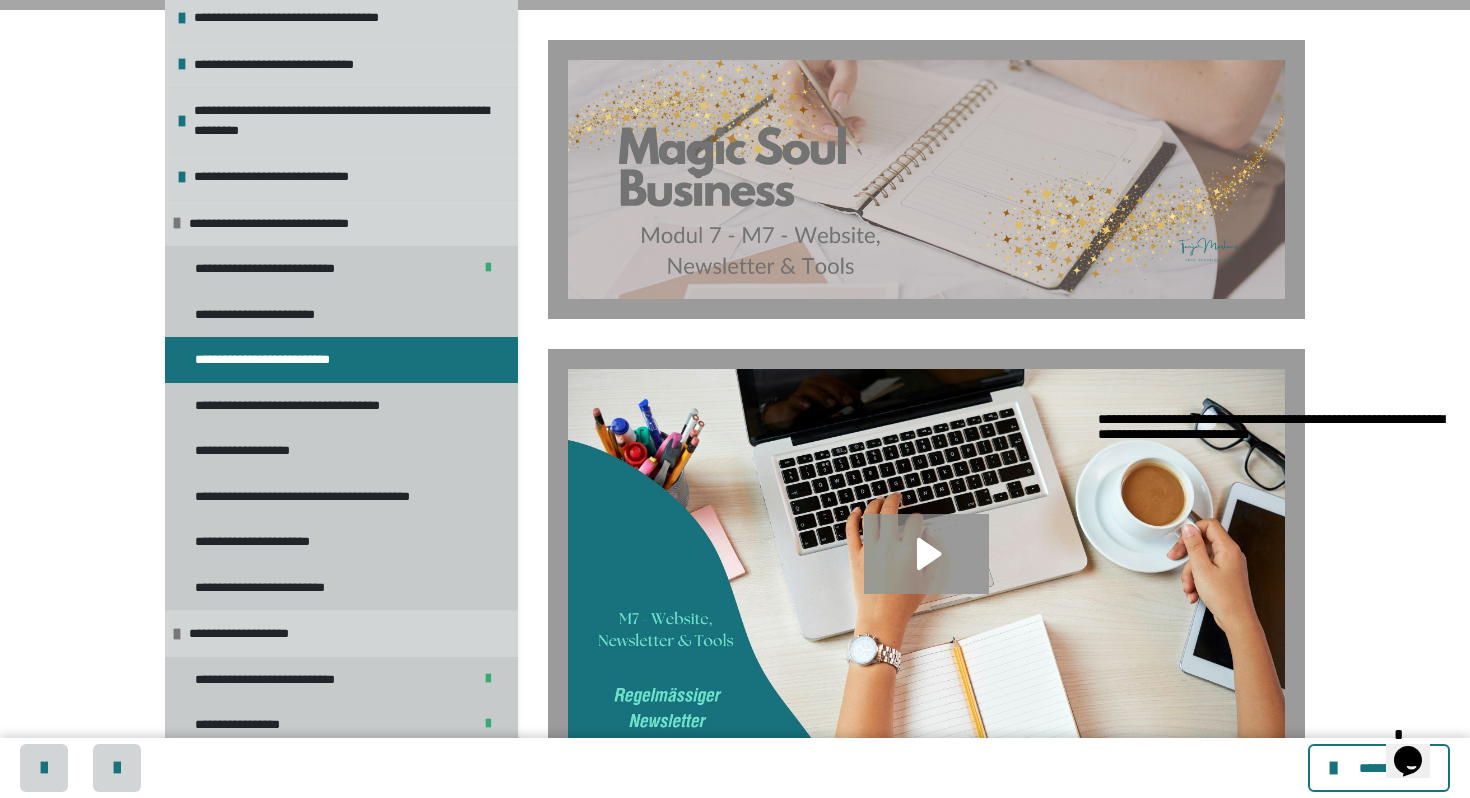 scroll, scrollTop: 0, scrollLeft: 0, axis: both 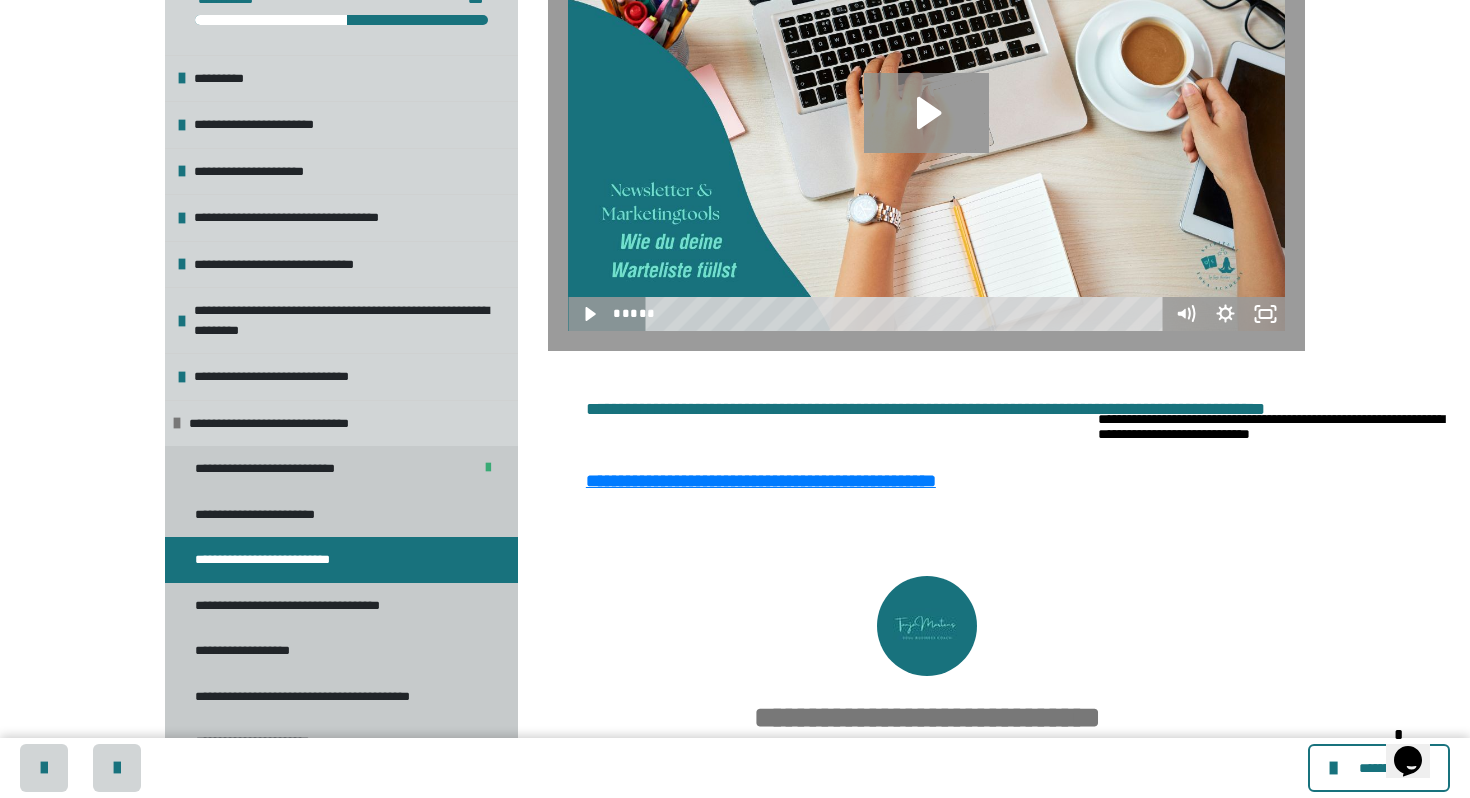 click at bounding box center (1098, 412) 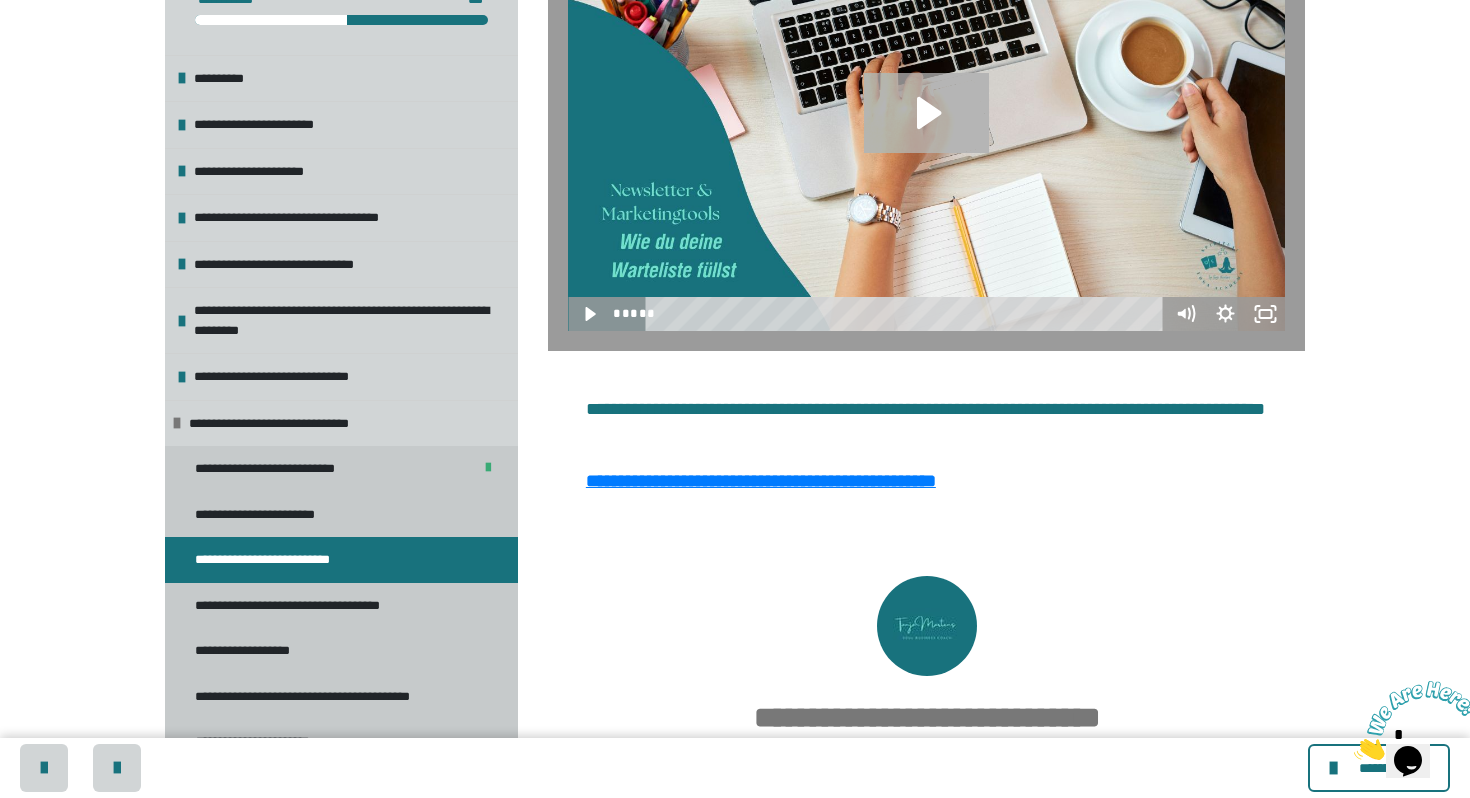 click 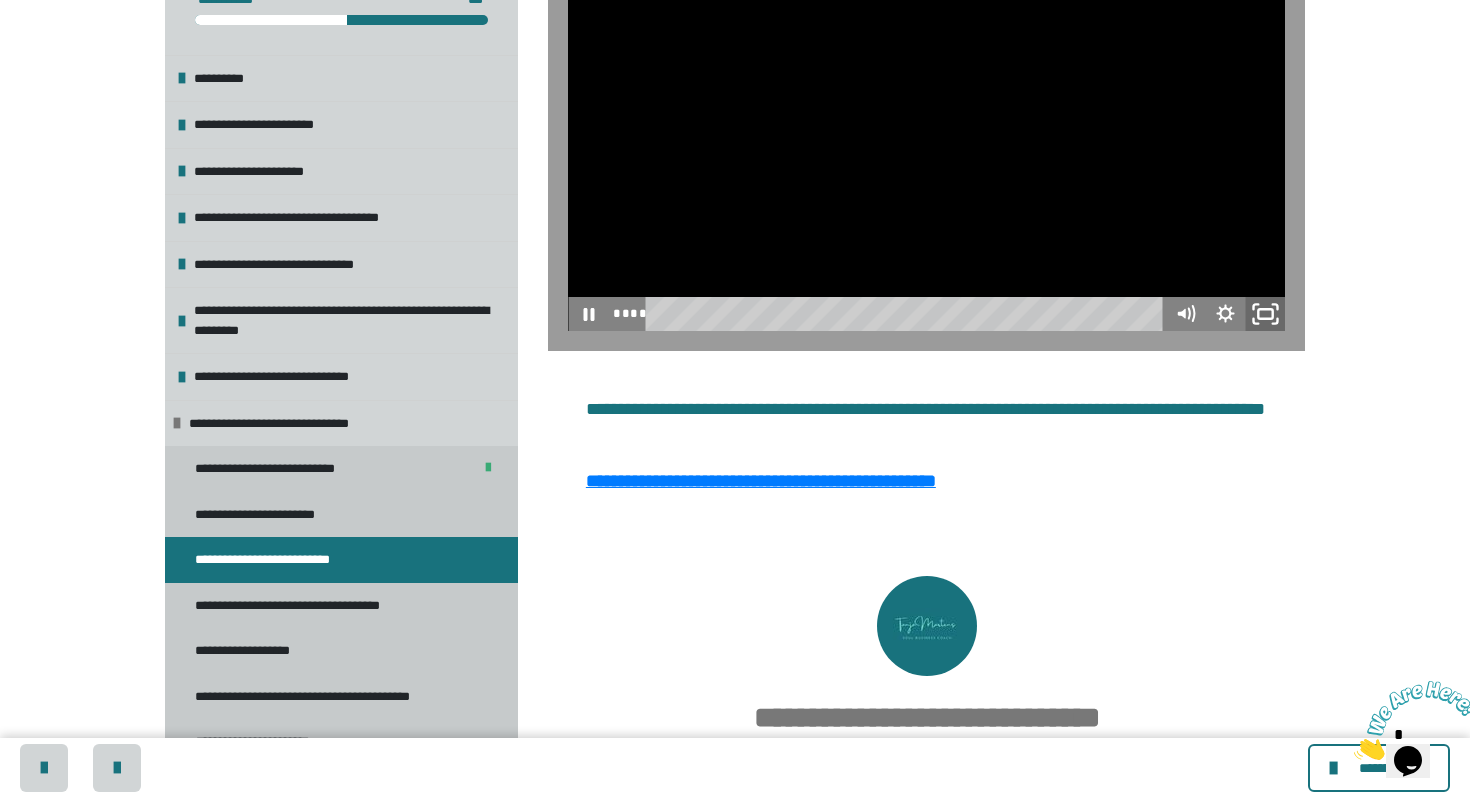click 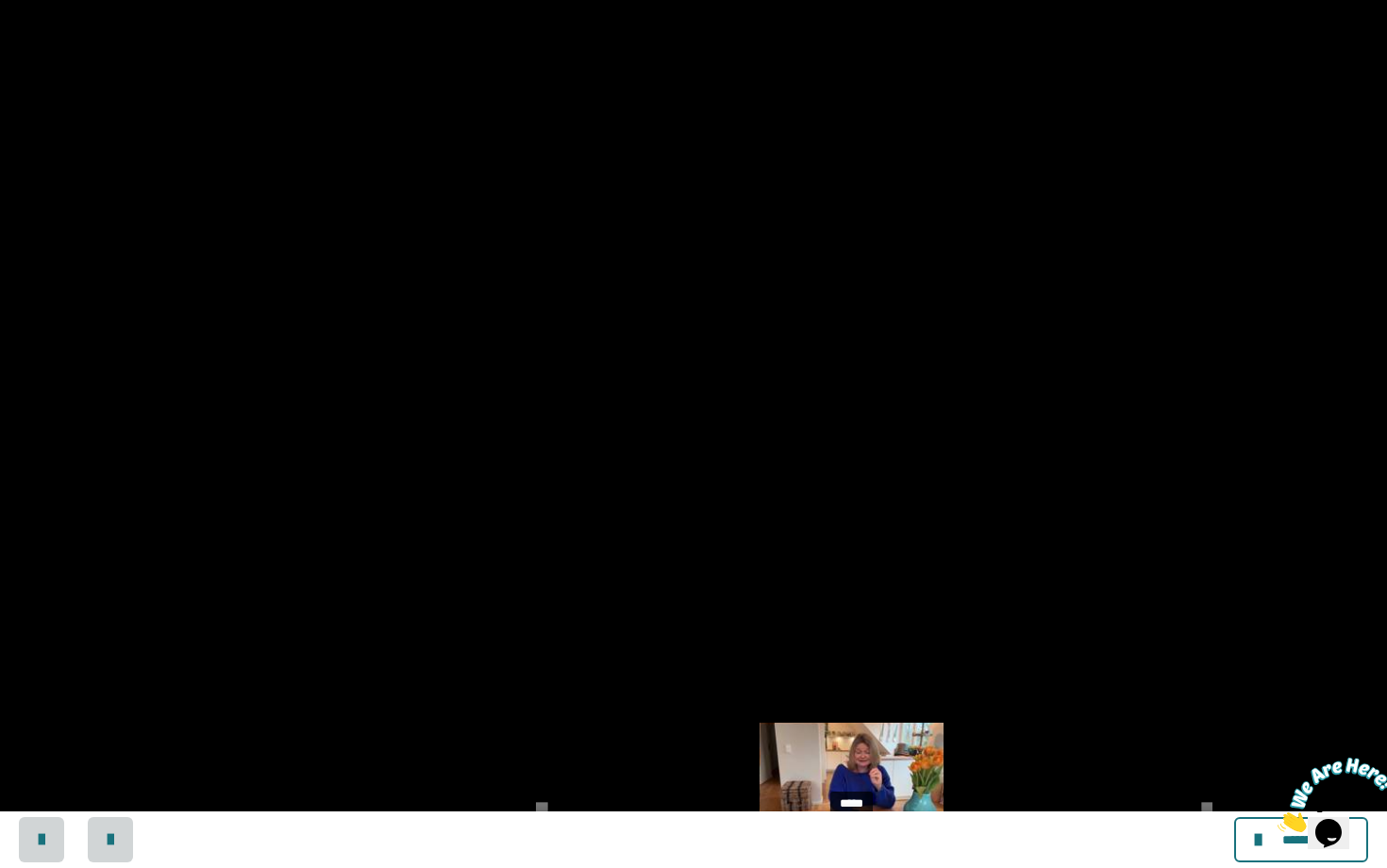 drag, startPoint x: 118, startPoint y: 851, endPoint x: 853, endPoint y: 843, distance: 735.0435 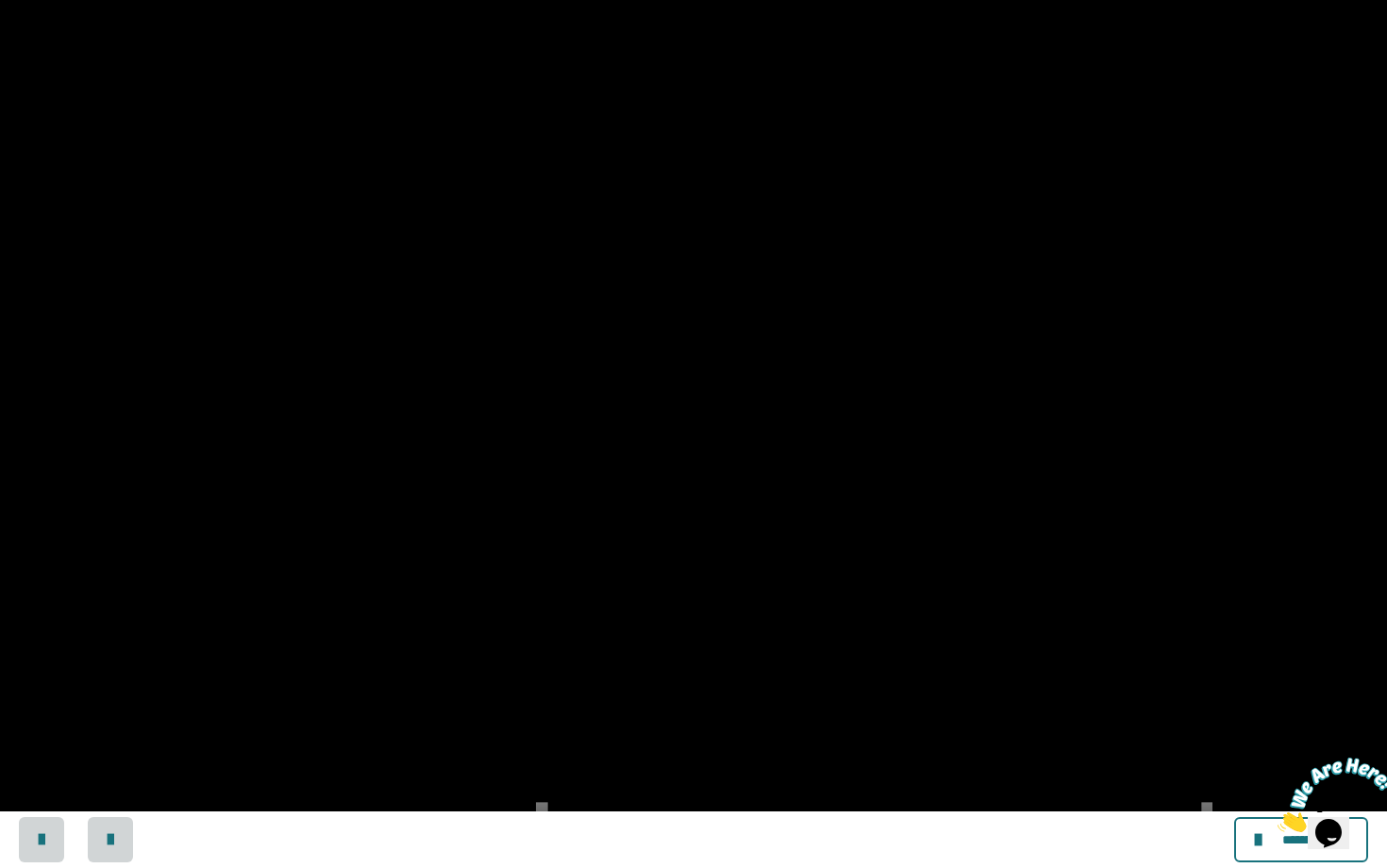 click 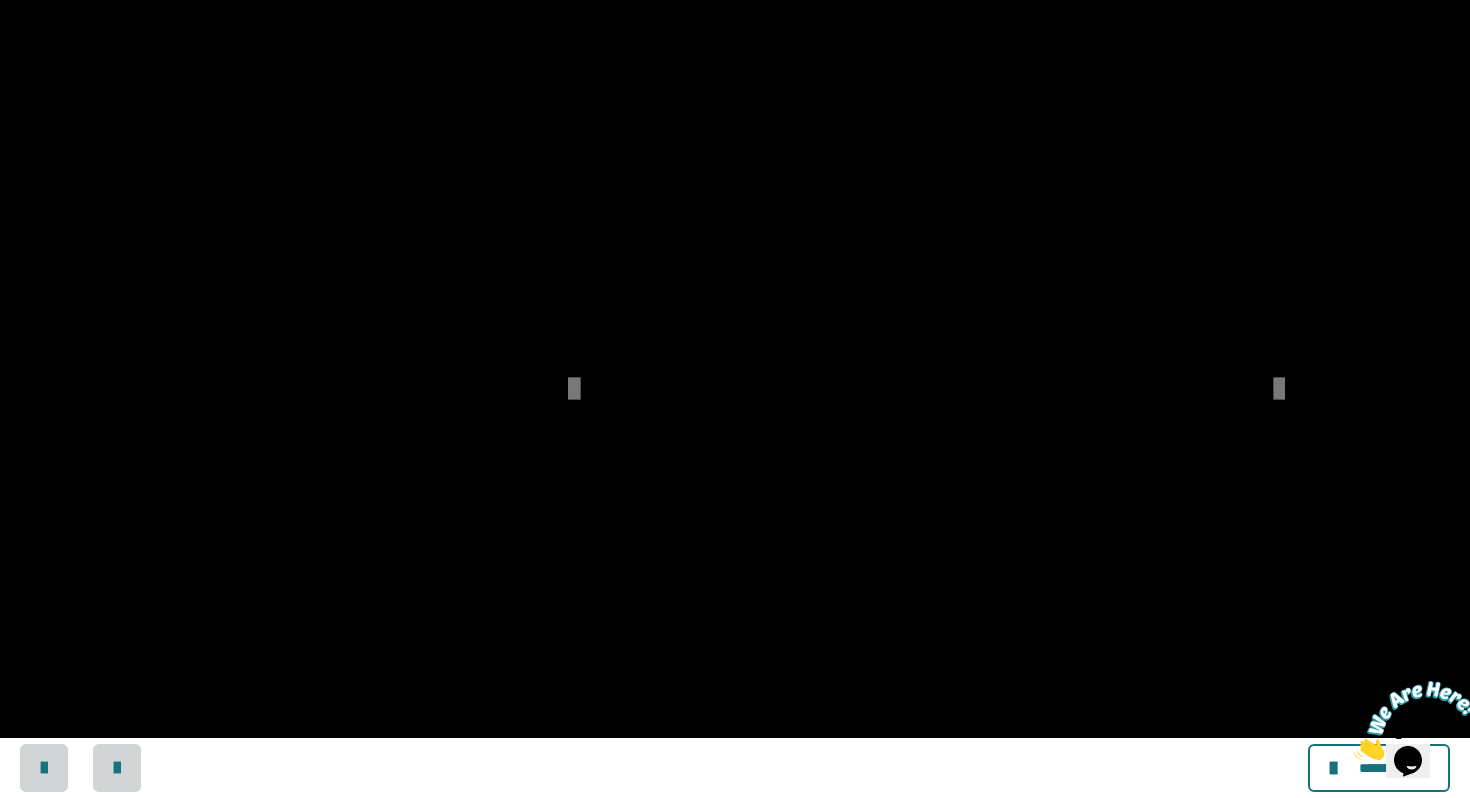 scroll, scrollTop: 1277, scrollLeft: 0, axis: vertical 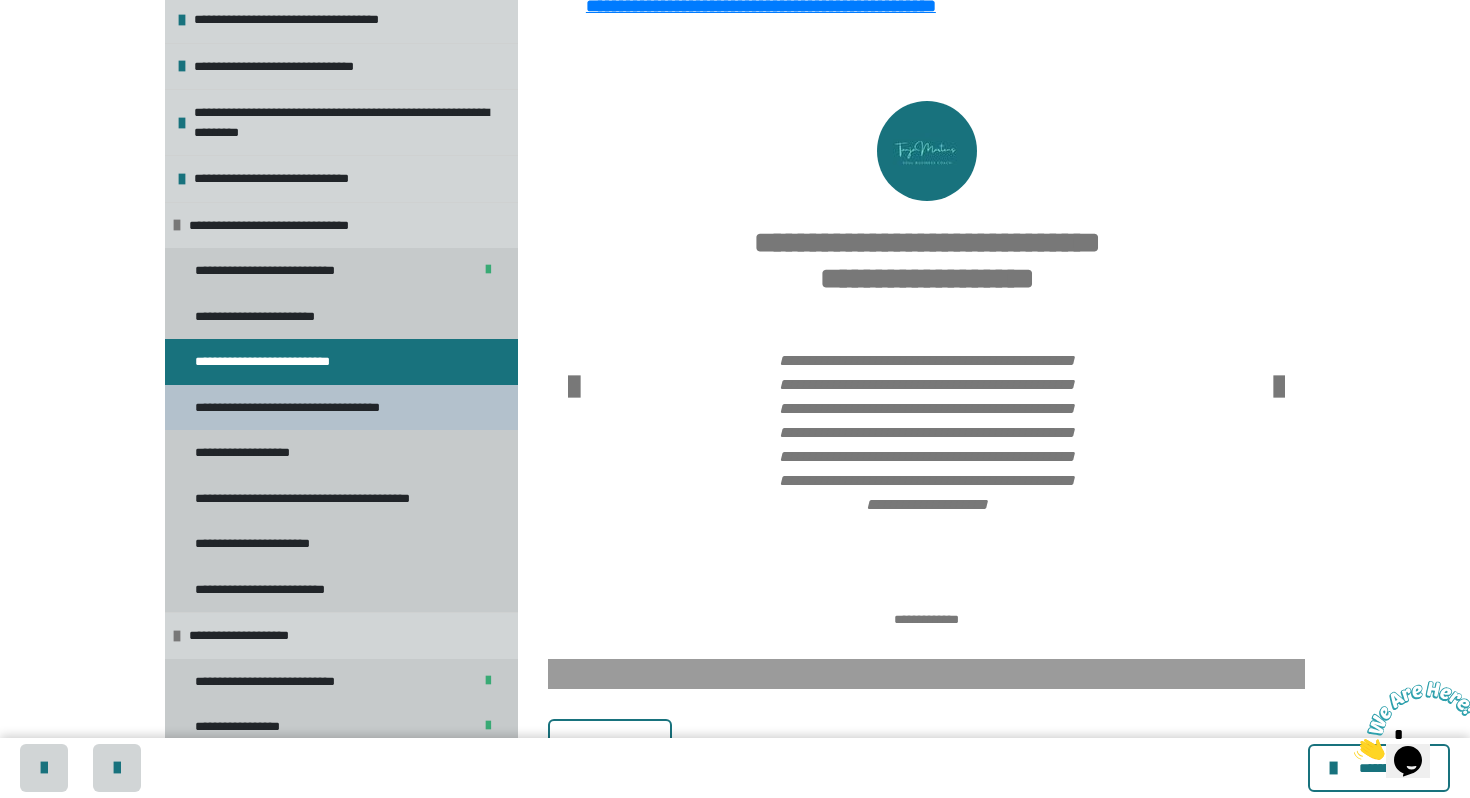 click on "**********" at bounding box center [341, 590] 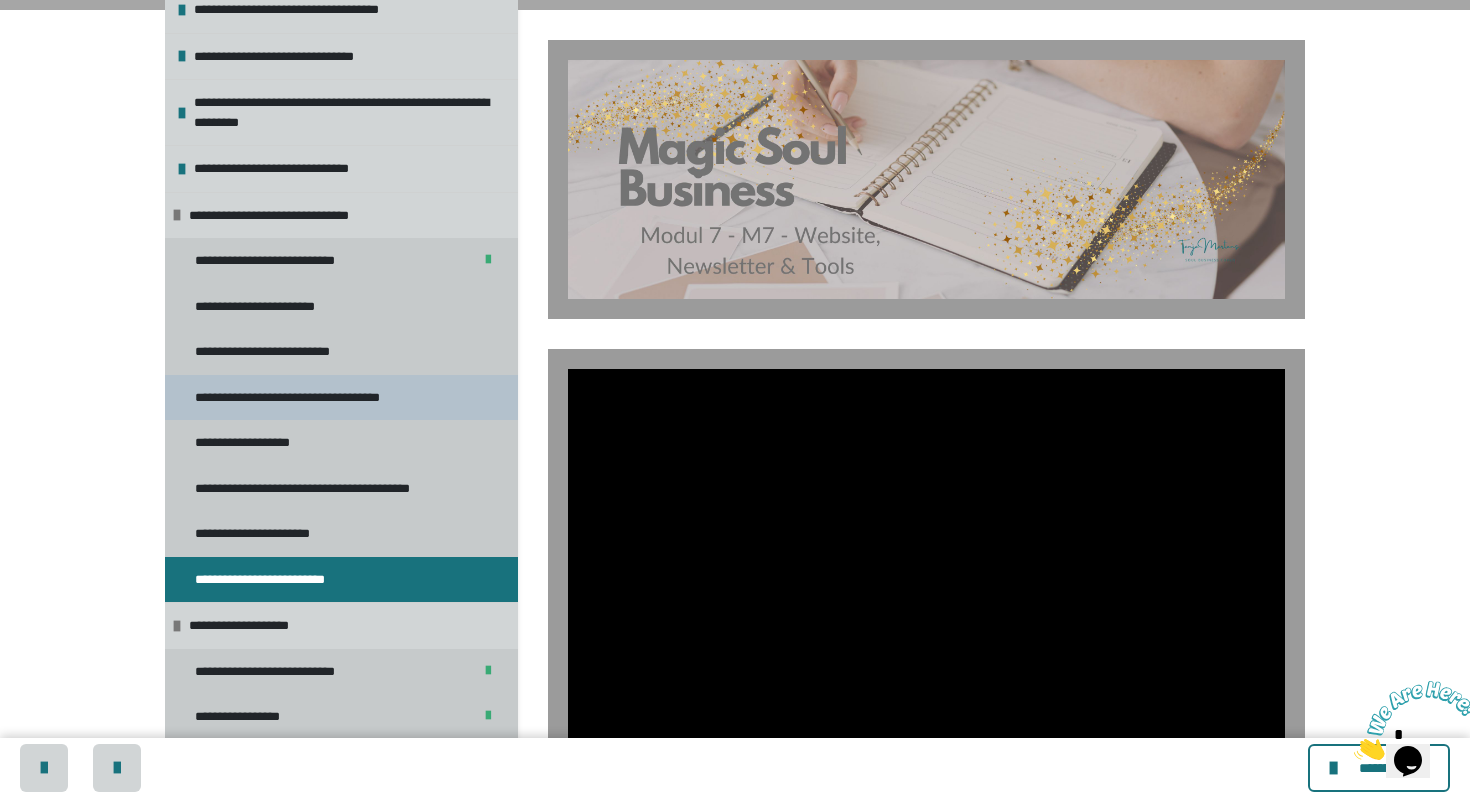 scroll, scrollTop: 0, scrollLeft: 0, axis: both 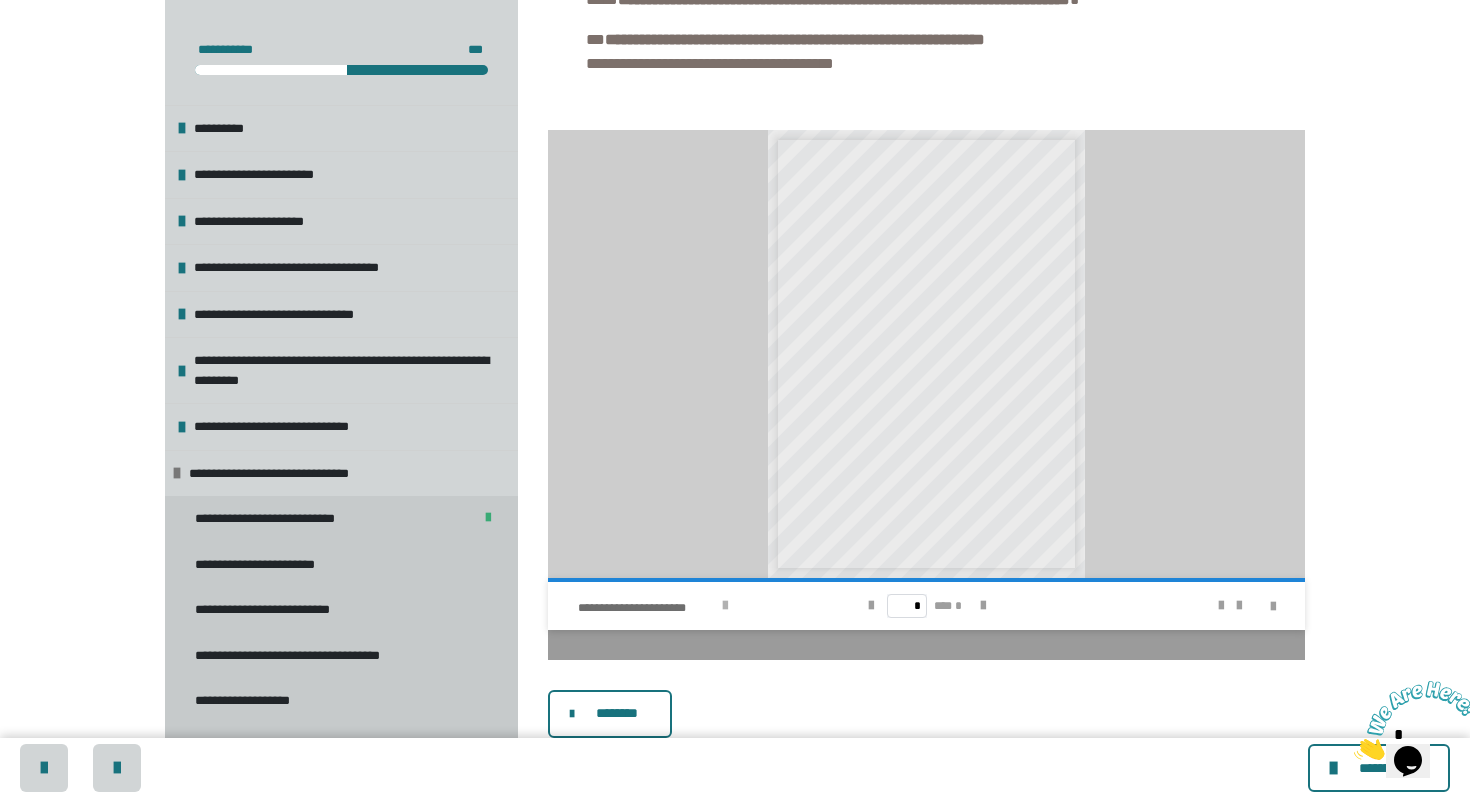 click at bounding box center [725, 606] 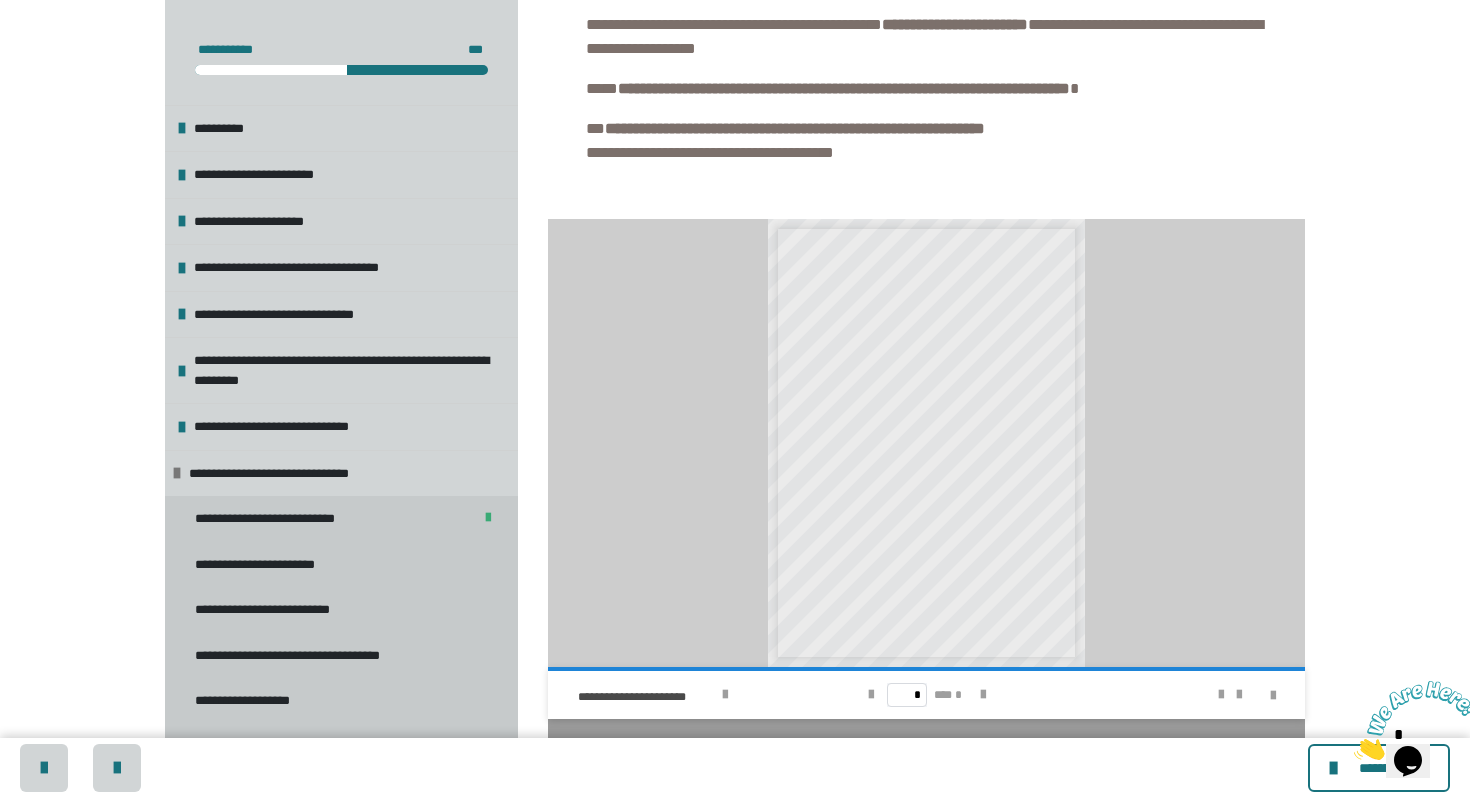 scroll, scrollTop: 891, scrollLeft: 0, axis: vertical 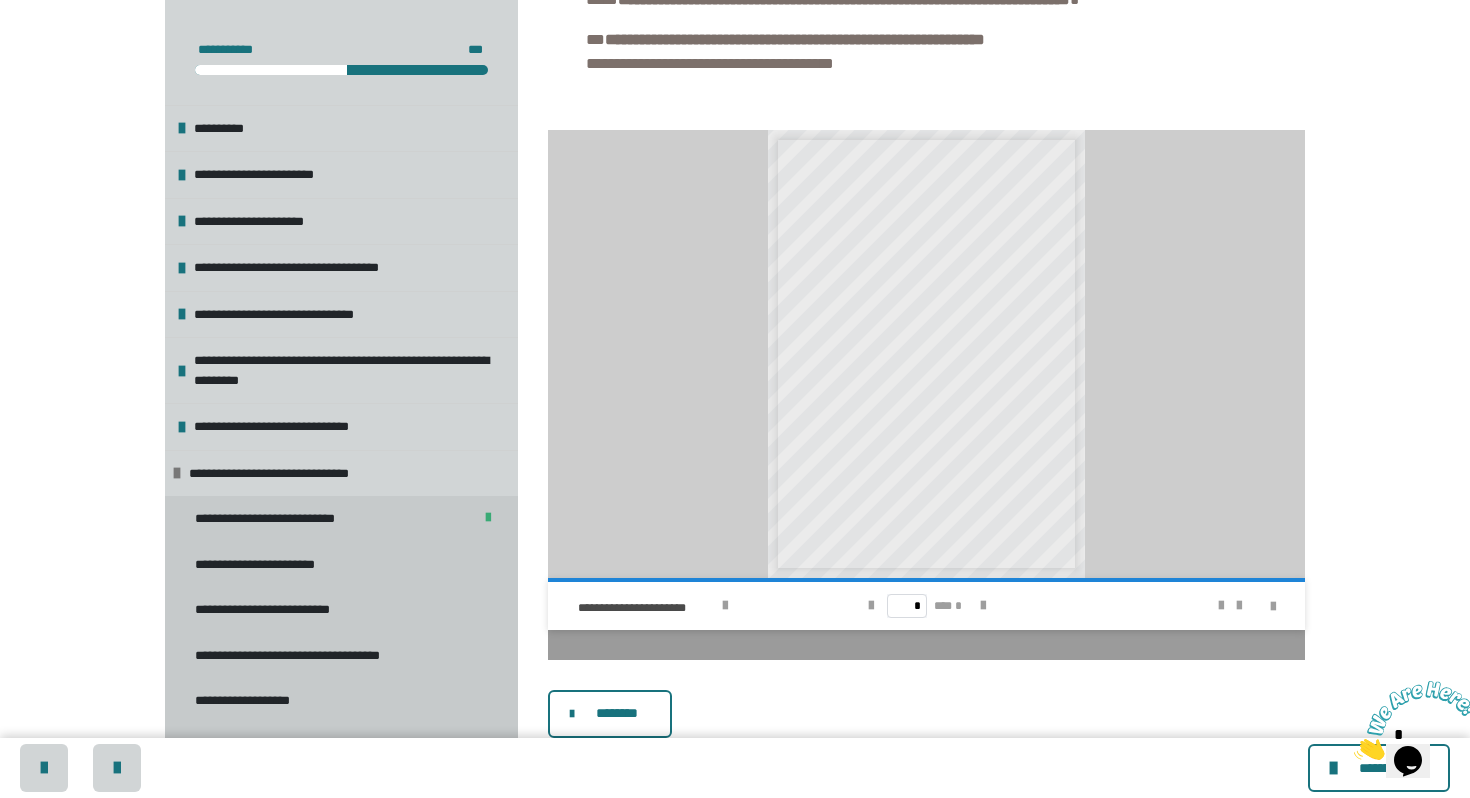 click on "********" at bounding box center [617, 713] 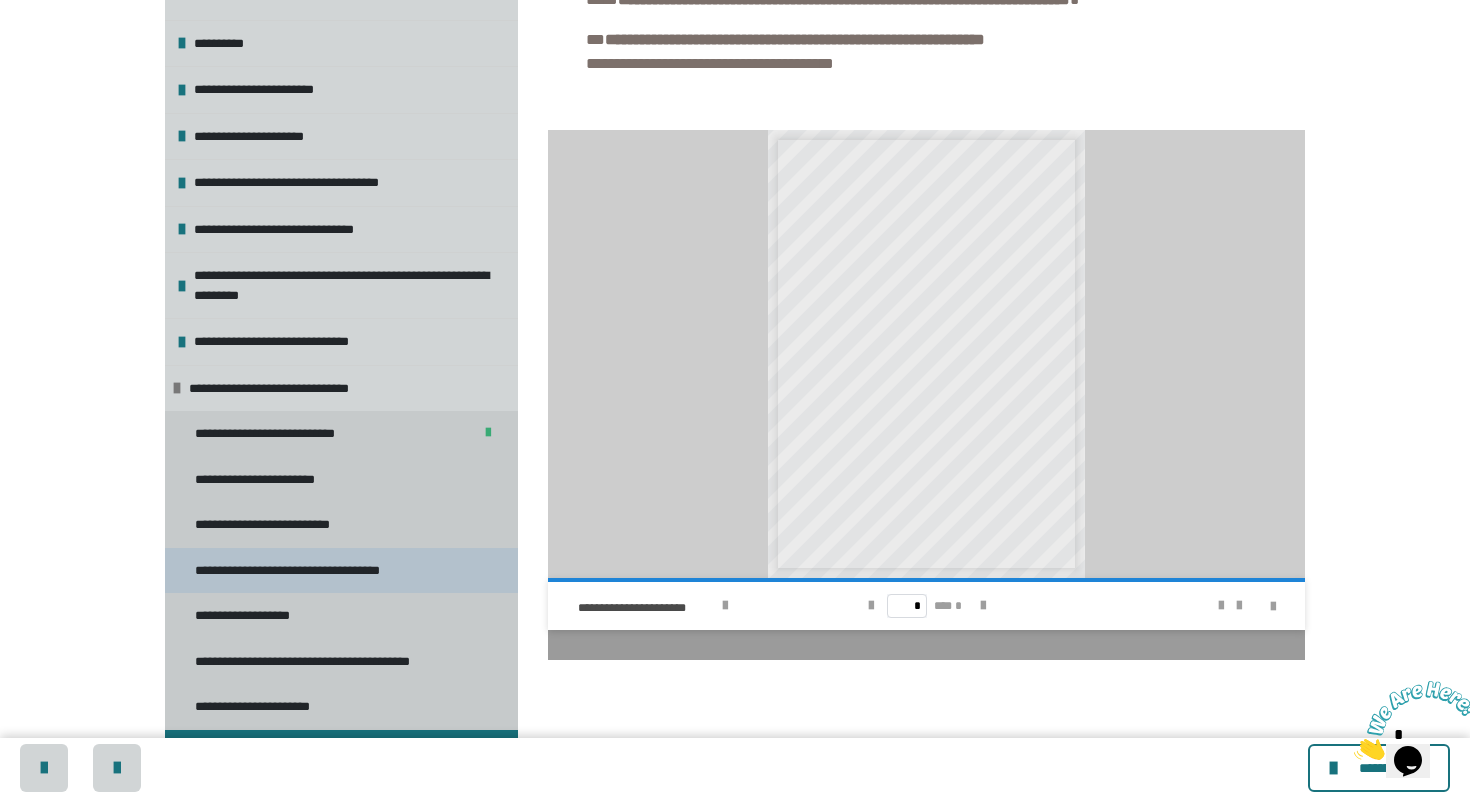 scroll, scrollTop: 86, scrollLeft: 0, axis: vertical 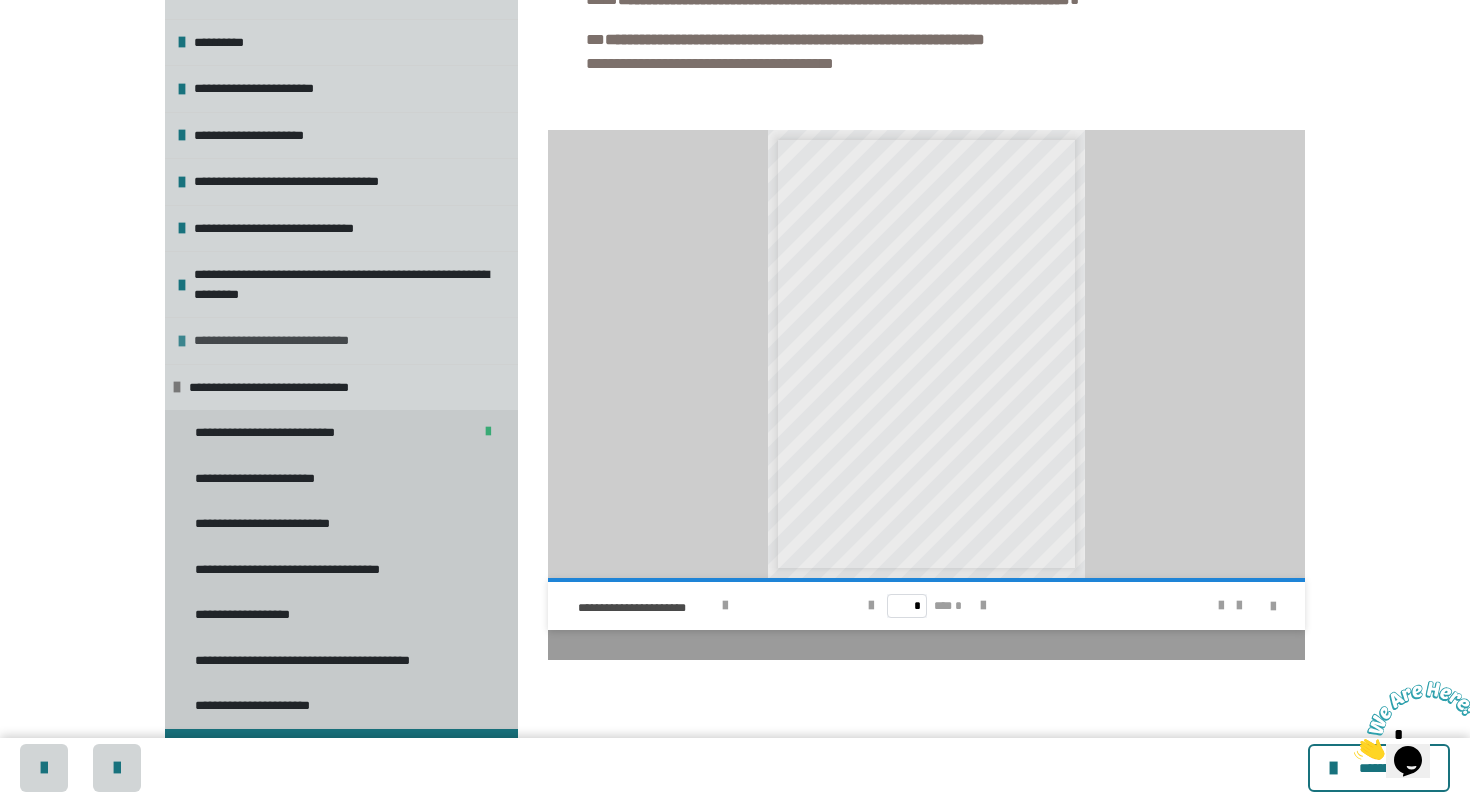 click on "**********" at bounding box center (291, 341) 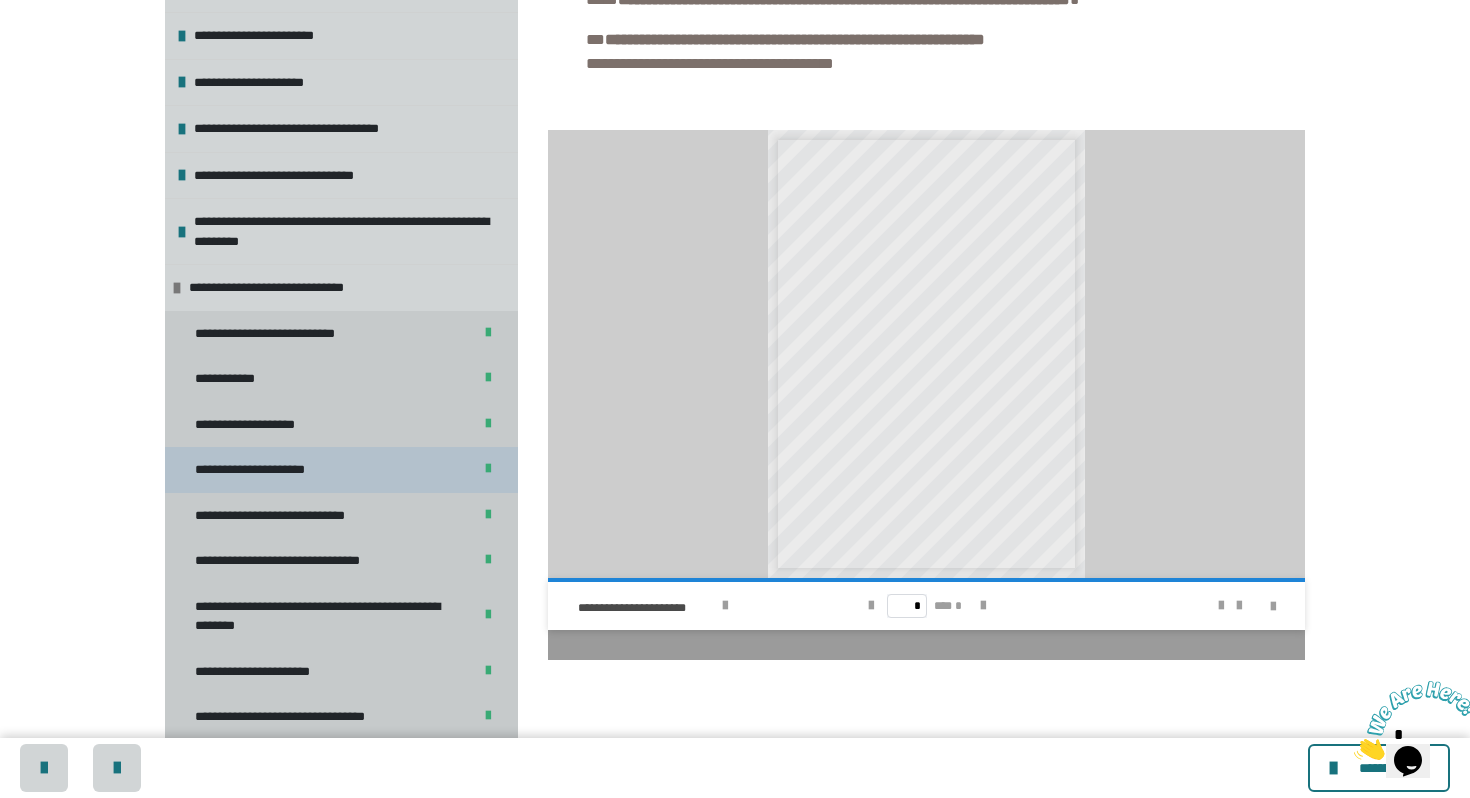 scroll, scrollTop: 149, scrollLeft: 0, axis: vertical 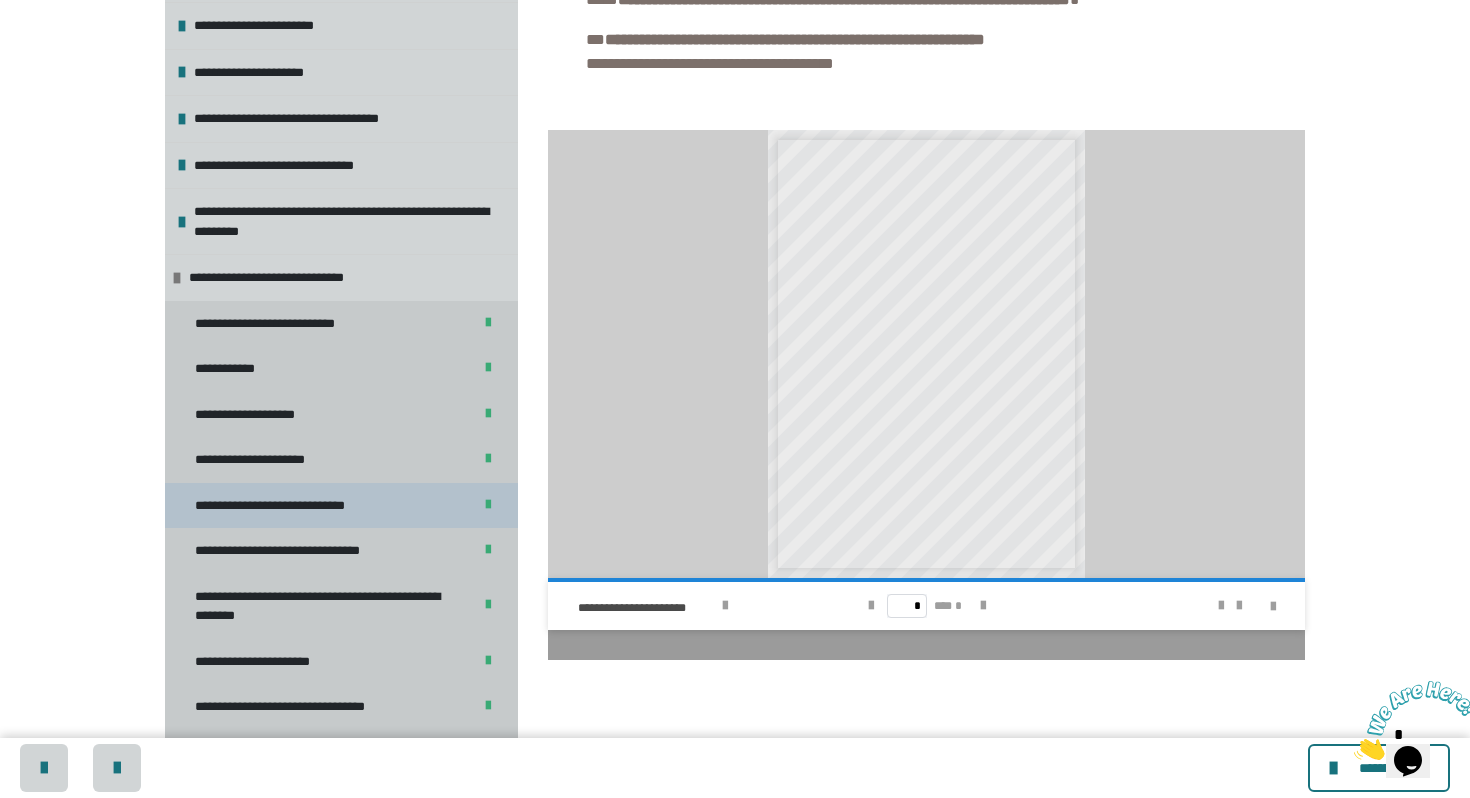click on "**********" at bounding box center (284, 506) 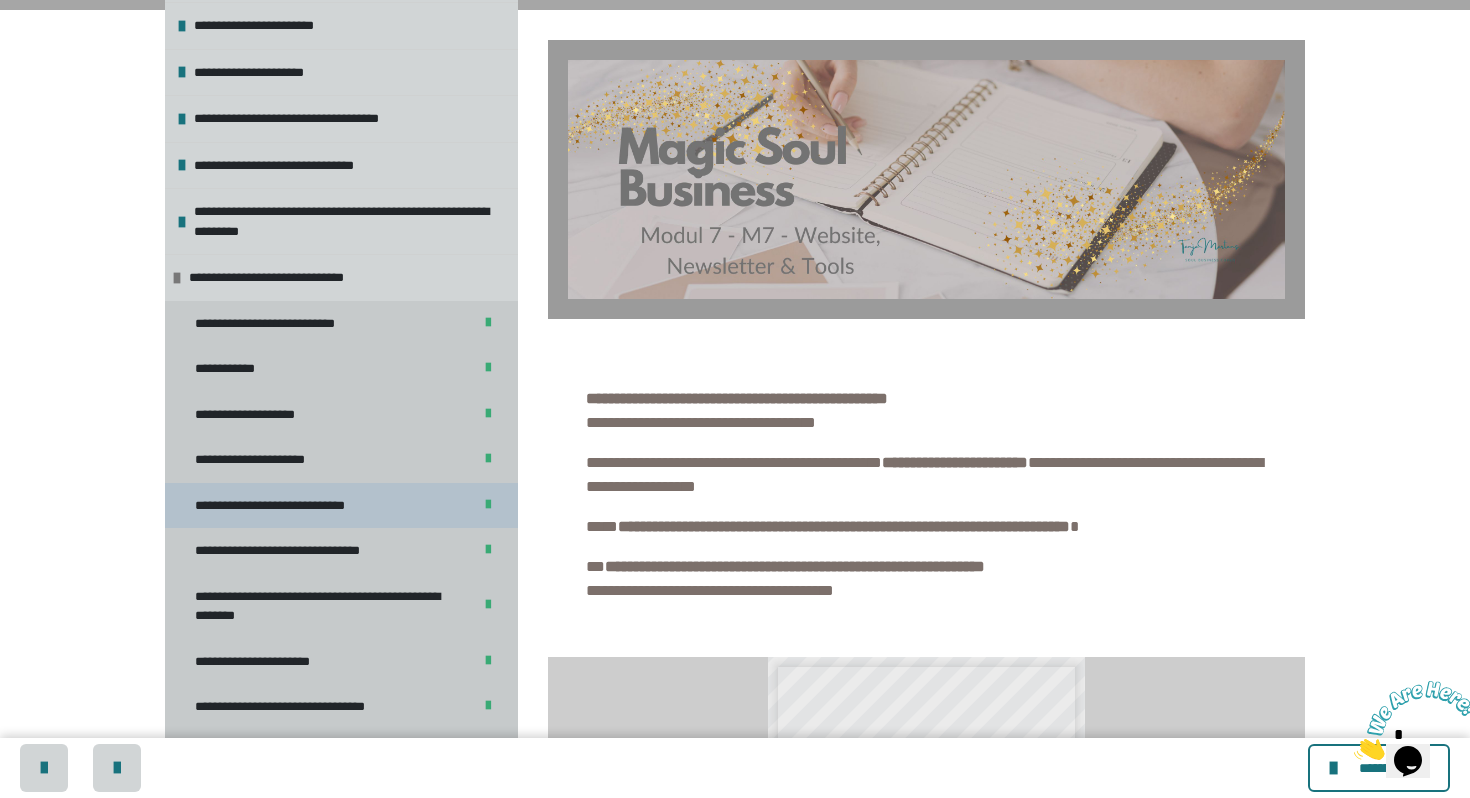 scroll, scrollTop: 0, scrollLeft: 0, axis: both 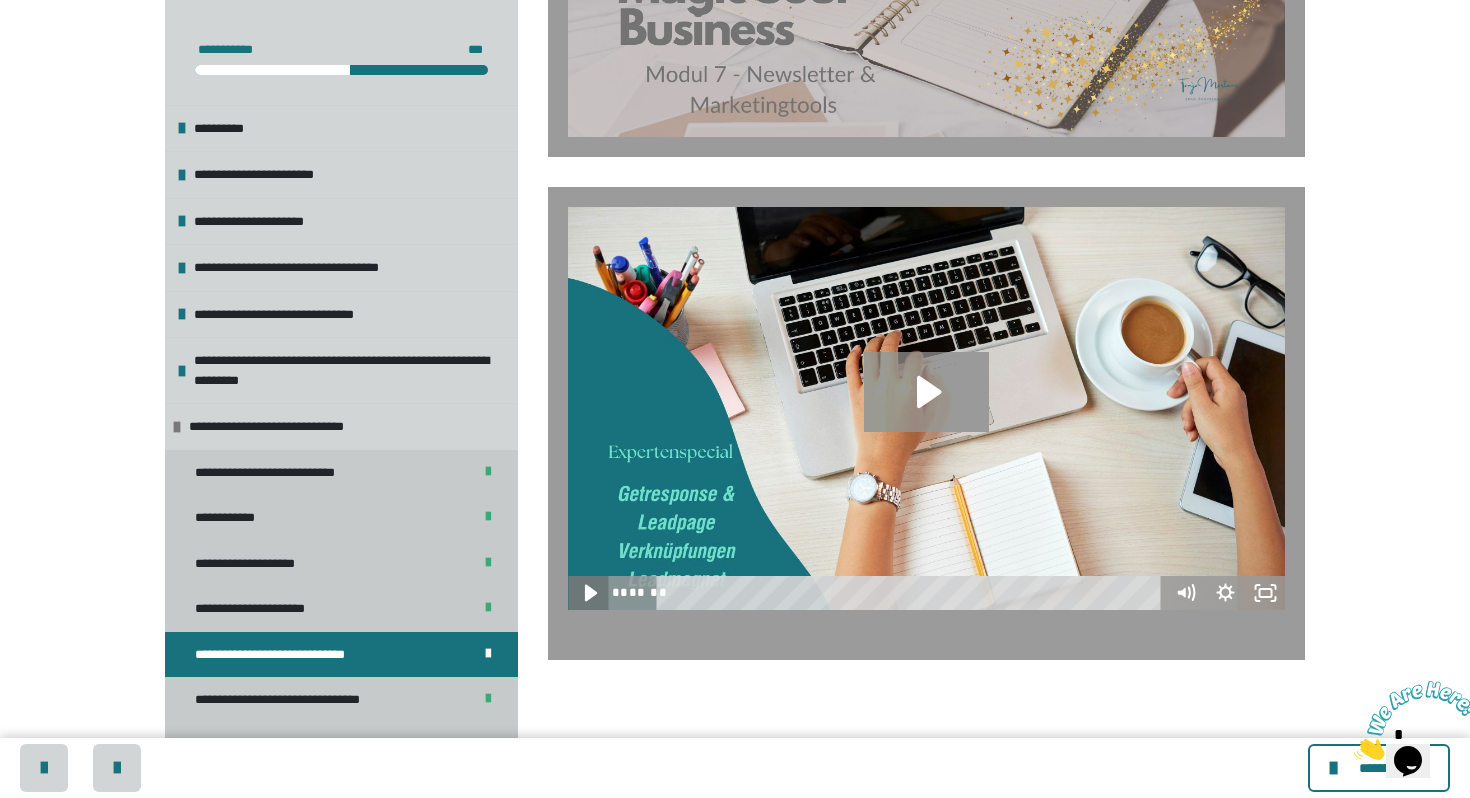 click 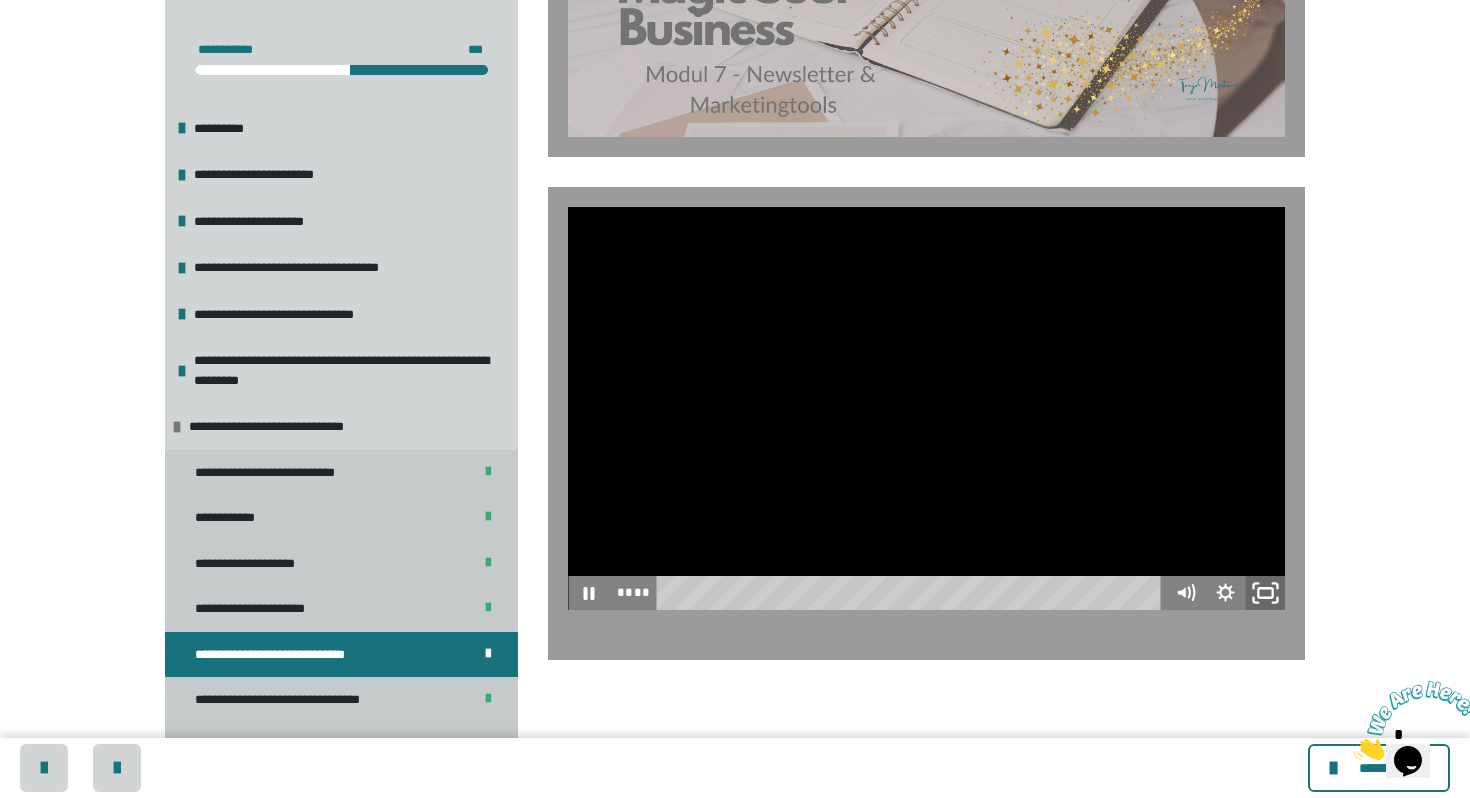 click 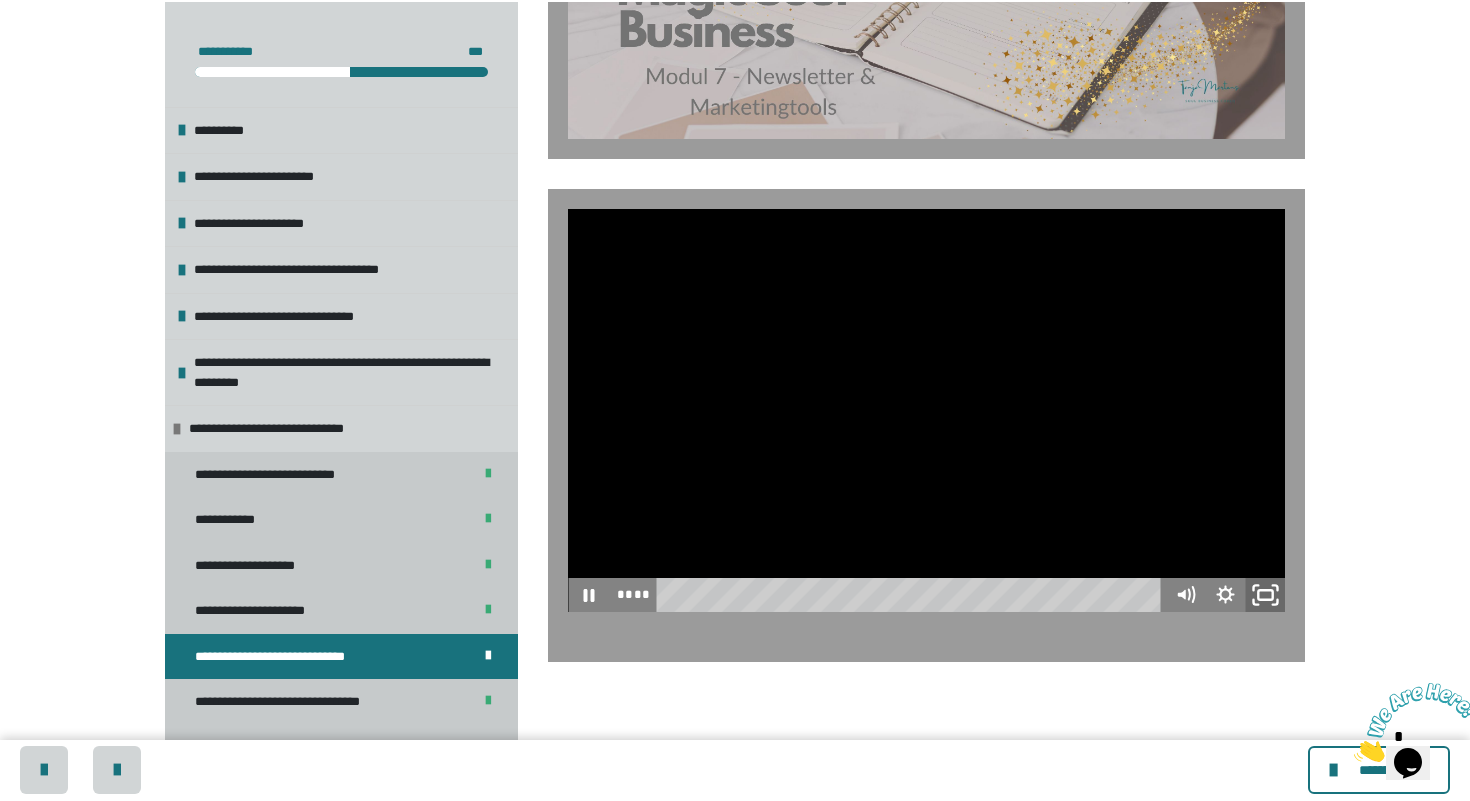scroll, scrollTop: 519, scrollLeft: 0, axis: vertical 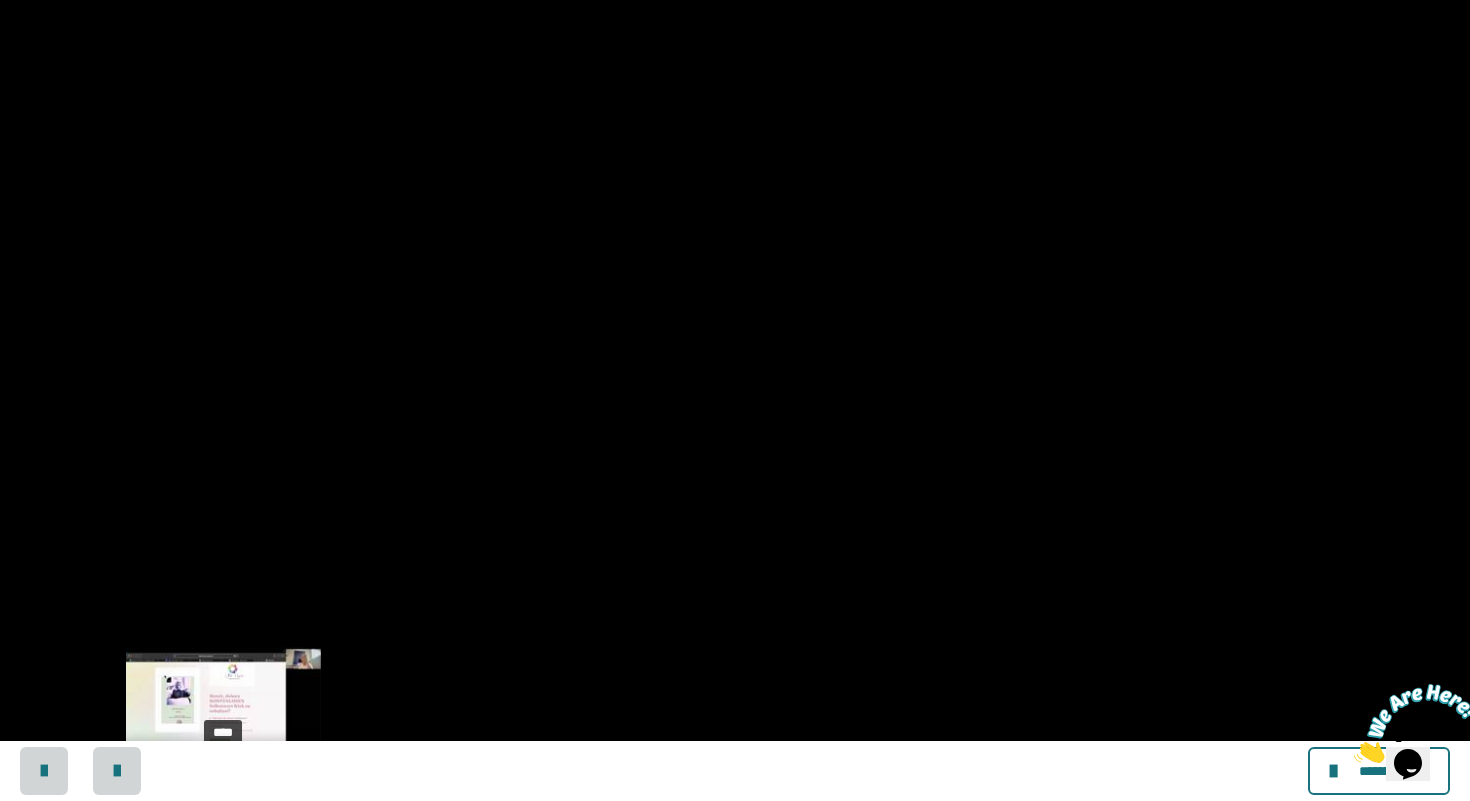 drag, startPoint x: 131, startPoint y: 780, endPoint x: 224, endPoint y: 783, distance: 93.04838 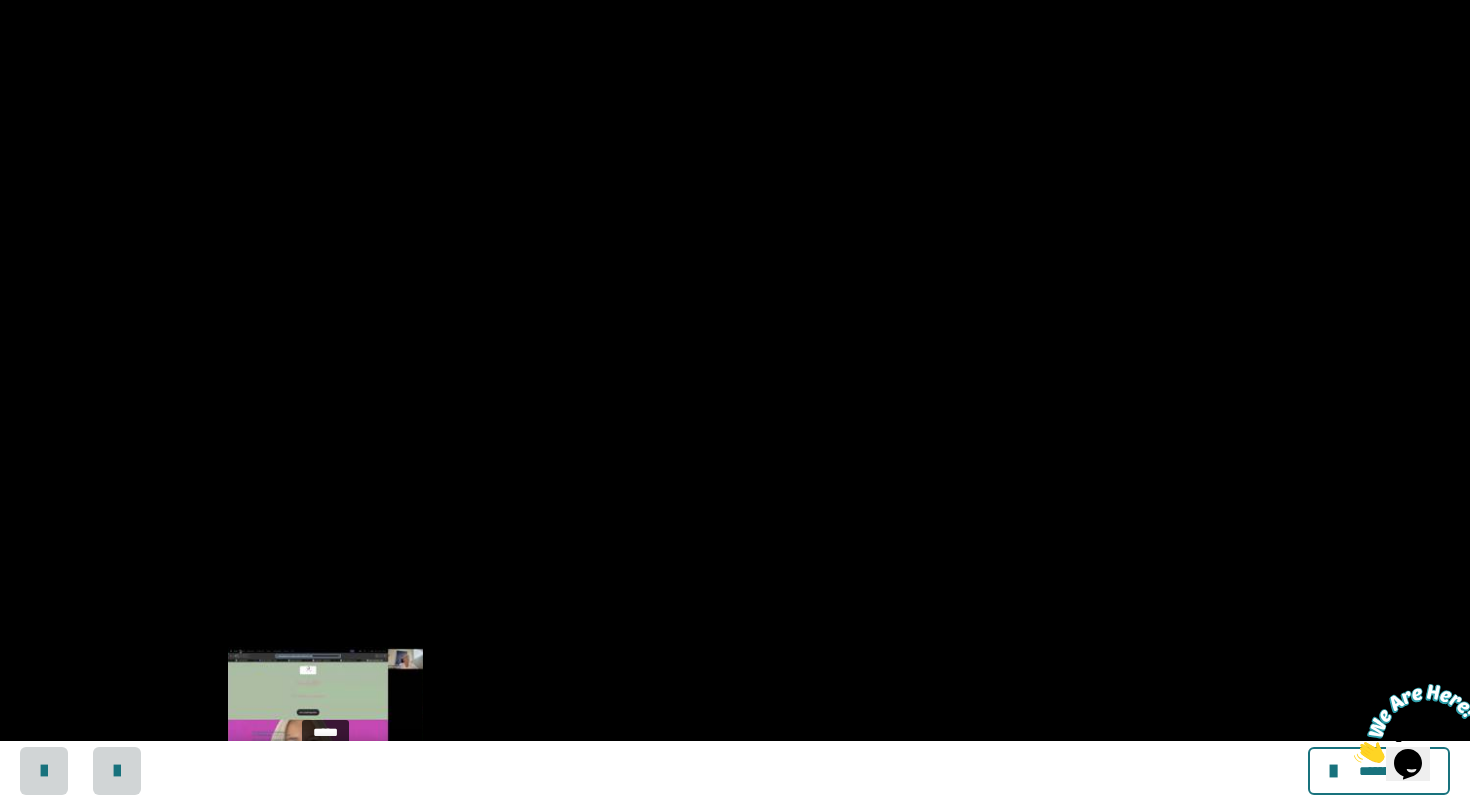 drag, startPoint x: 224, startPoint y: 779, endPoint x: 326, endPoint y: 779, distance: 102 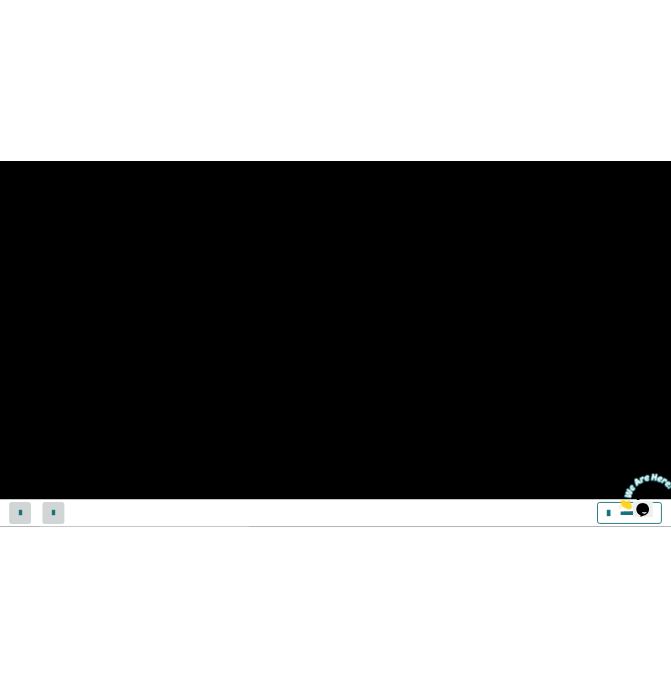 scroll, scrollTop: 342, scrollLeft: 0, axis: vertical 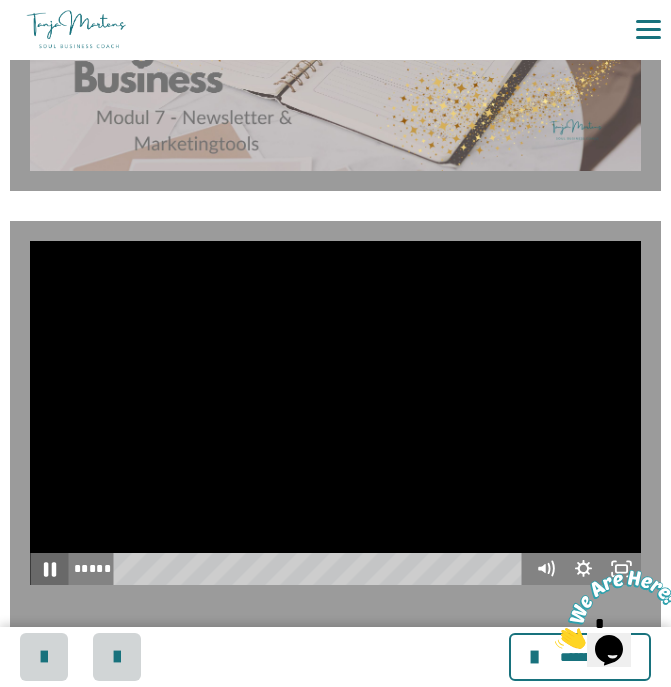 click 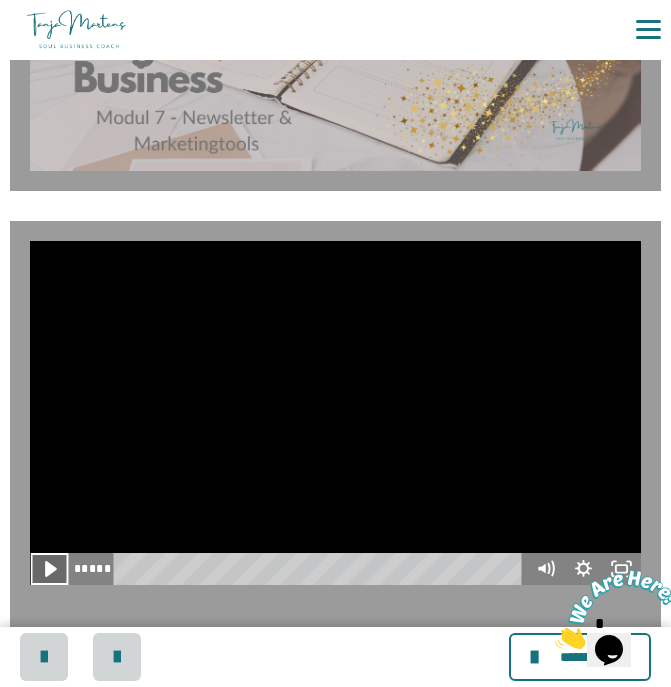 click 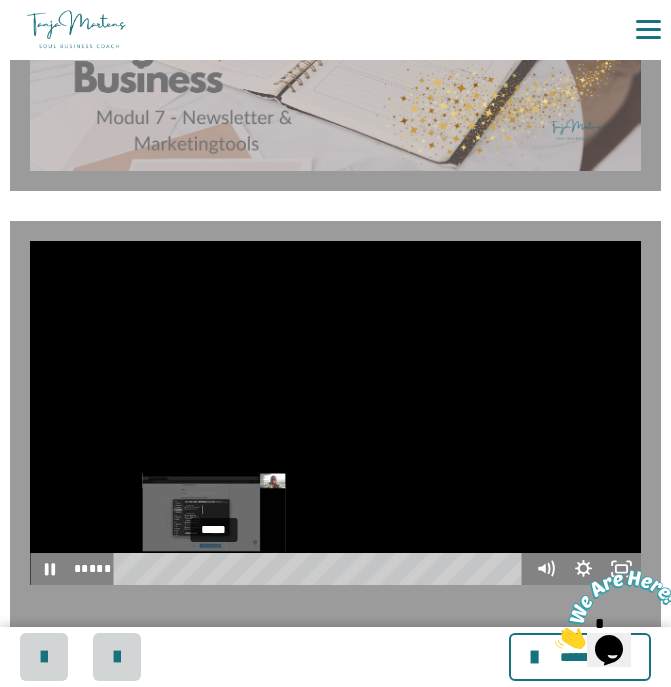 drag, startPoint x: 200, startPoint y: 568, endPoint x: 215, endPoint y: 568, distance: 15 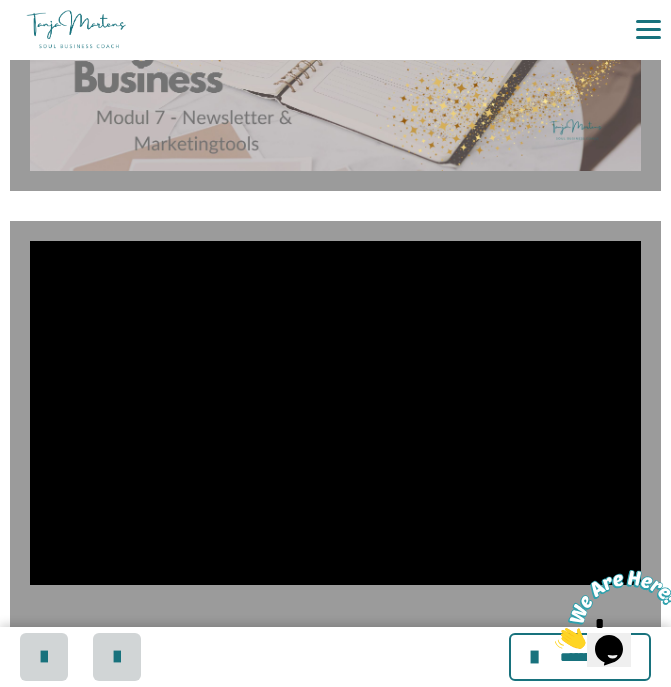 click at bounding box center (609, 609) 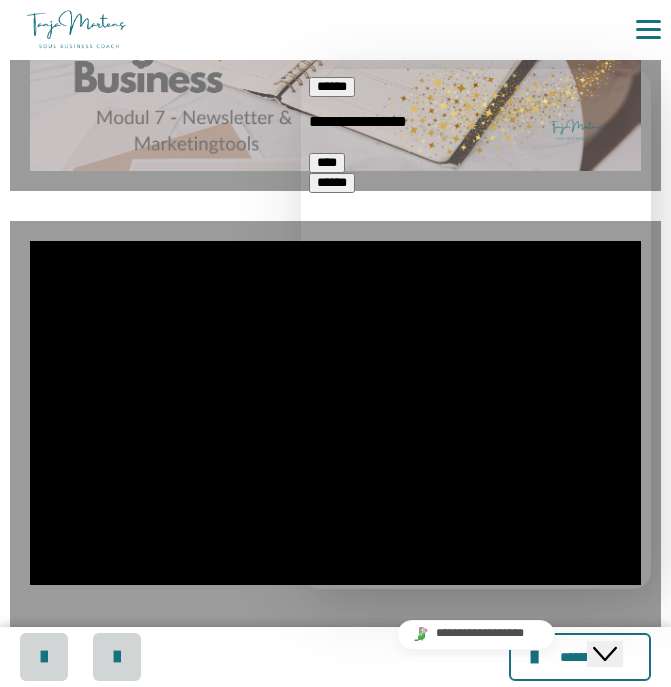 click at bounding box center [335, 206] 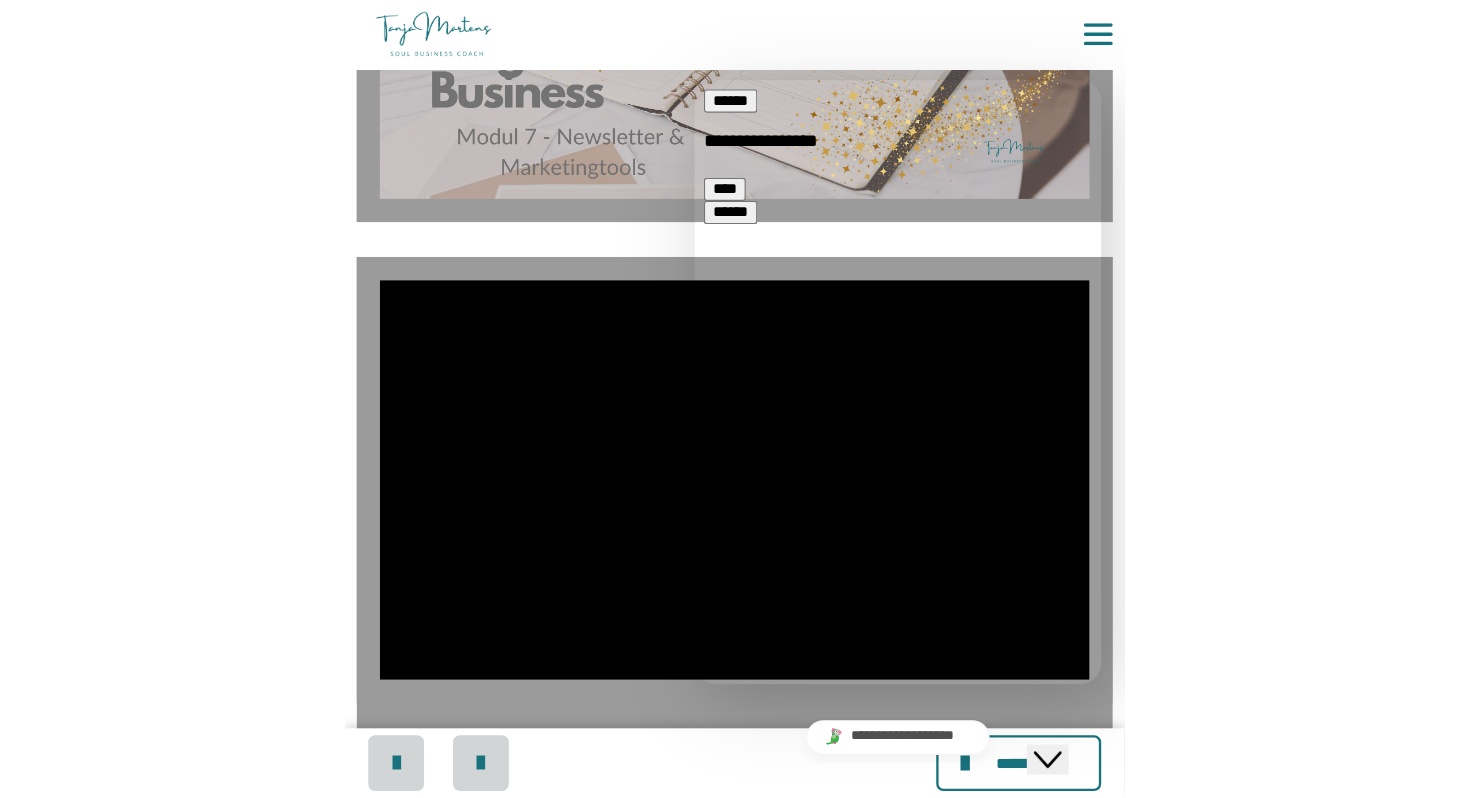 scroll, scrollTop: 320, scrollLeft: 0, axis: vertical 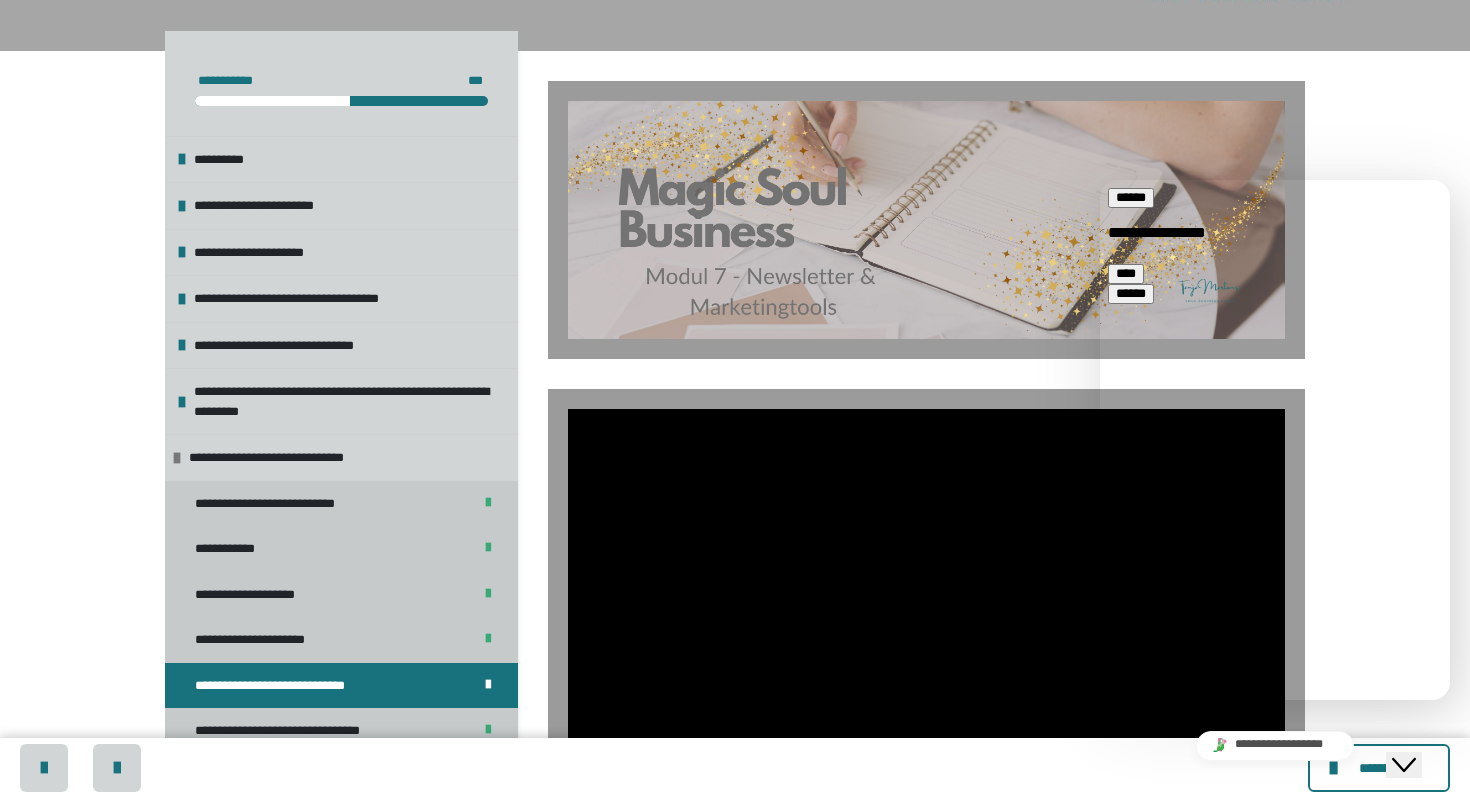 click on "**********" at bounding box center (735, 1752) 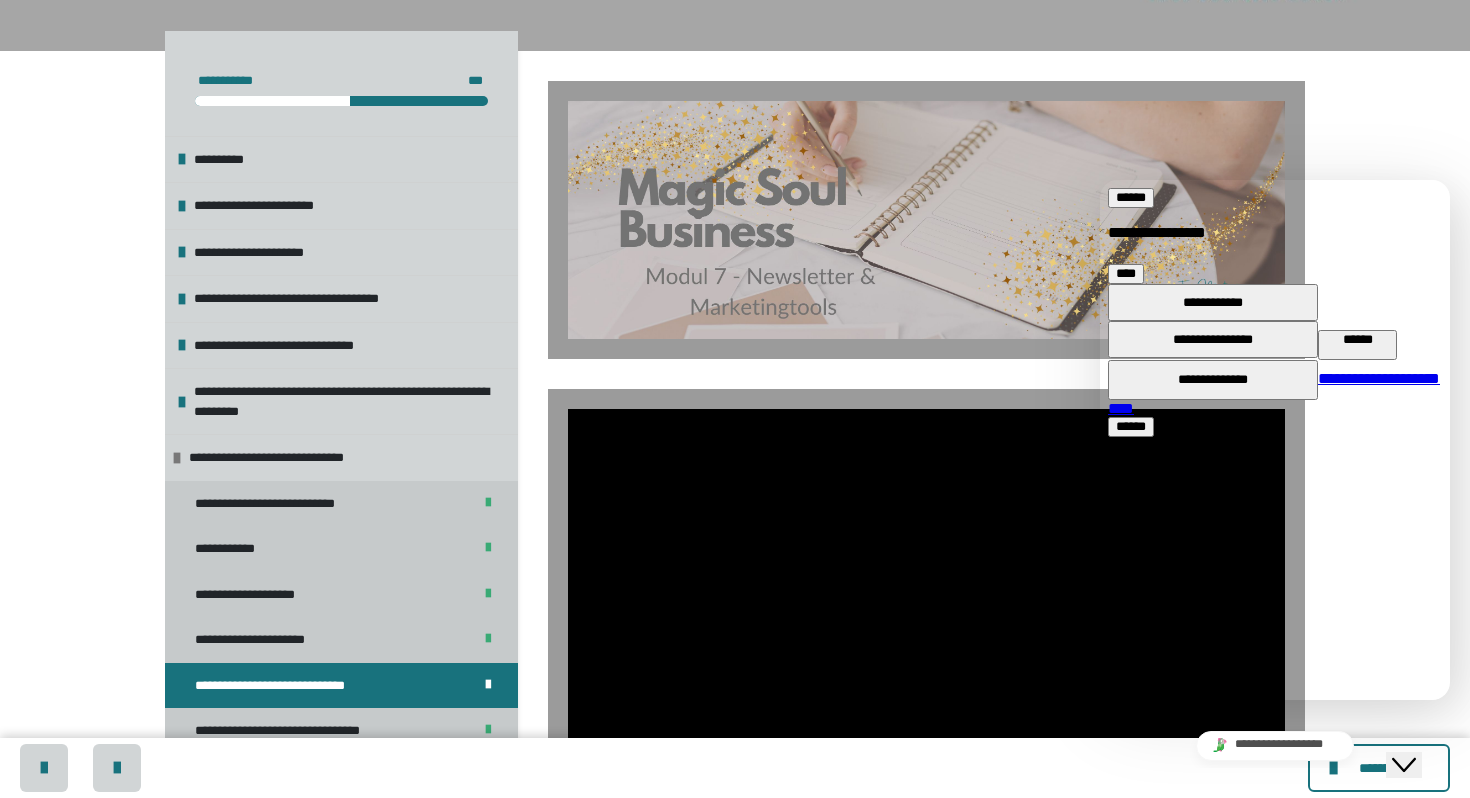 click on "**********" at bounding box center [735, 1752] 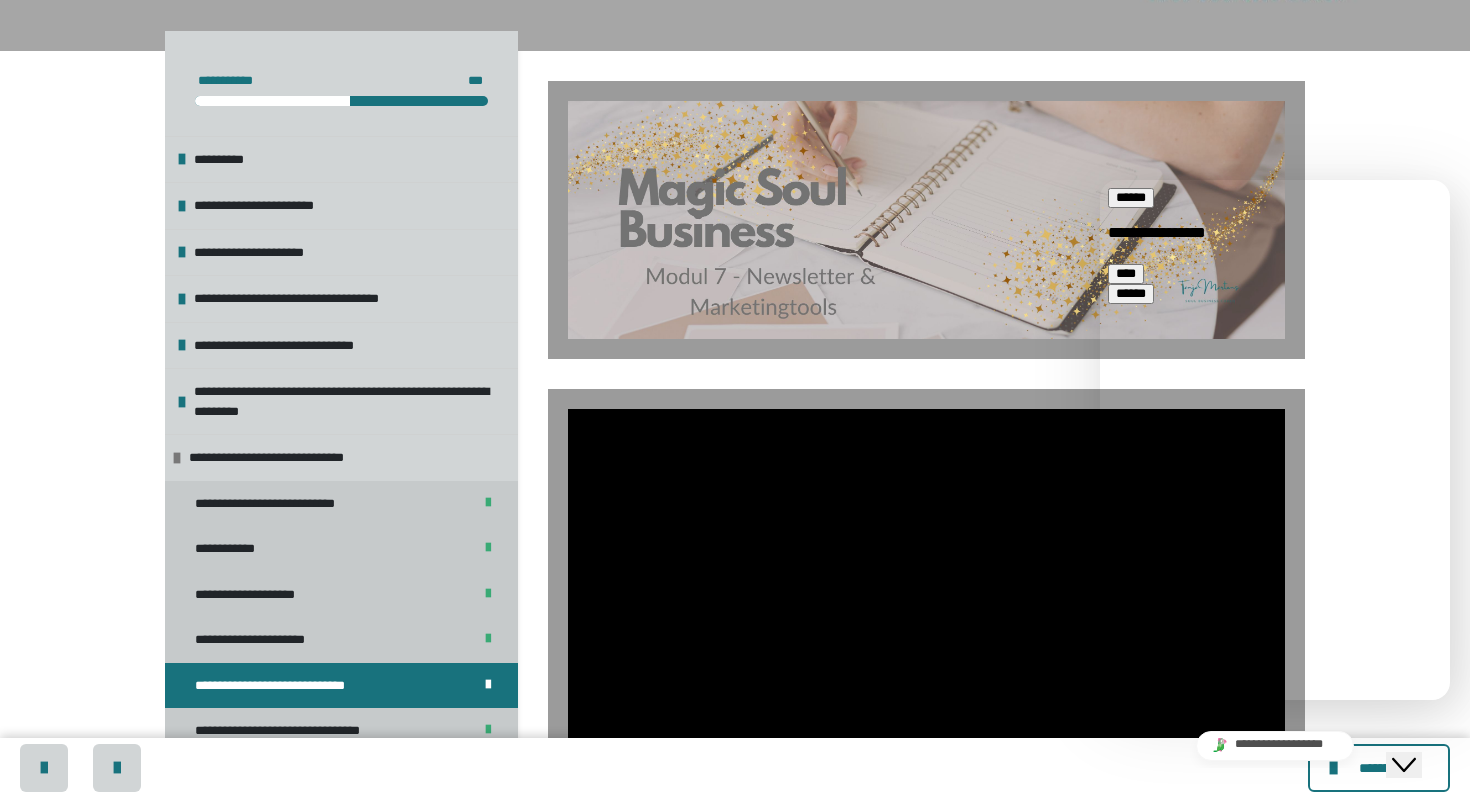 scroll, scrollTop: 323, scrollLeft: 0, axis: vertical 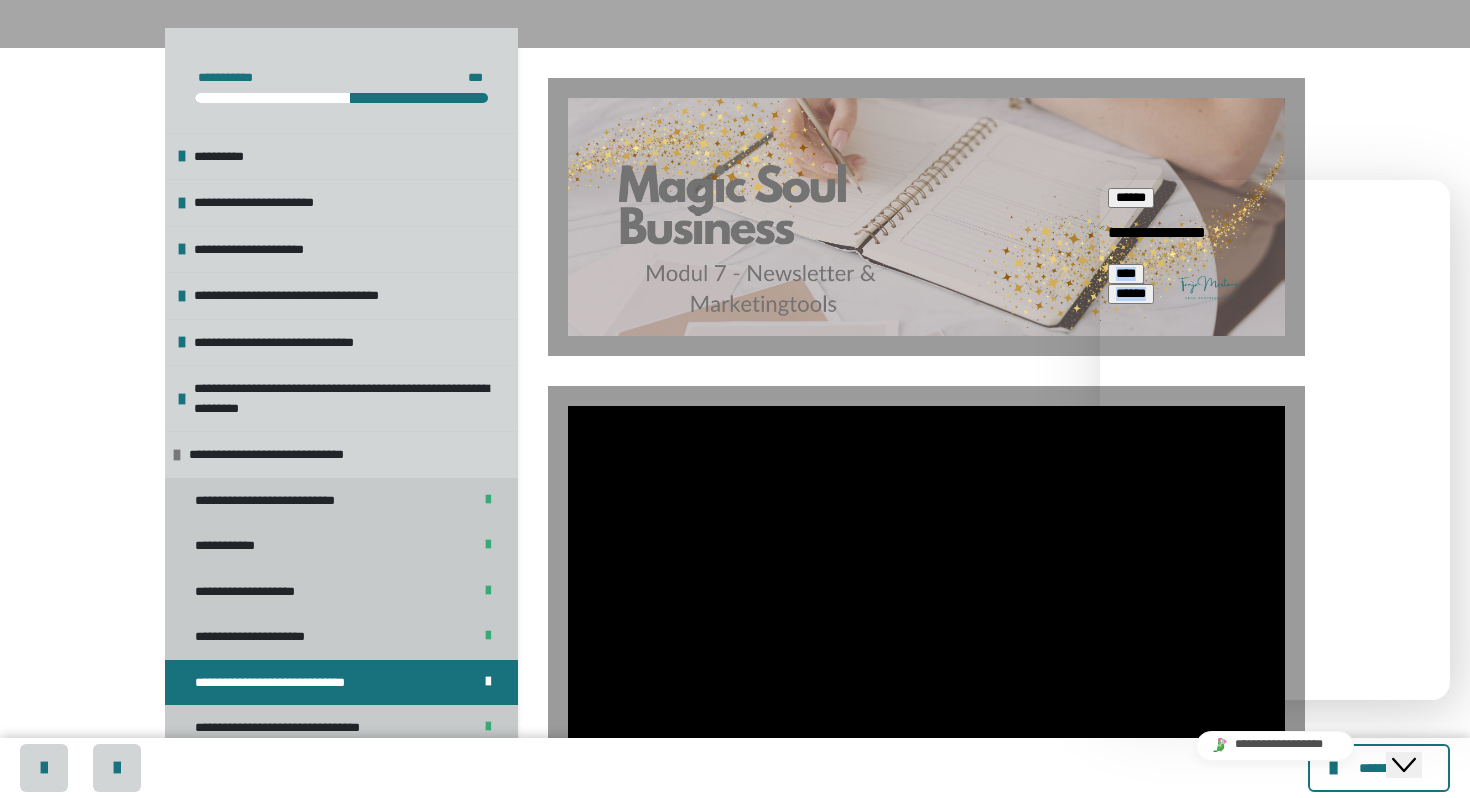 drag, startPoint x: 1363, startPoint y: 212, endPoint x: 1372, endPoint y: 269, distance: 57.706154 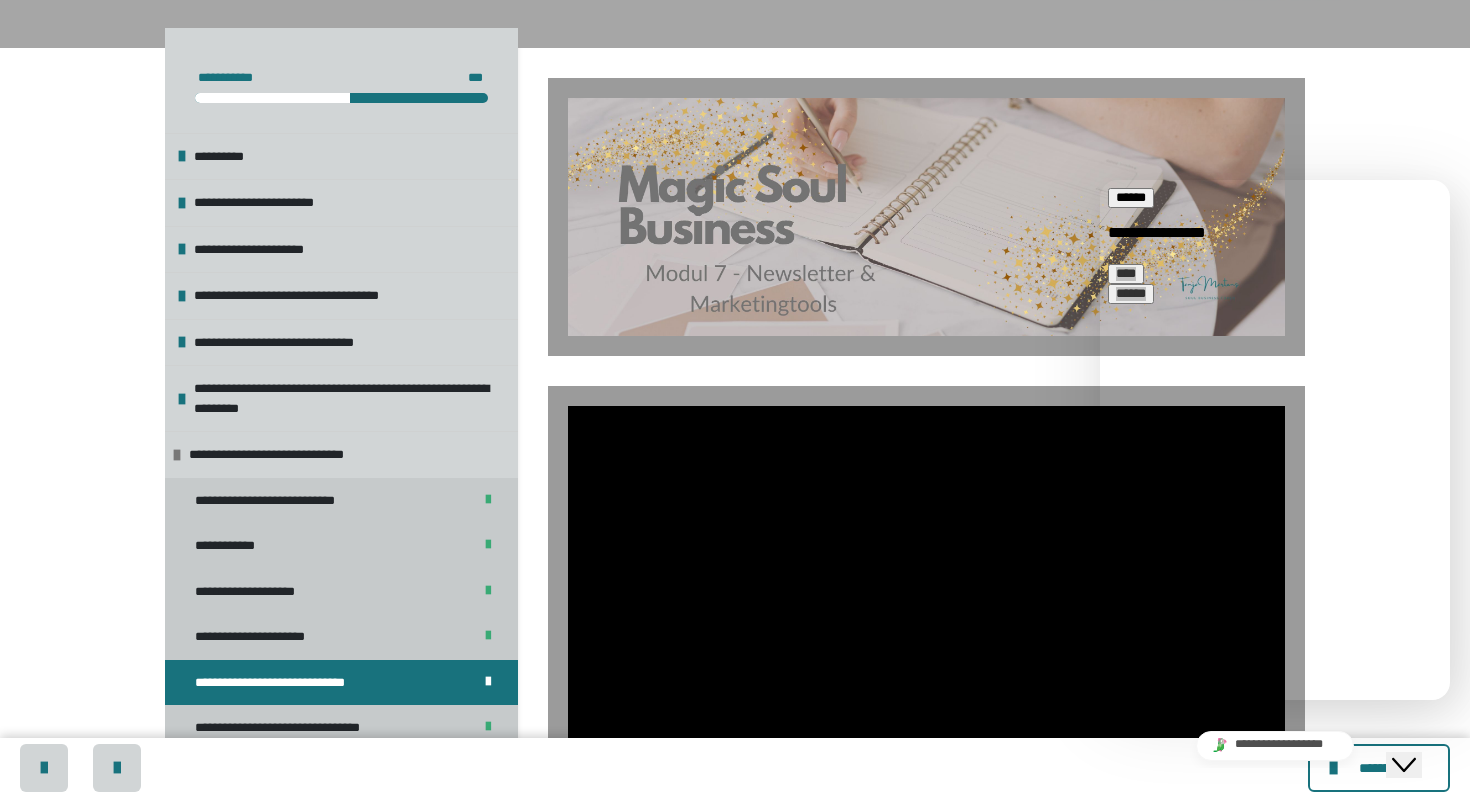 click on "**********" 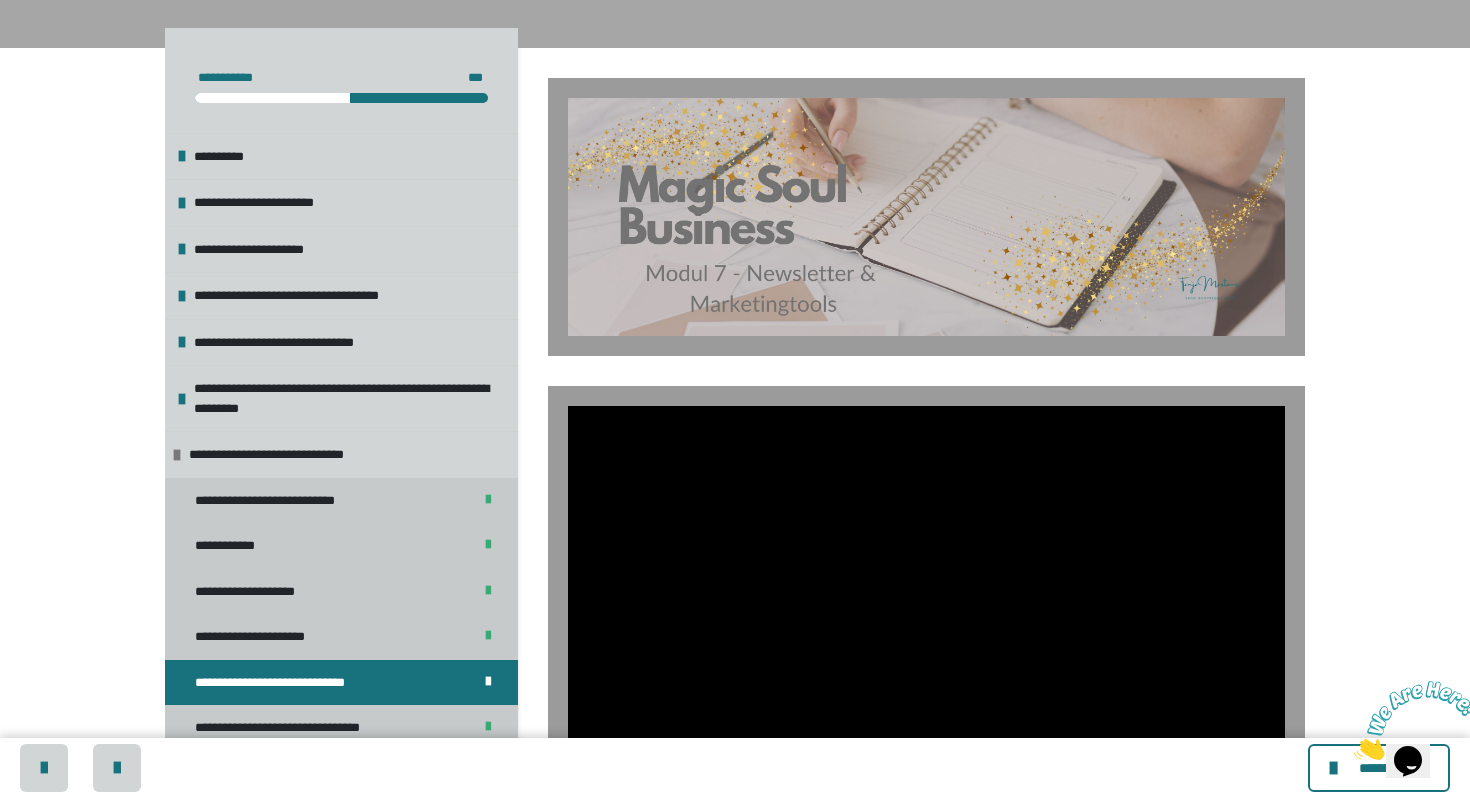 click at bounding box center [1354, 755] 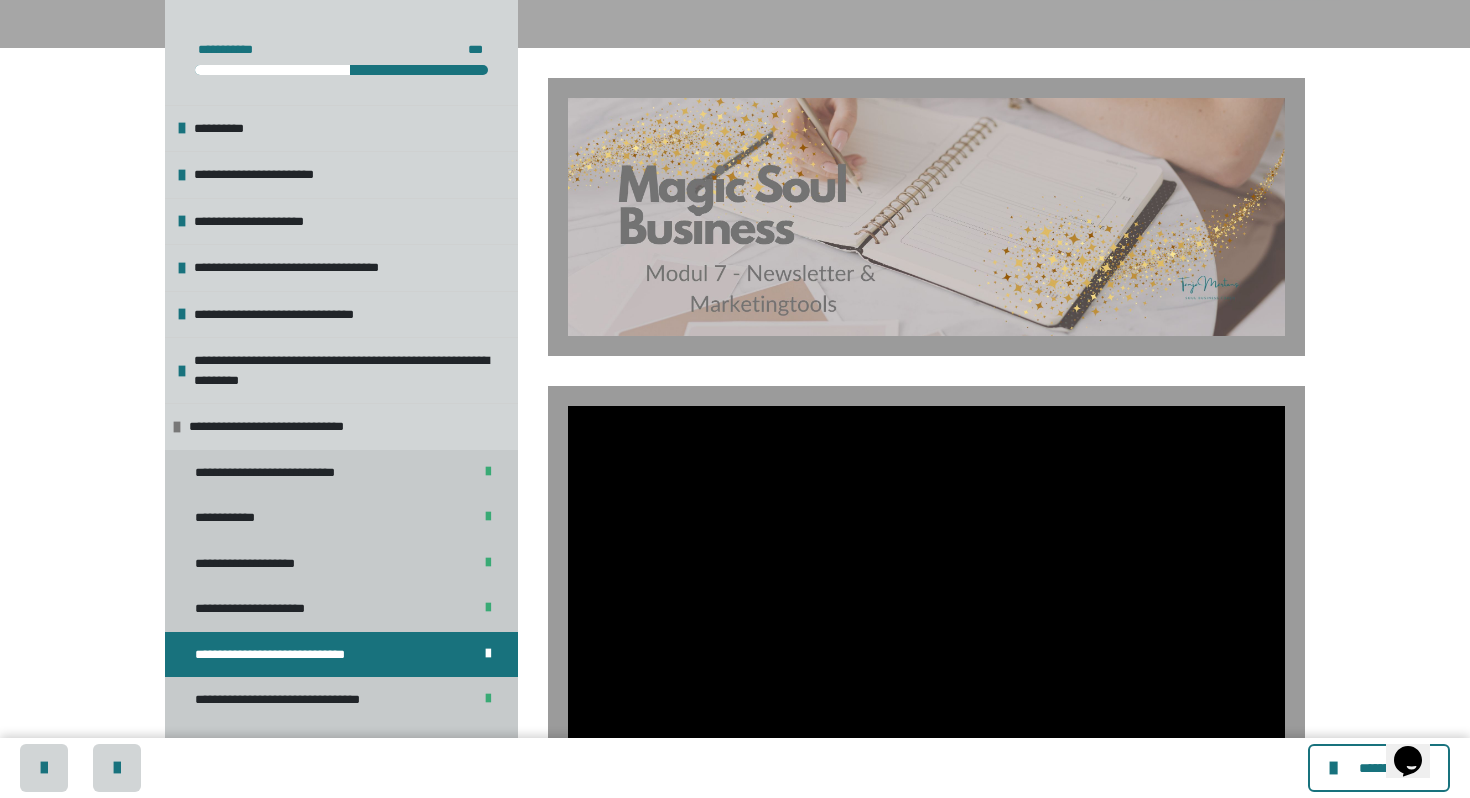 scroll, scrollTop: 431, scrollLeft: 0, axis: vertical 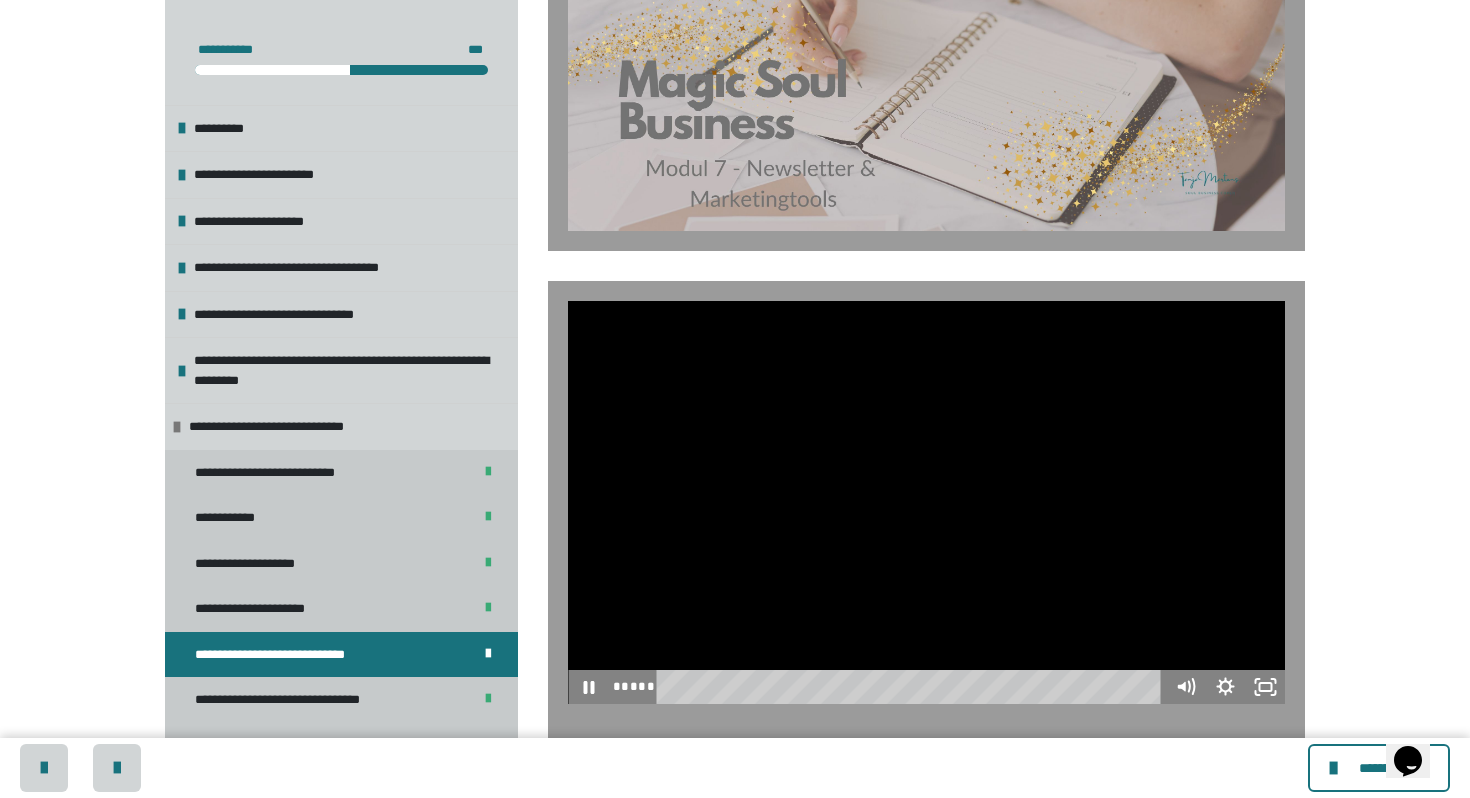 drag, startPoint x: 787, startPoint y: 686, endPoint x: 746, endPoint y: 660, distance: 48.548943 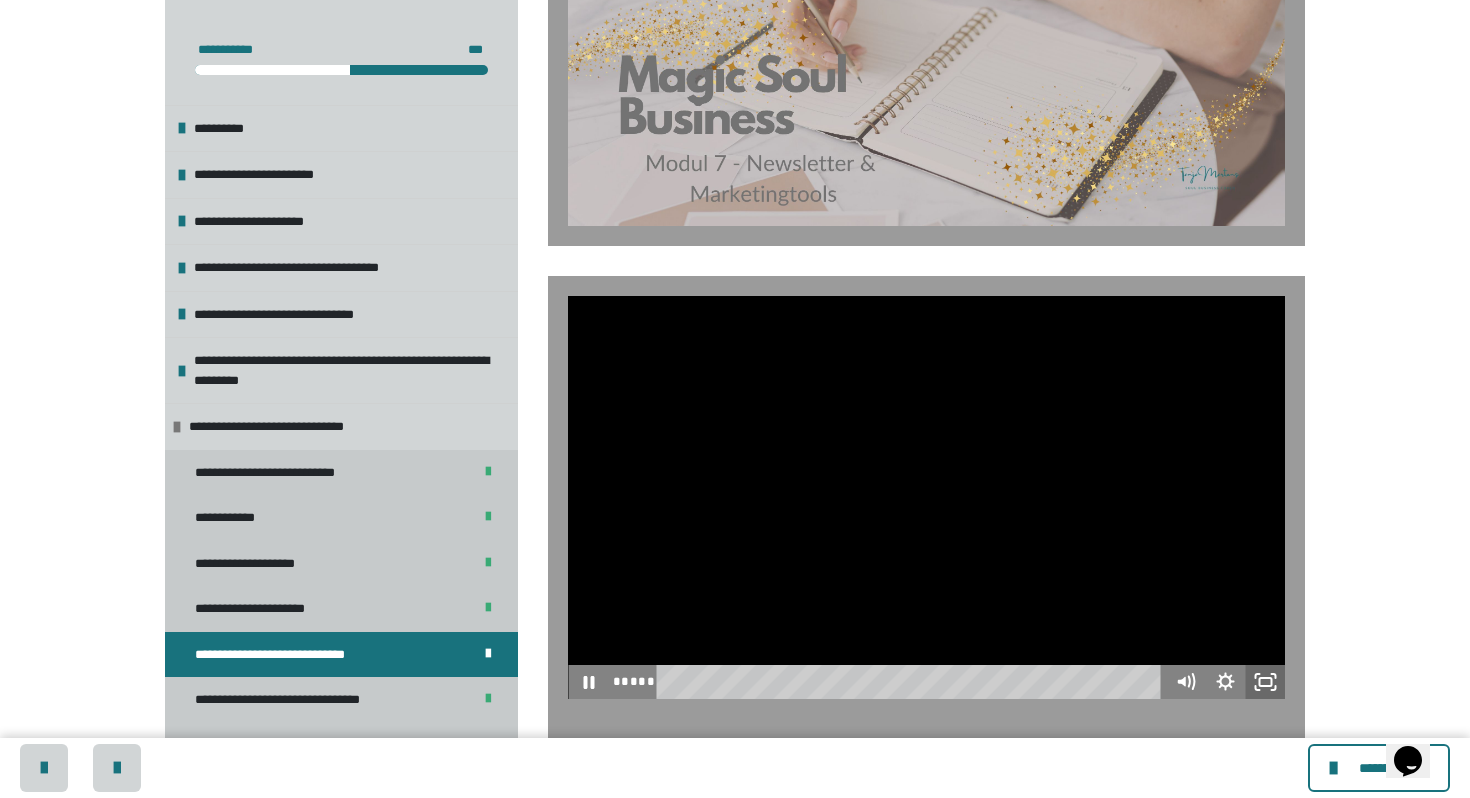 click 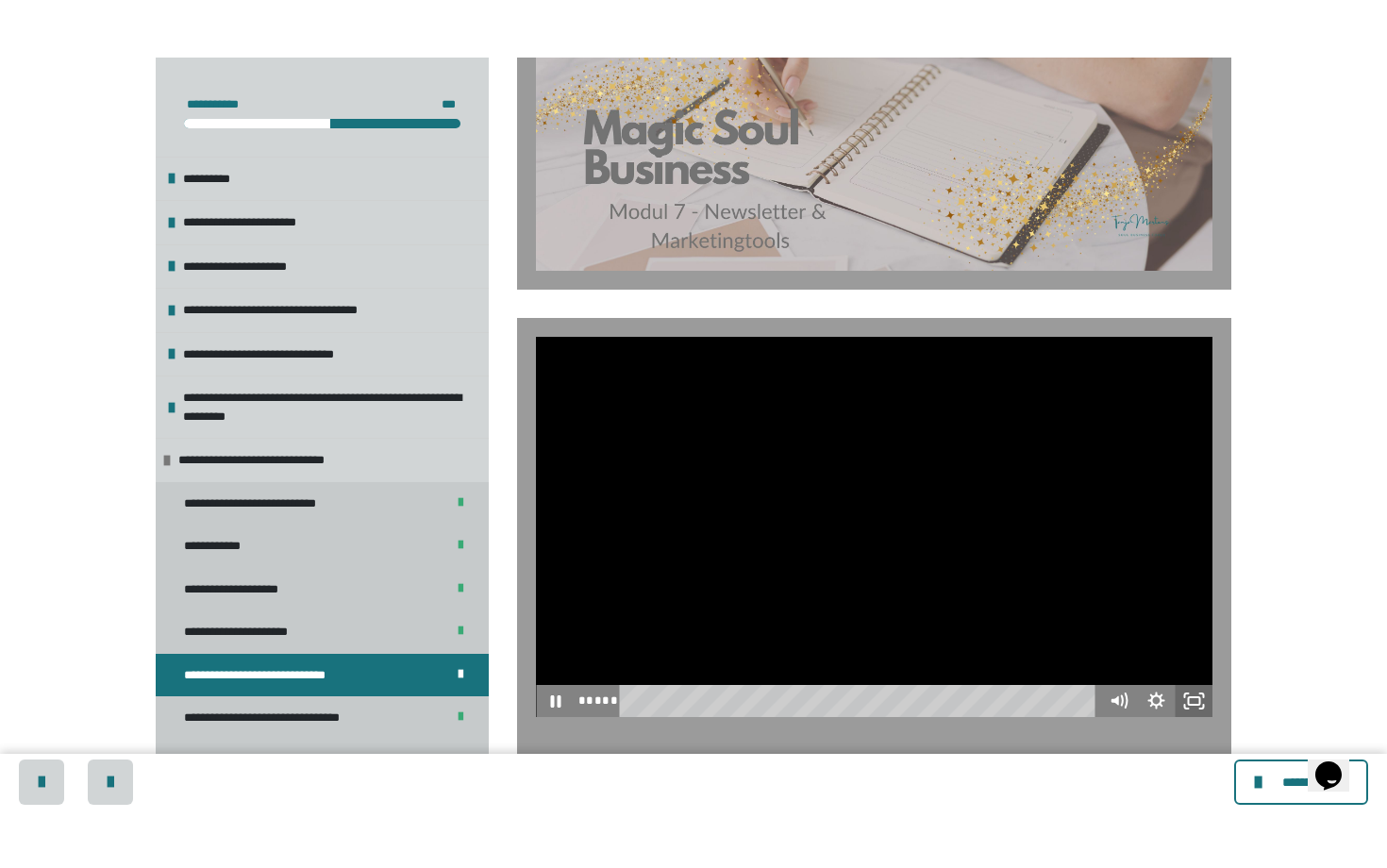 scroll, scrollTop: 407, scrollLeft: 0, axis: vertical 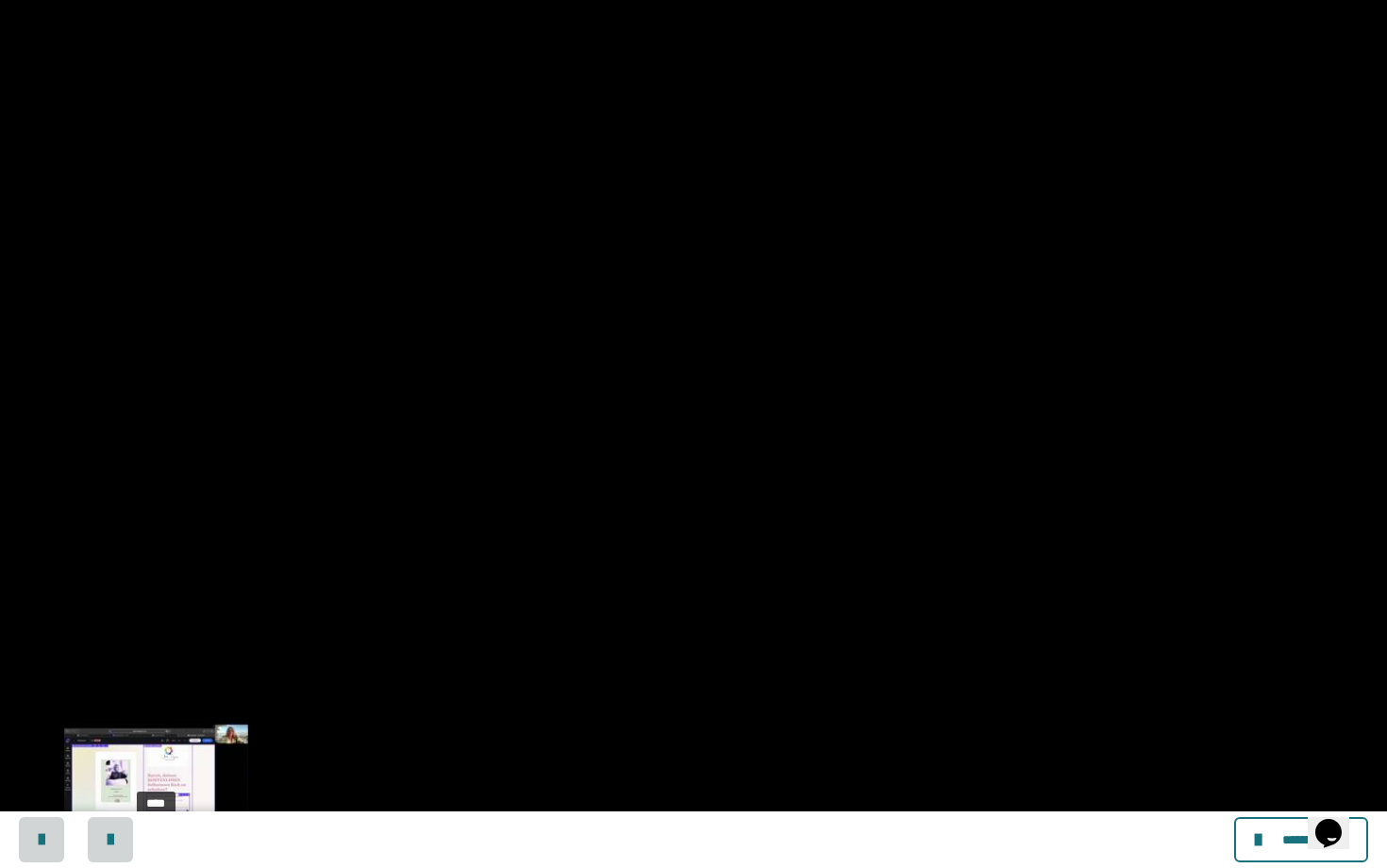 drag, startPoint x: 319, startPoint y: 848, endPoint x: 156, endPoint y: 847, distance: 163.00307 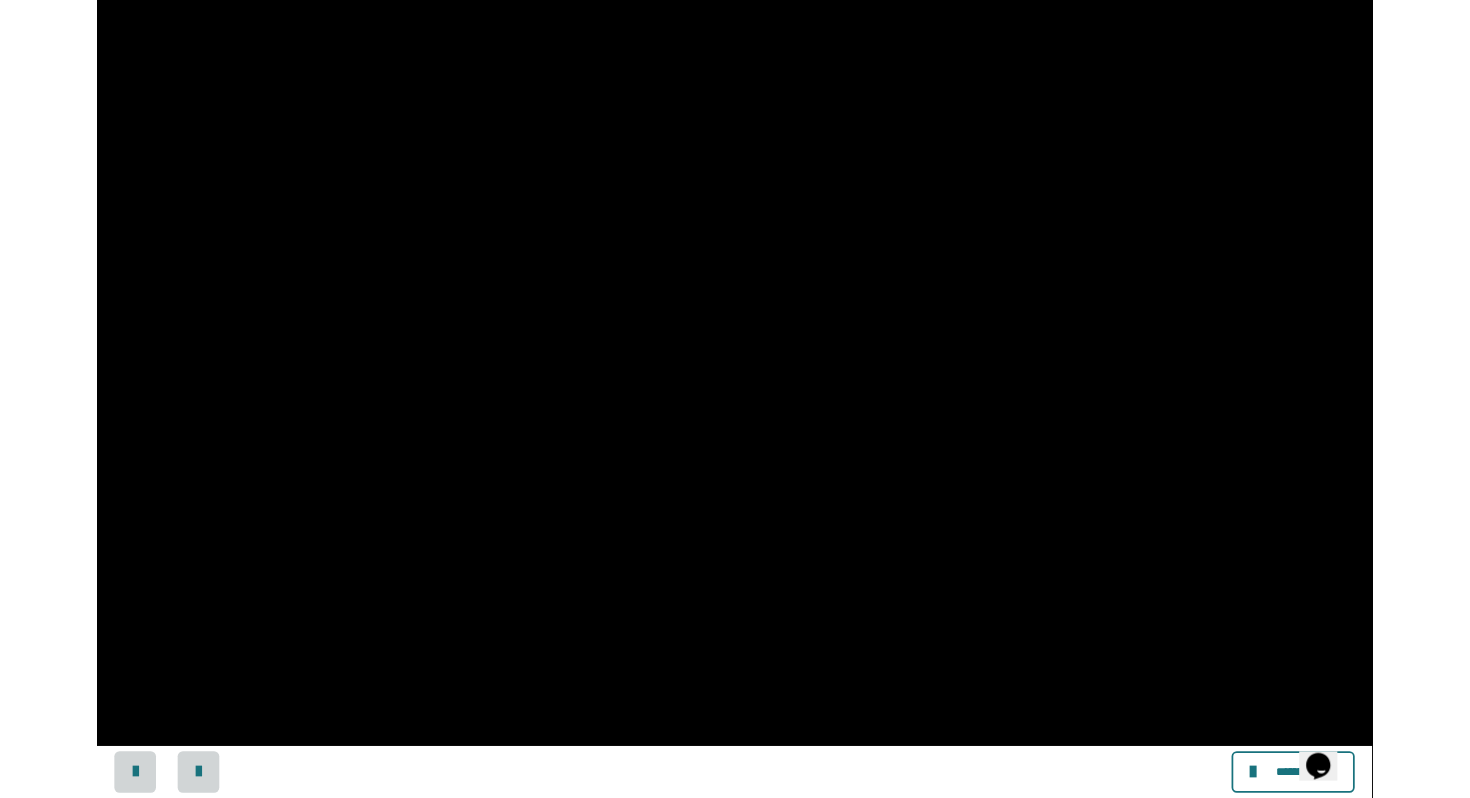 scroll, scrollTop: 342, scrollLeft: 0, axis: vertical 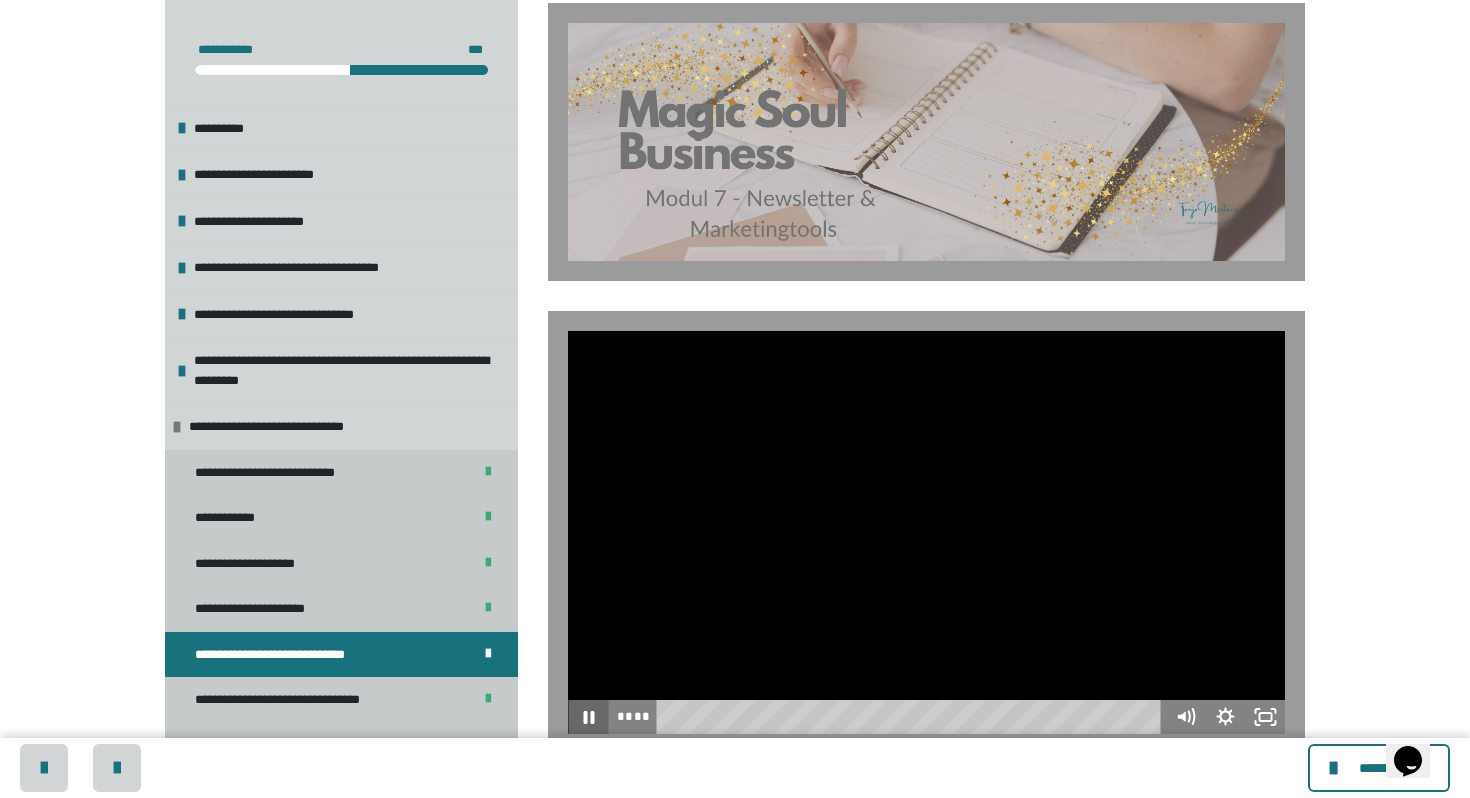 click 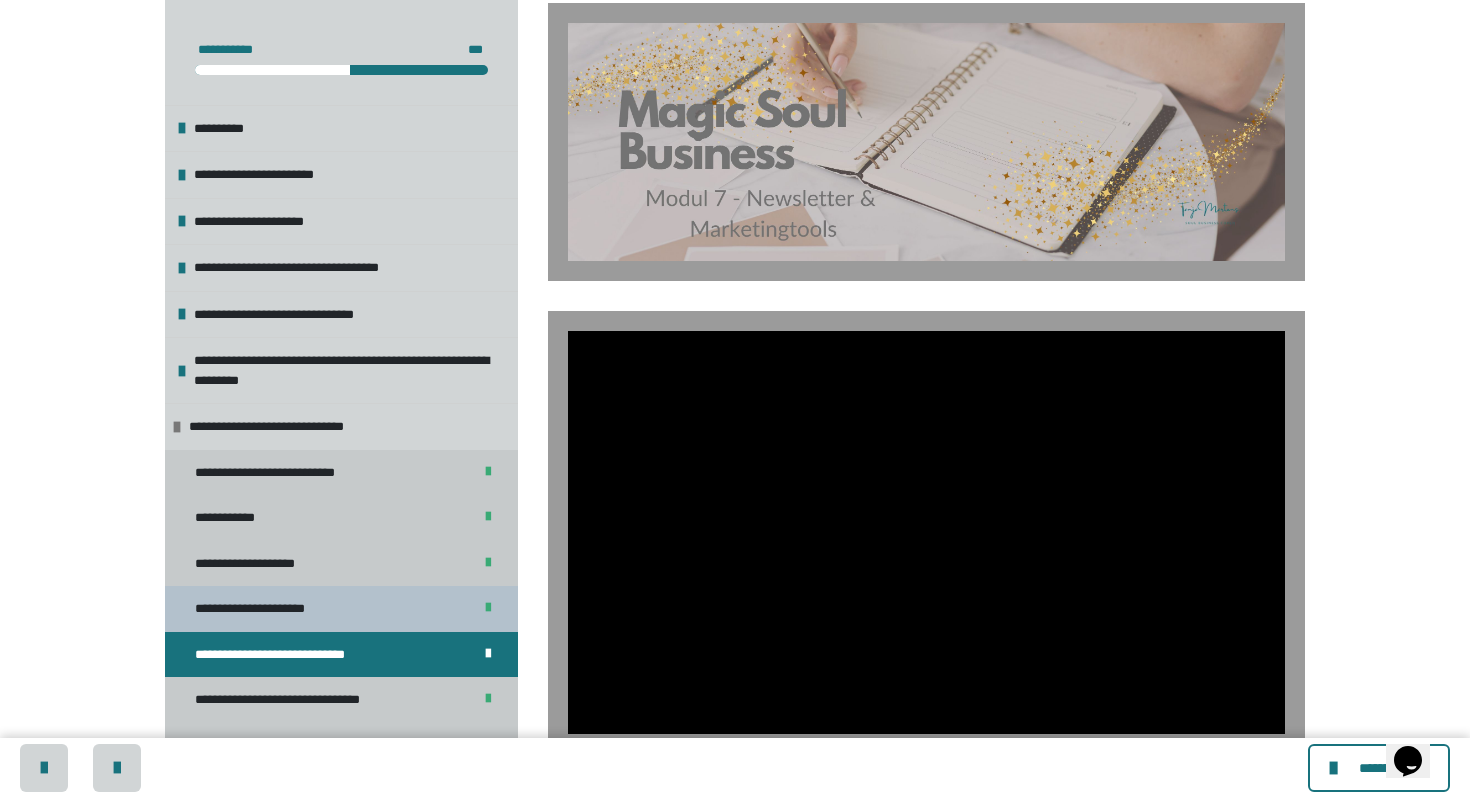 click on "**********" at bounding box center (265, 609) 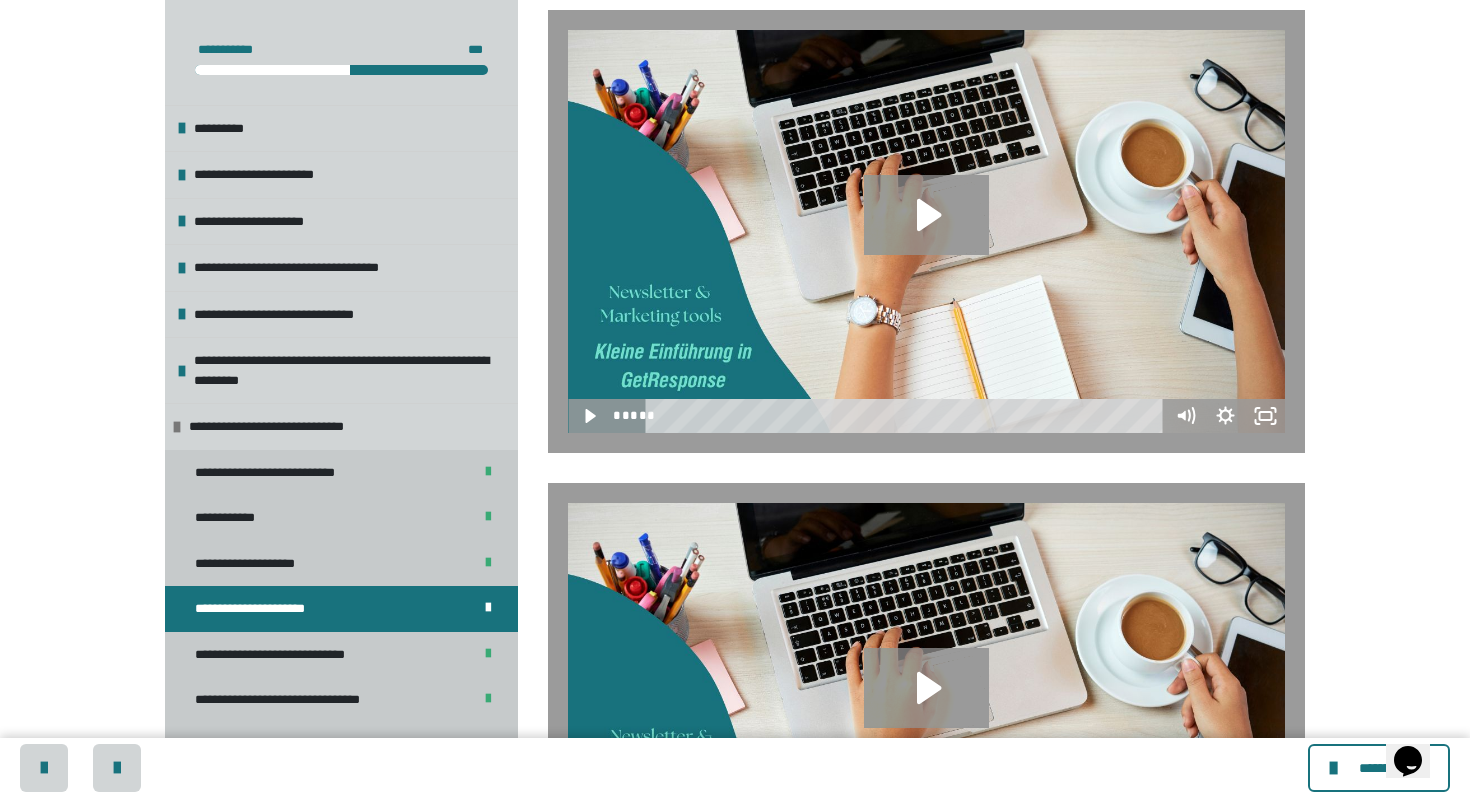 scroll, scrollTop: 683, scrollLeft: 0, axis: vertical 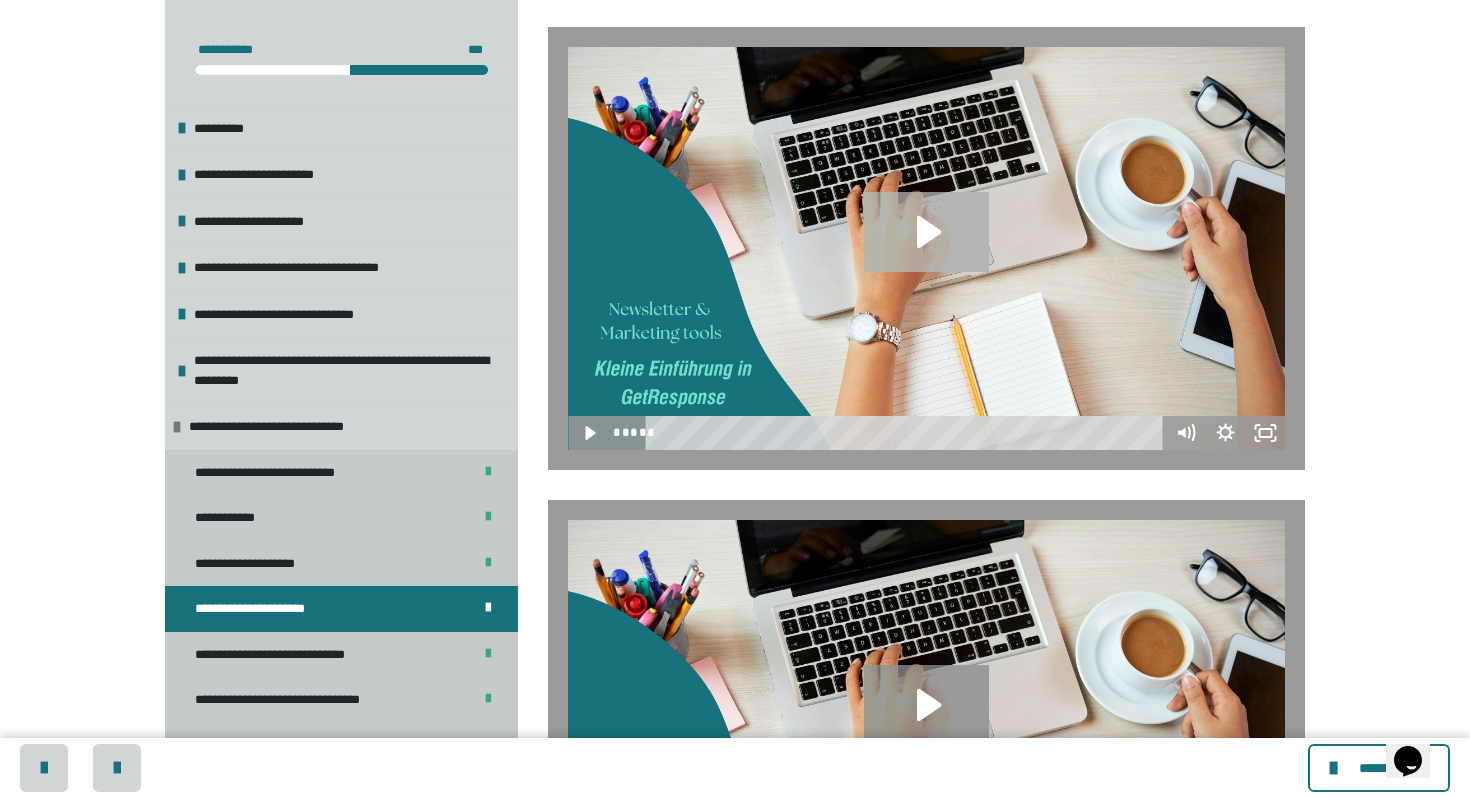 click 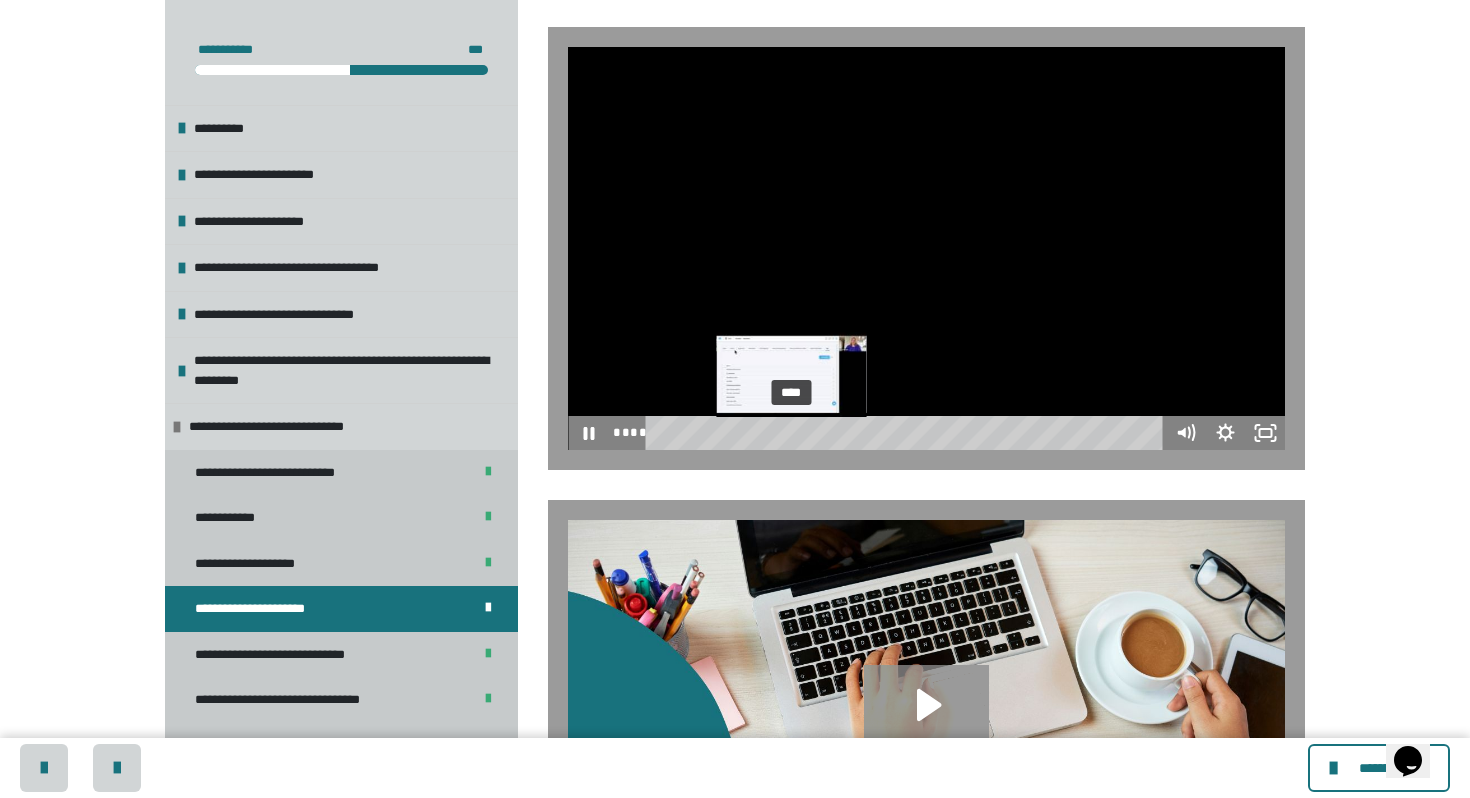 click on "****" at bounding box center (908, 433) 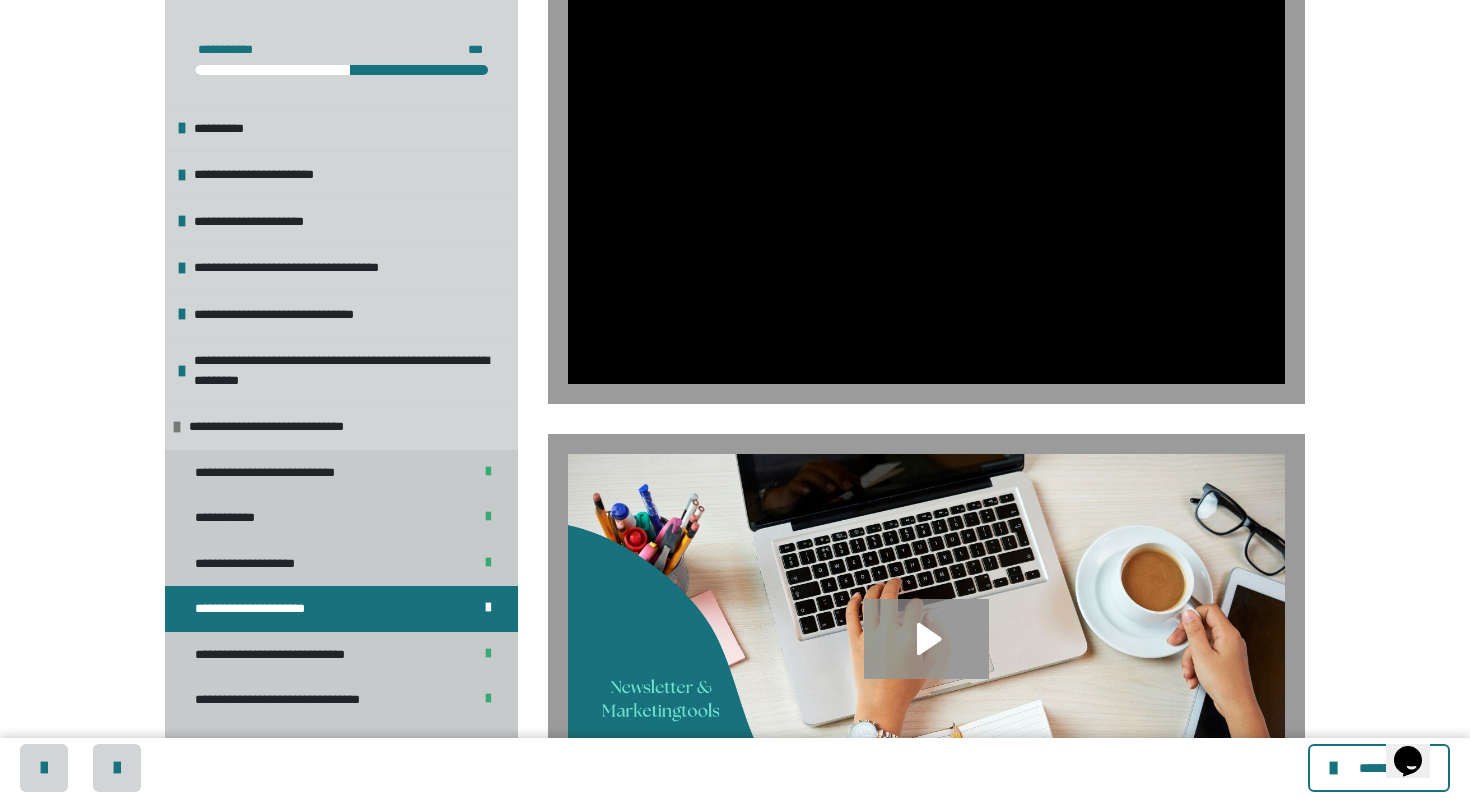 scroll, scrollTop: 750, scrollLeft: 0, axis: vertical 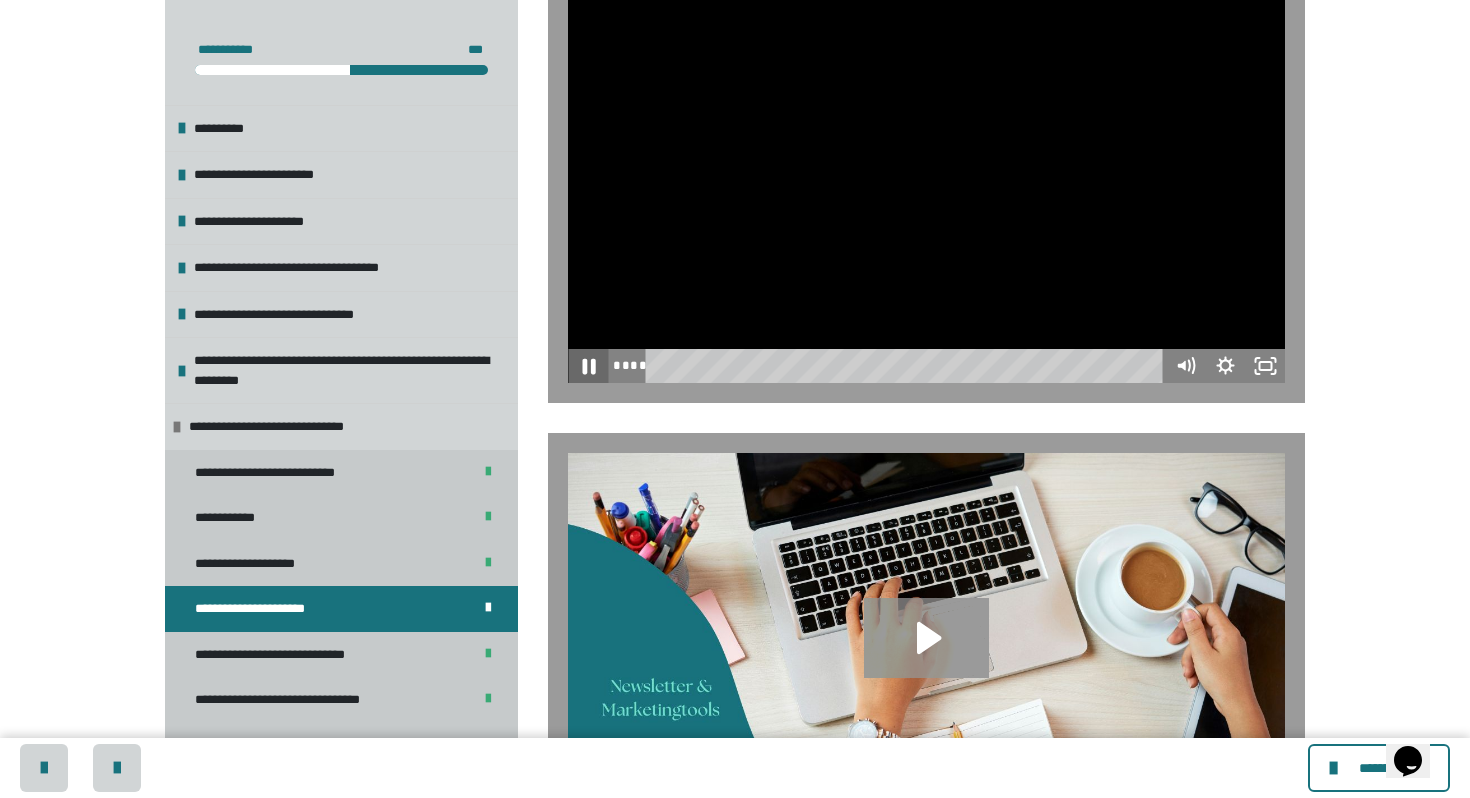 click 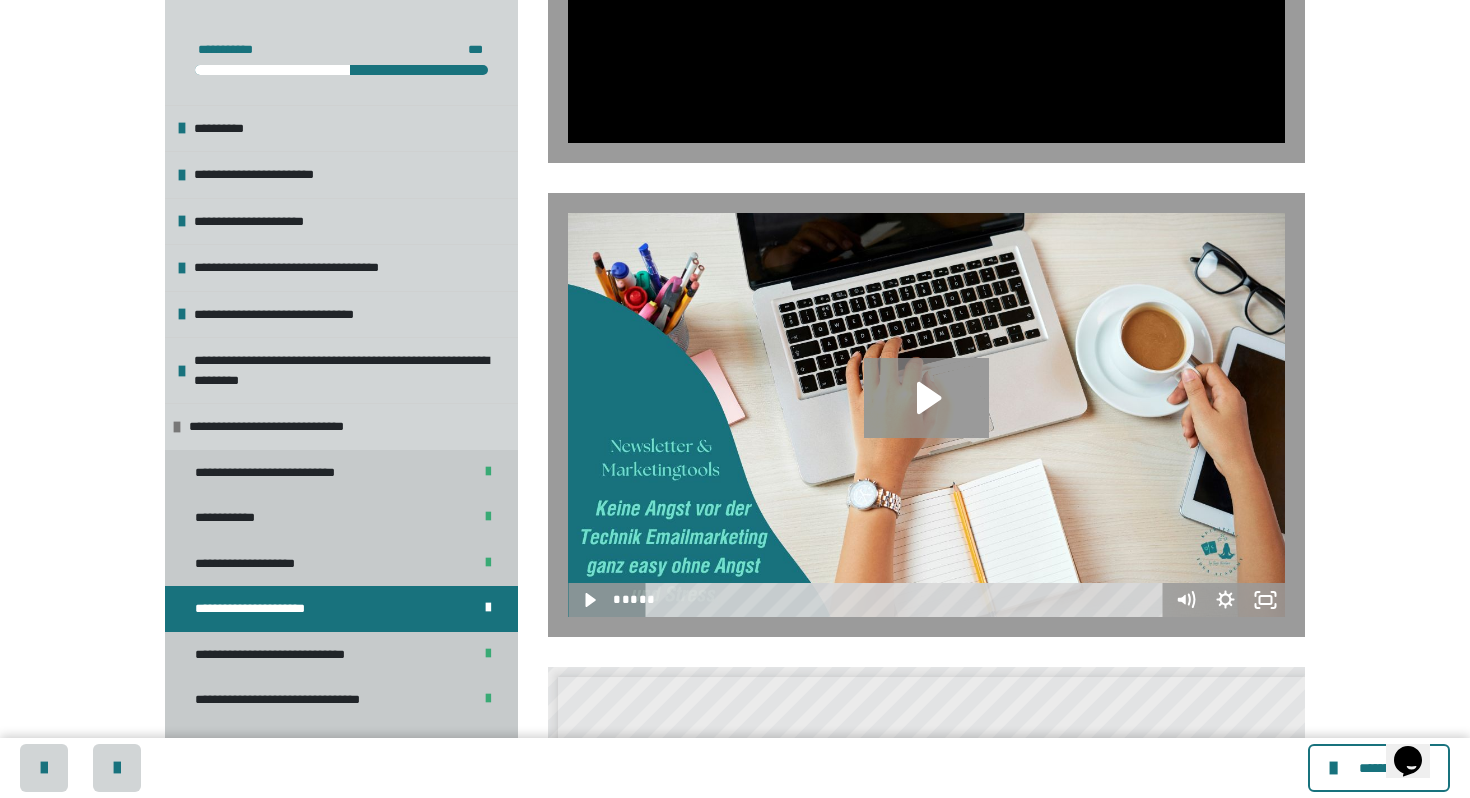 scroll, scrollTop: 1014, scrollLeft: 0, axis: vertical 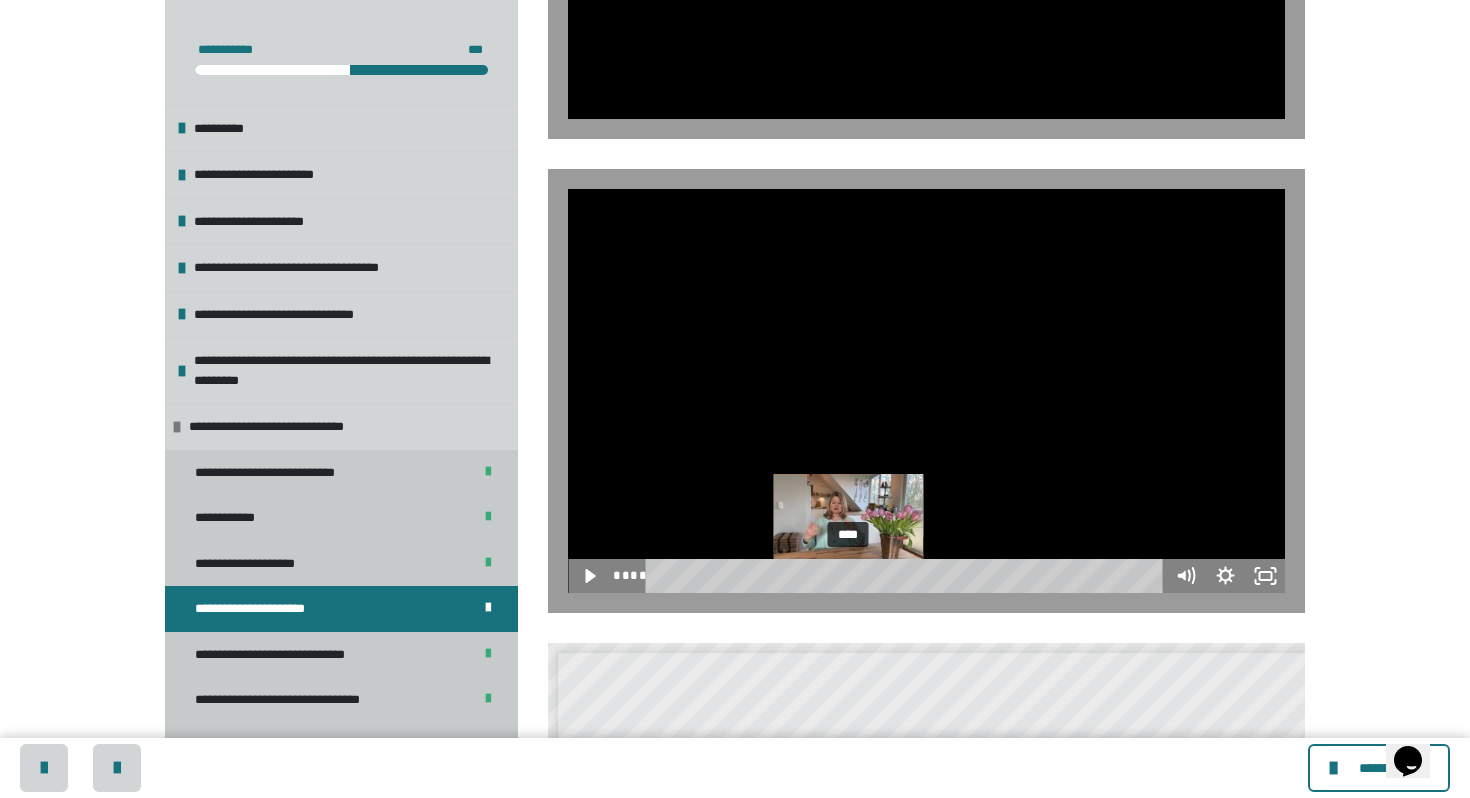 drag, startPoint x: 663, startPoint y: 575, endPoint x: 847, endPoint y: 573, distance: 184.01086 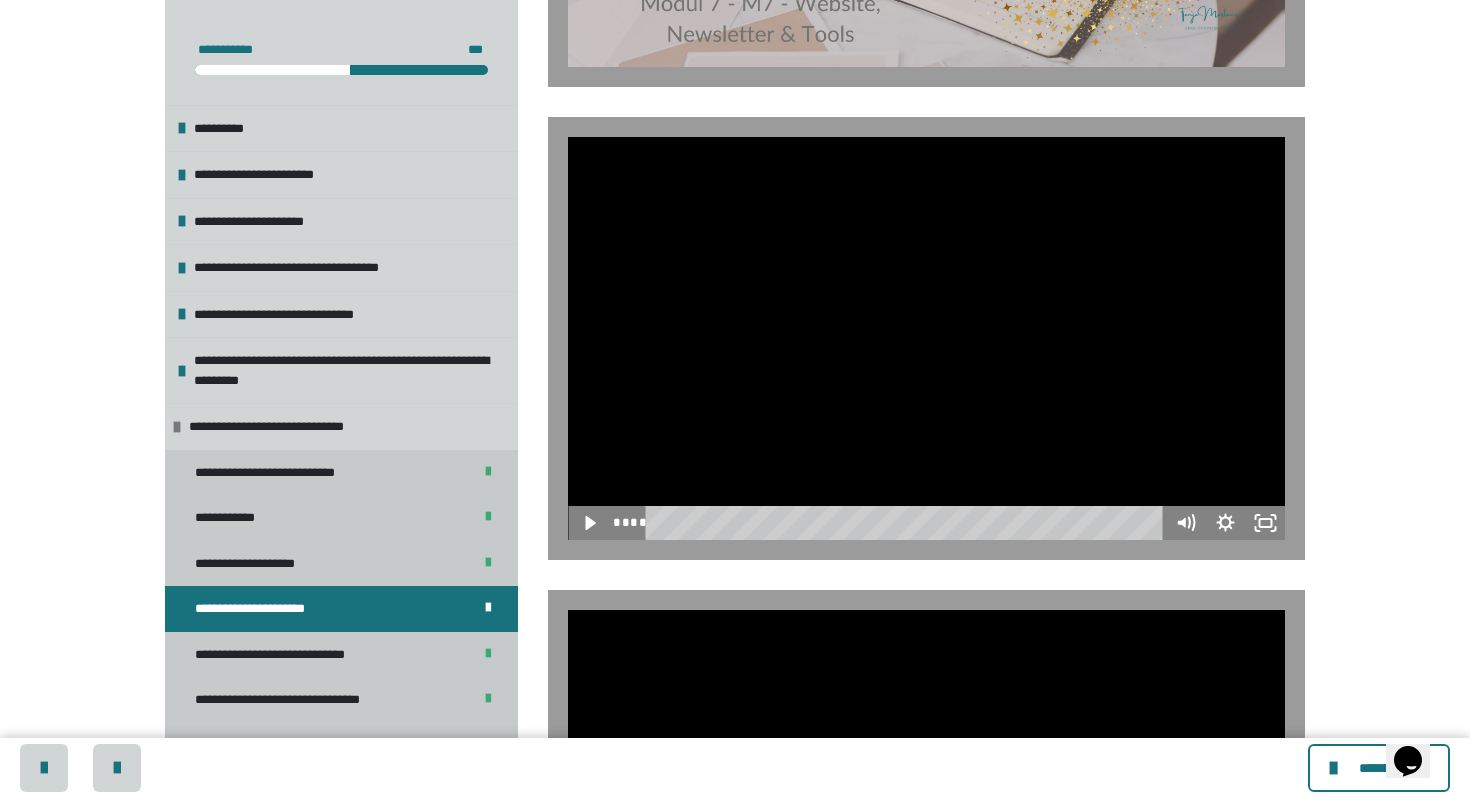 scroll, scrollTop: 588, scrollLeft: 0, axis: vertical 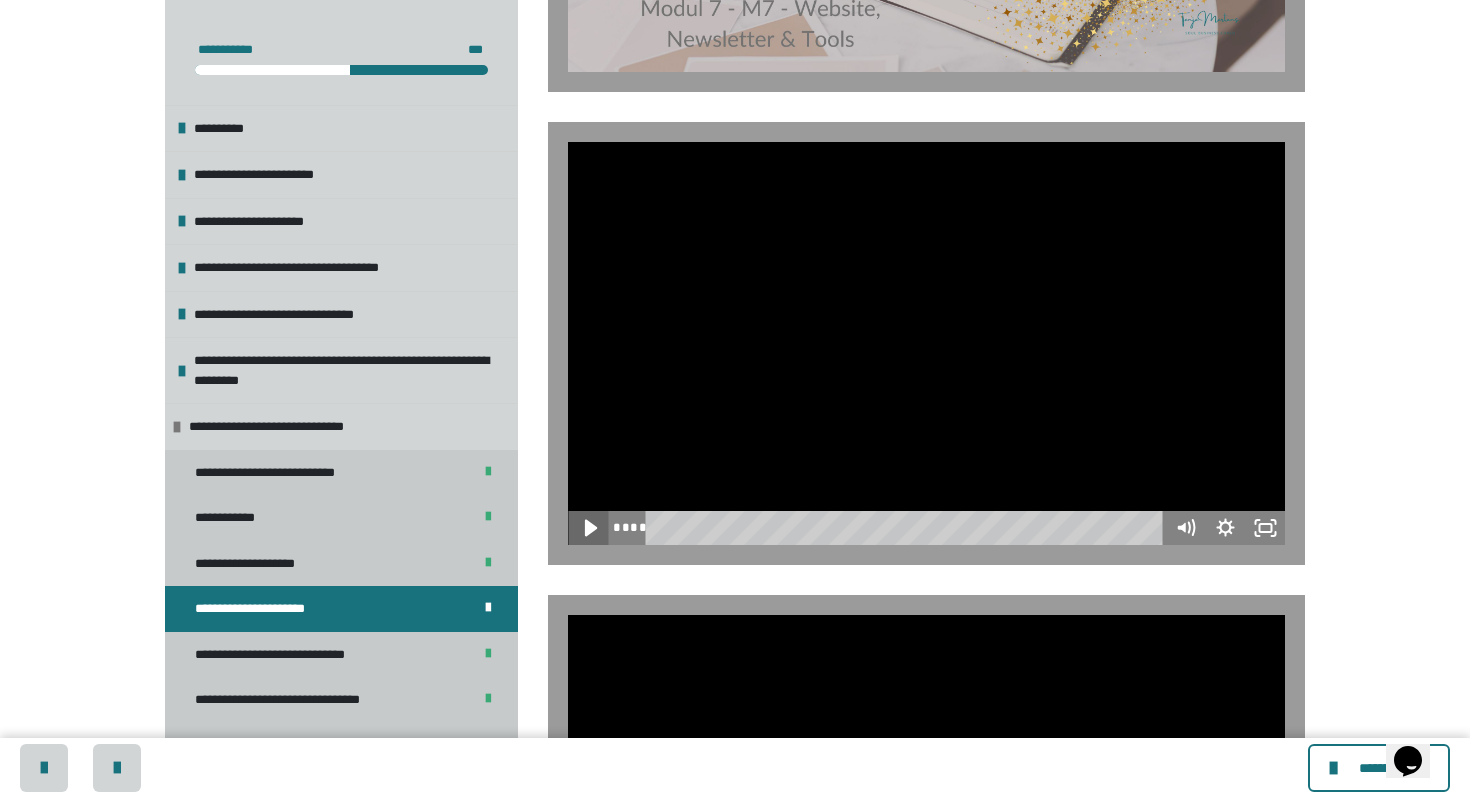 click 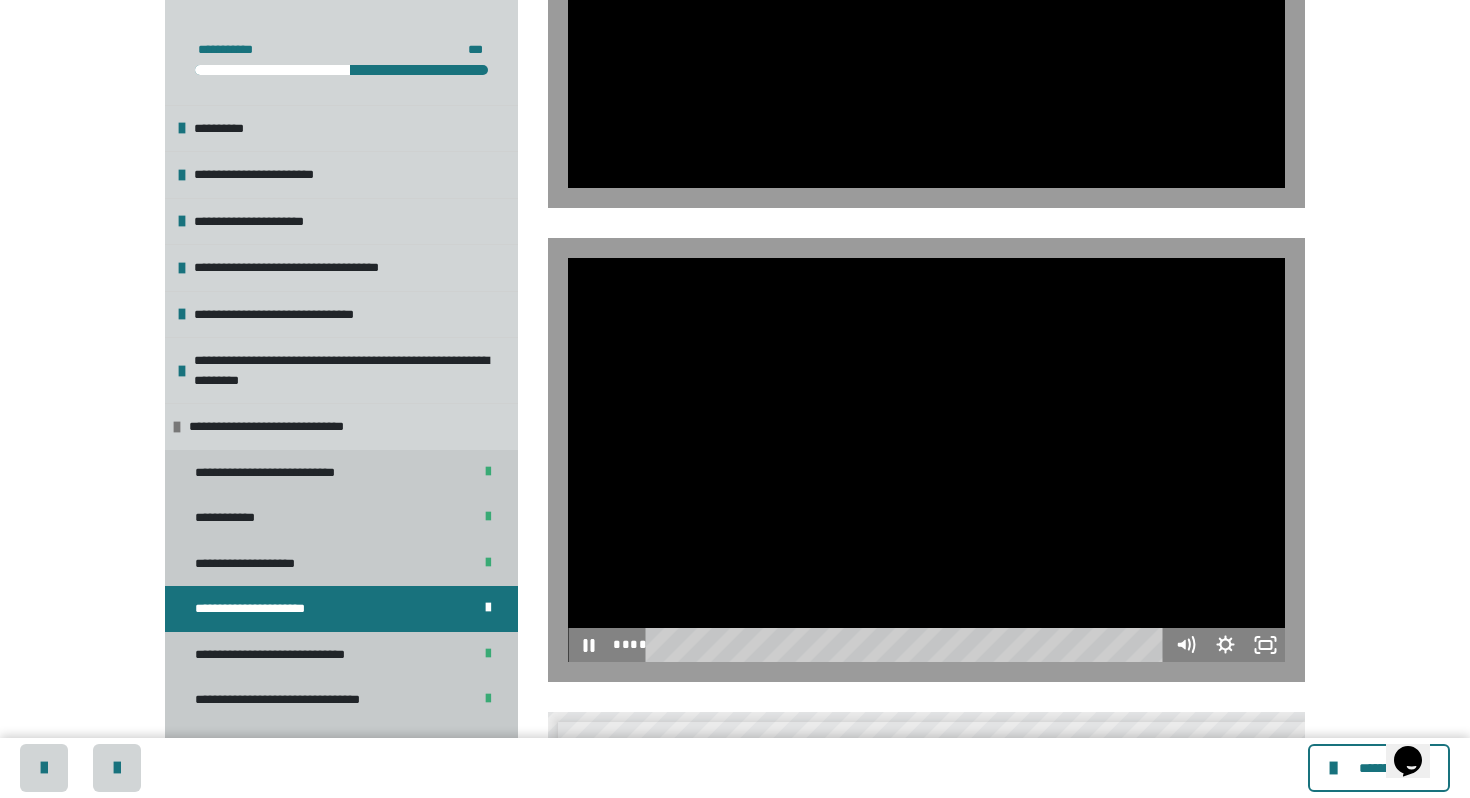 scroll, scrollTop: 948, scrollLeft: 0, axis: vertical 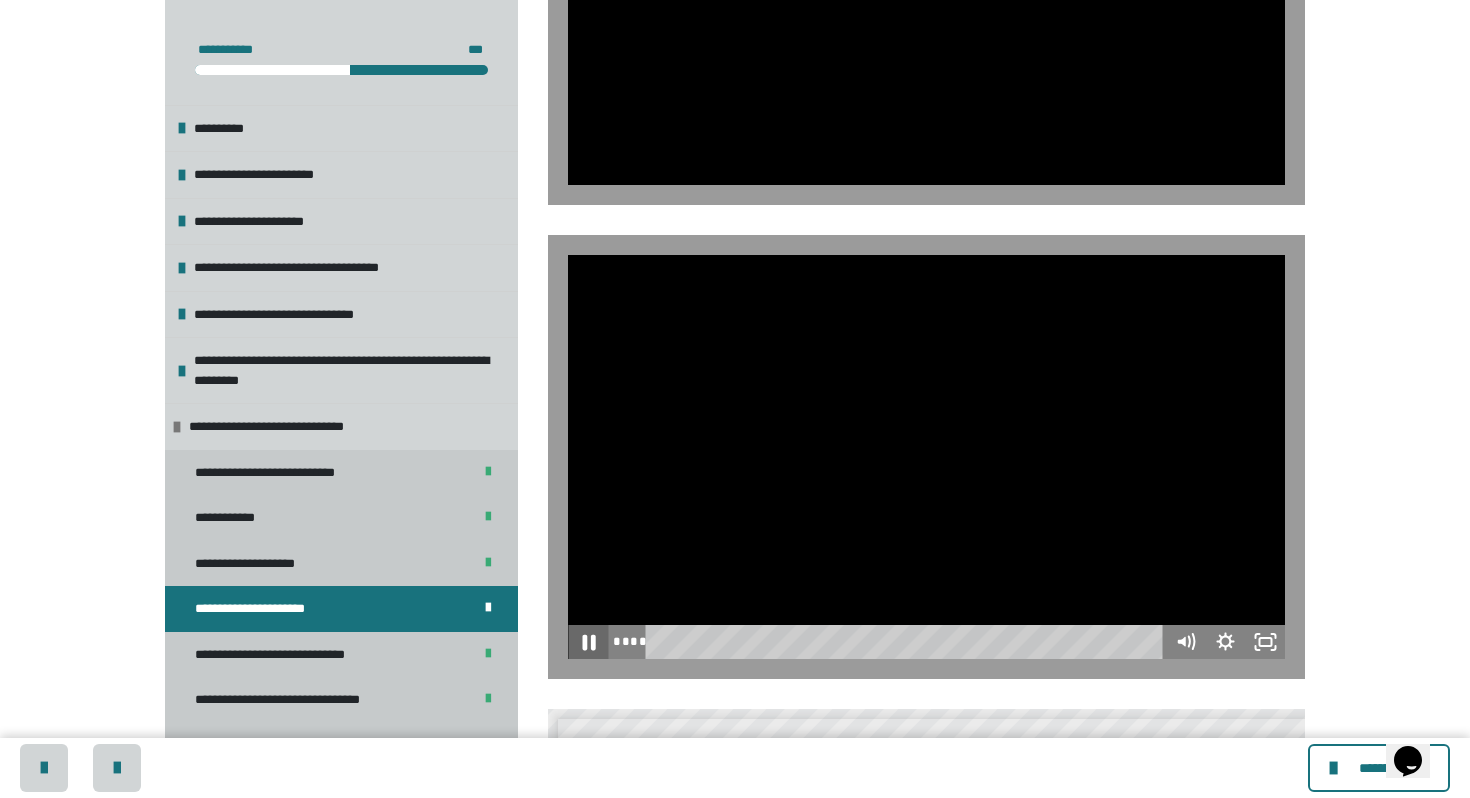 click 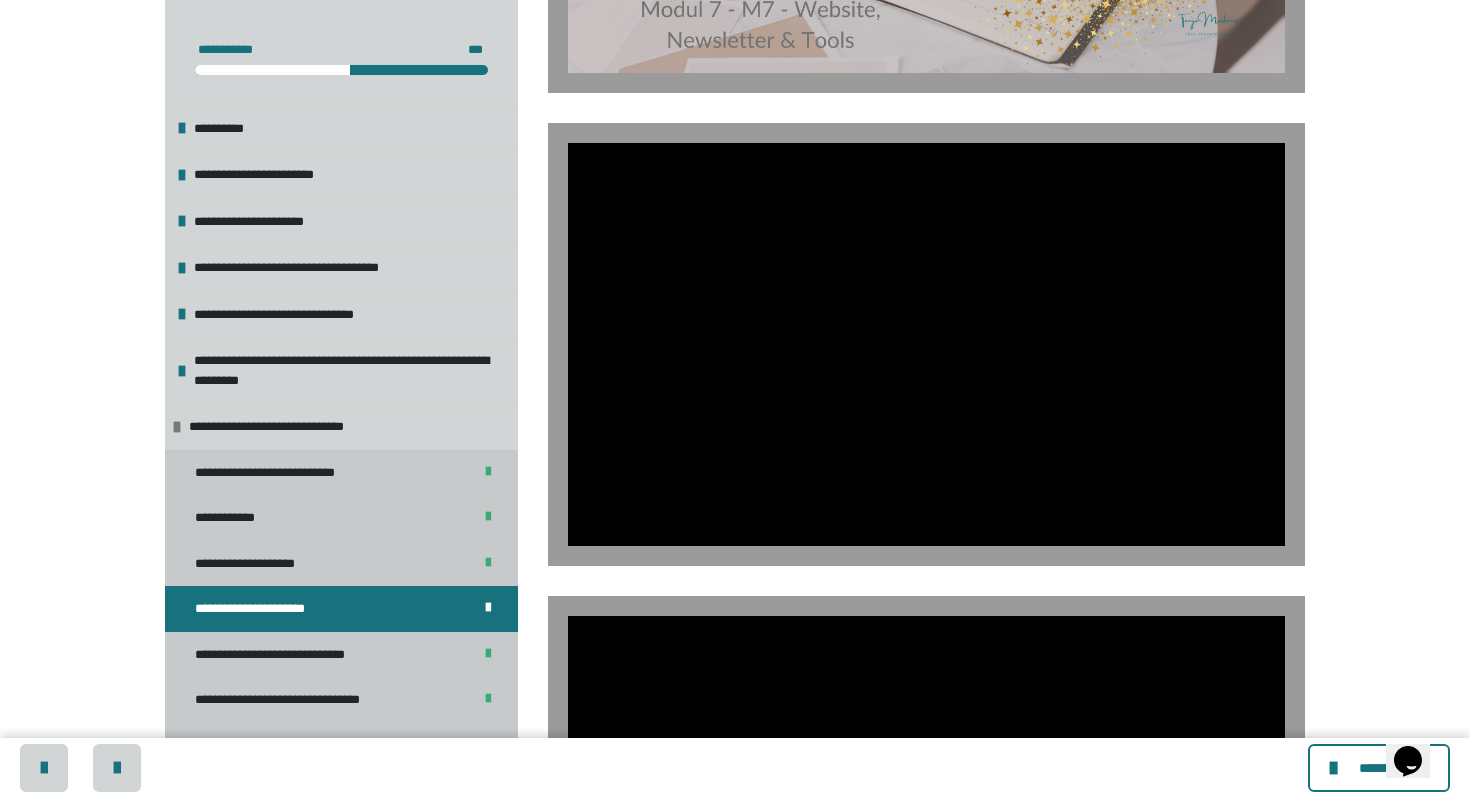 scroll, scrollTop: 577, scrollLeft: 0, axis: vertical 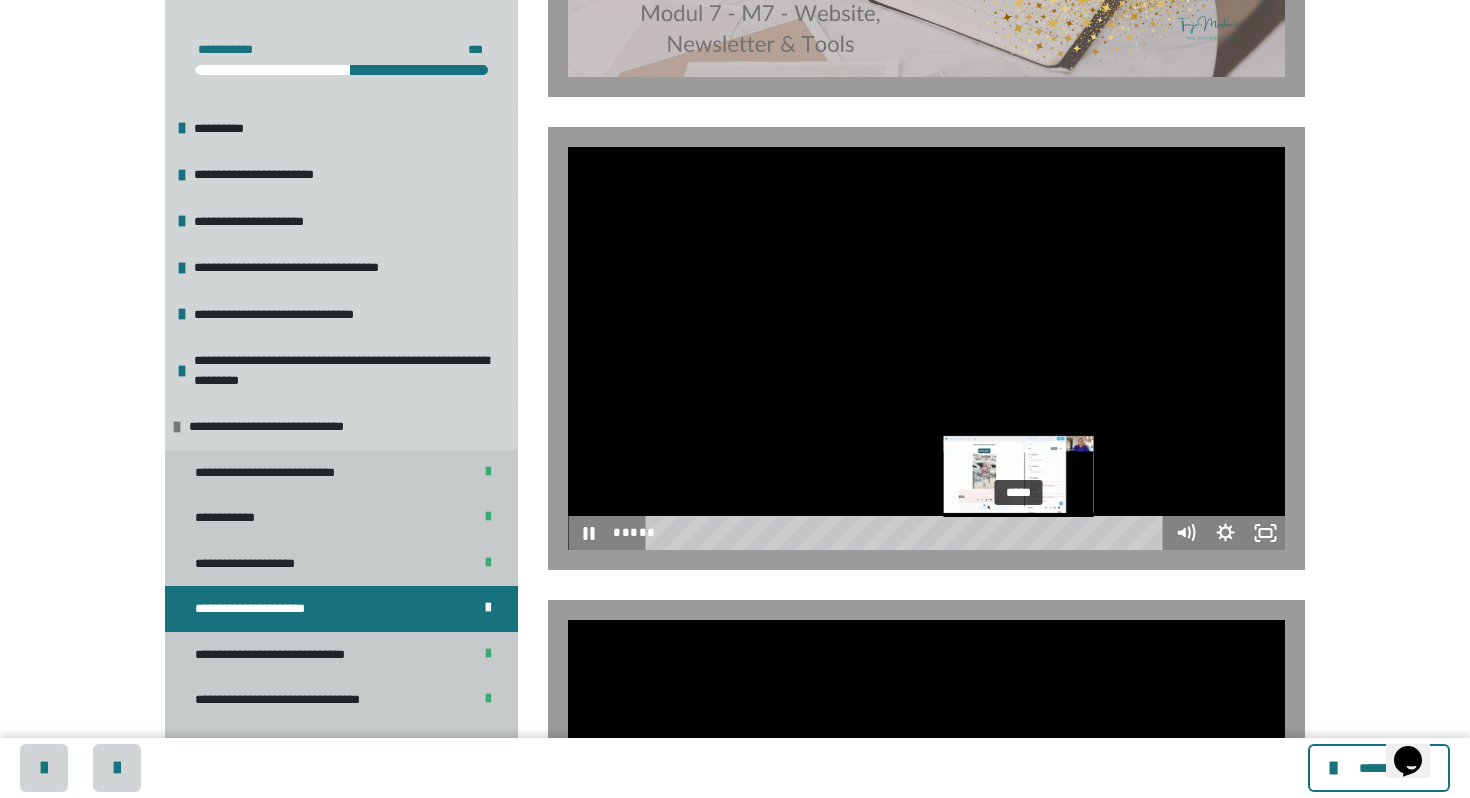 click on "*****" at bounding box center (908, 533) 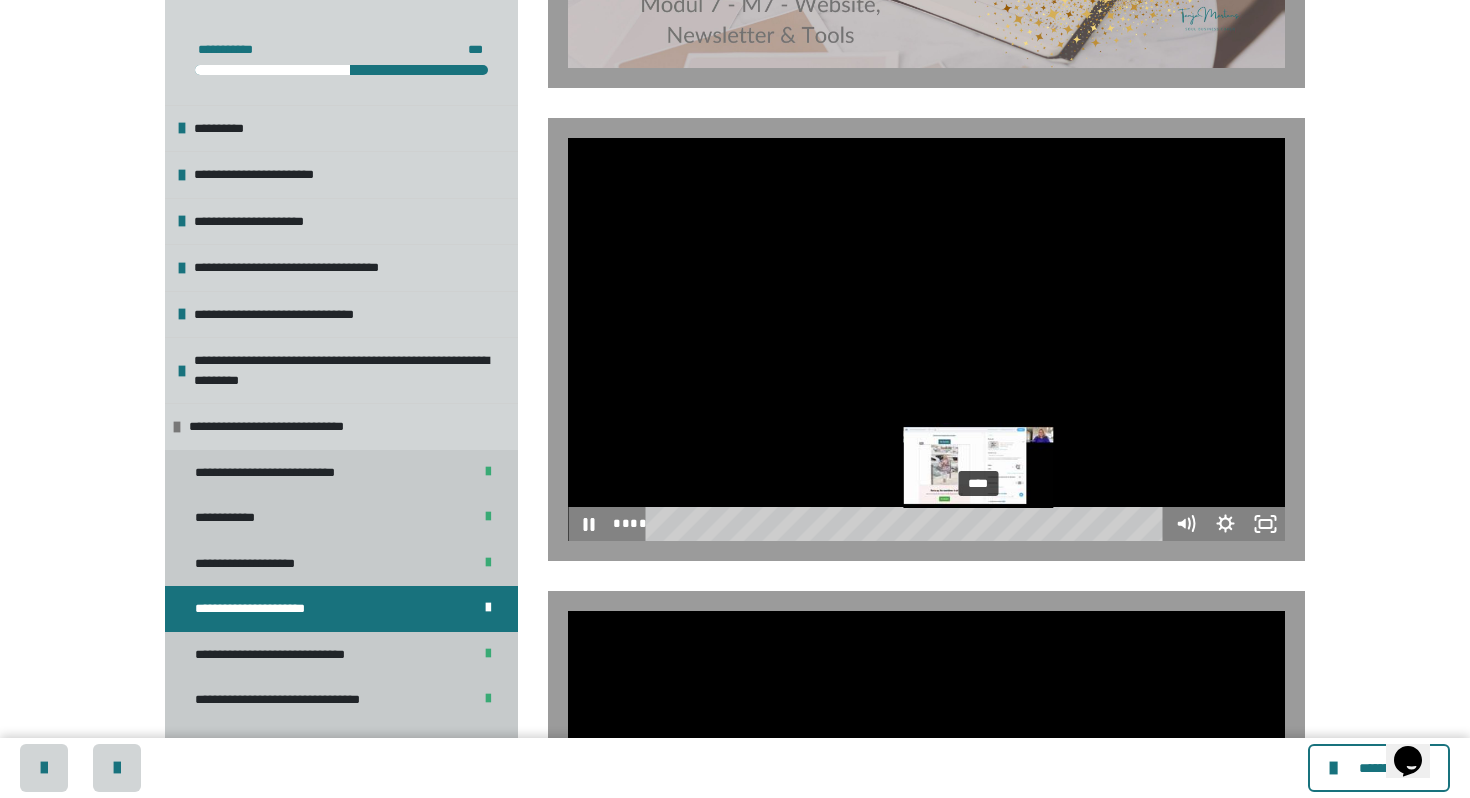 scroll, scrollTop: 590, scrollLeft: 0, axis: vertical 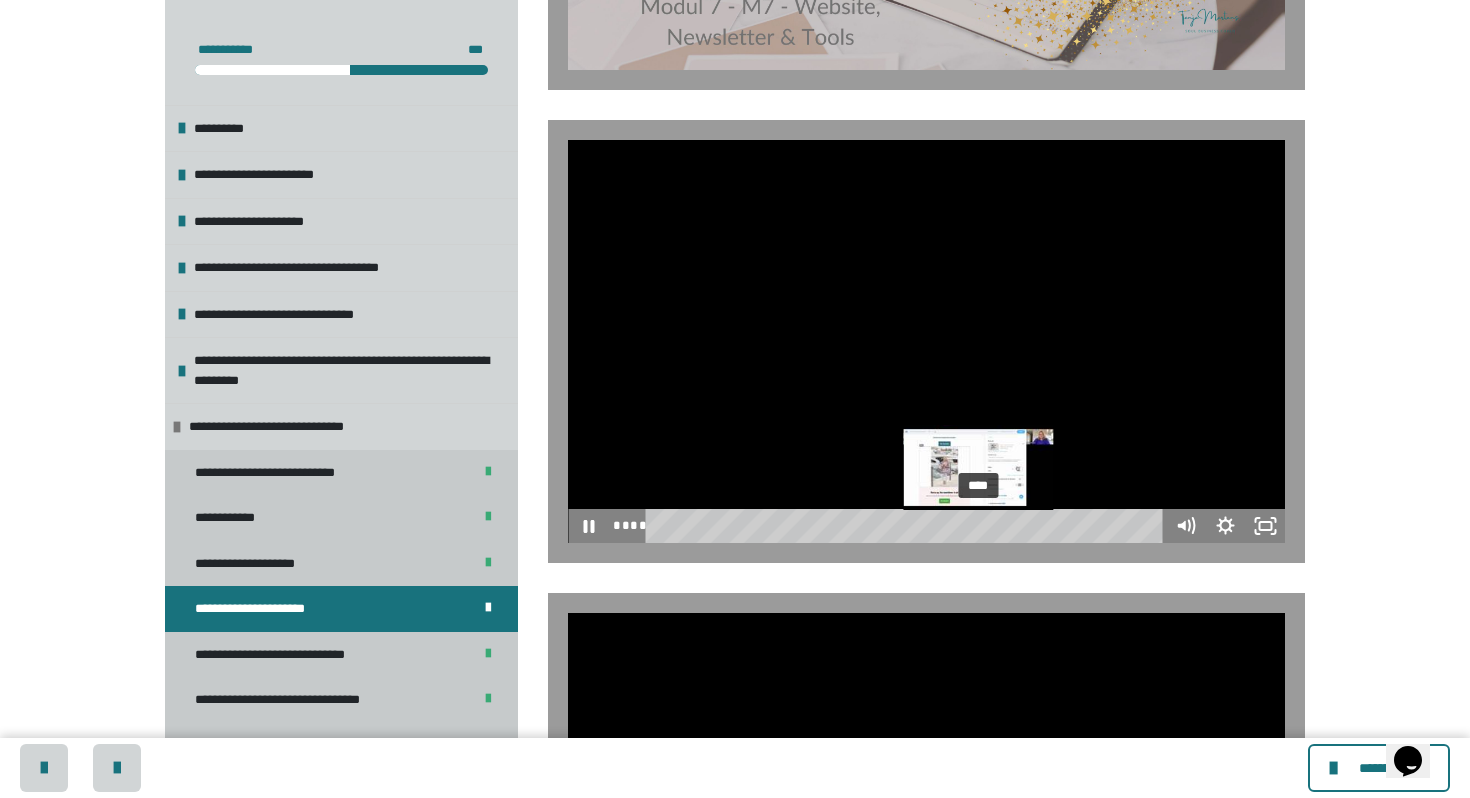 drag, startPoint x: 1019, startPoint y: 524, endPoint x: 980, endPoint y: 525, distance: 39.012817 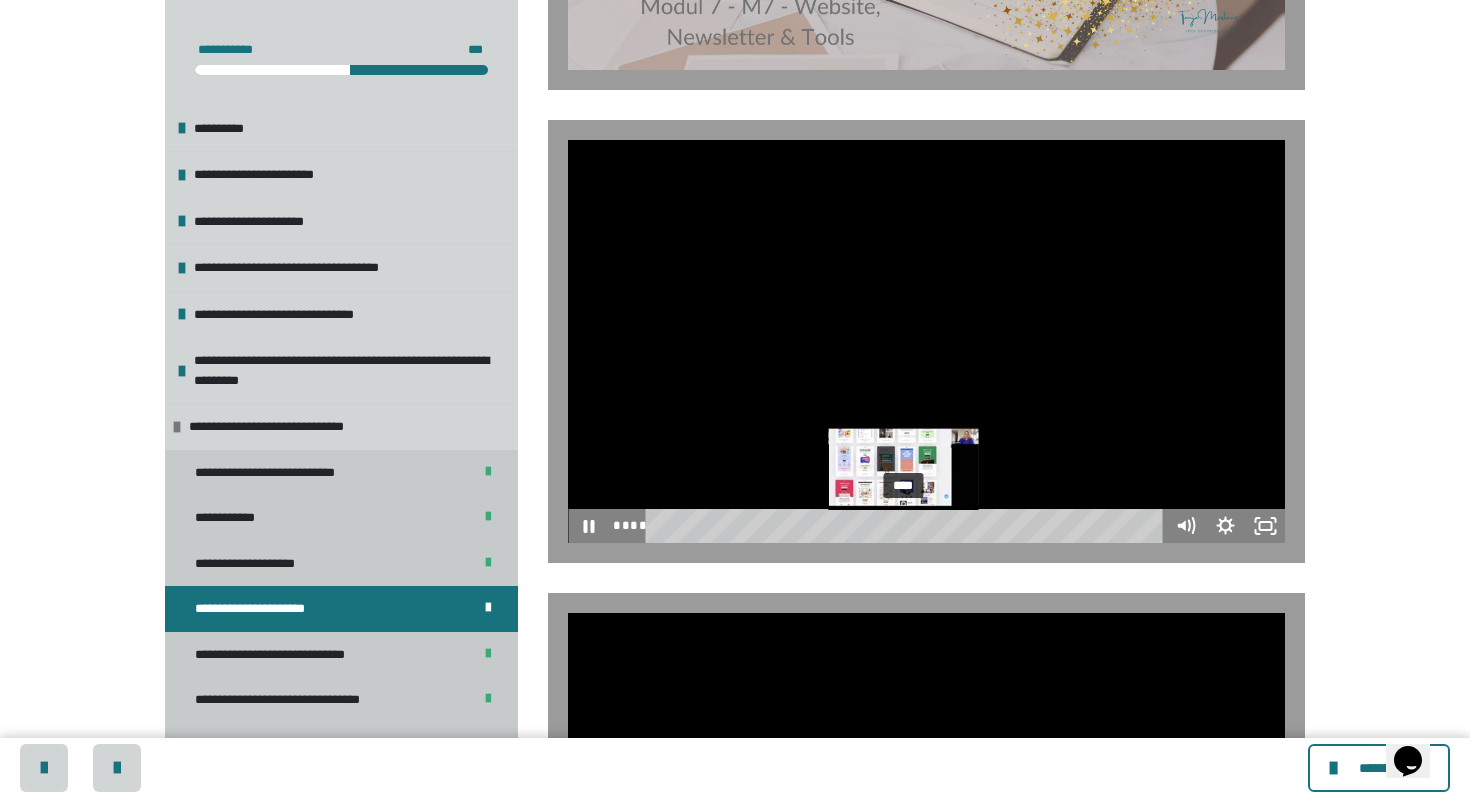 drag, startPoint x: 980, startPoint y: 525, endPoint x: 905, endPoint y: 524, distance: 75.00667 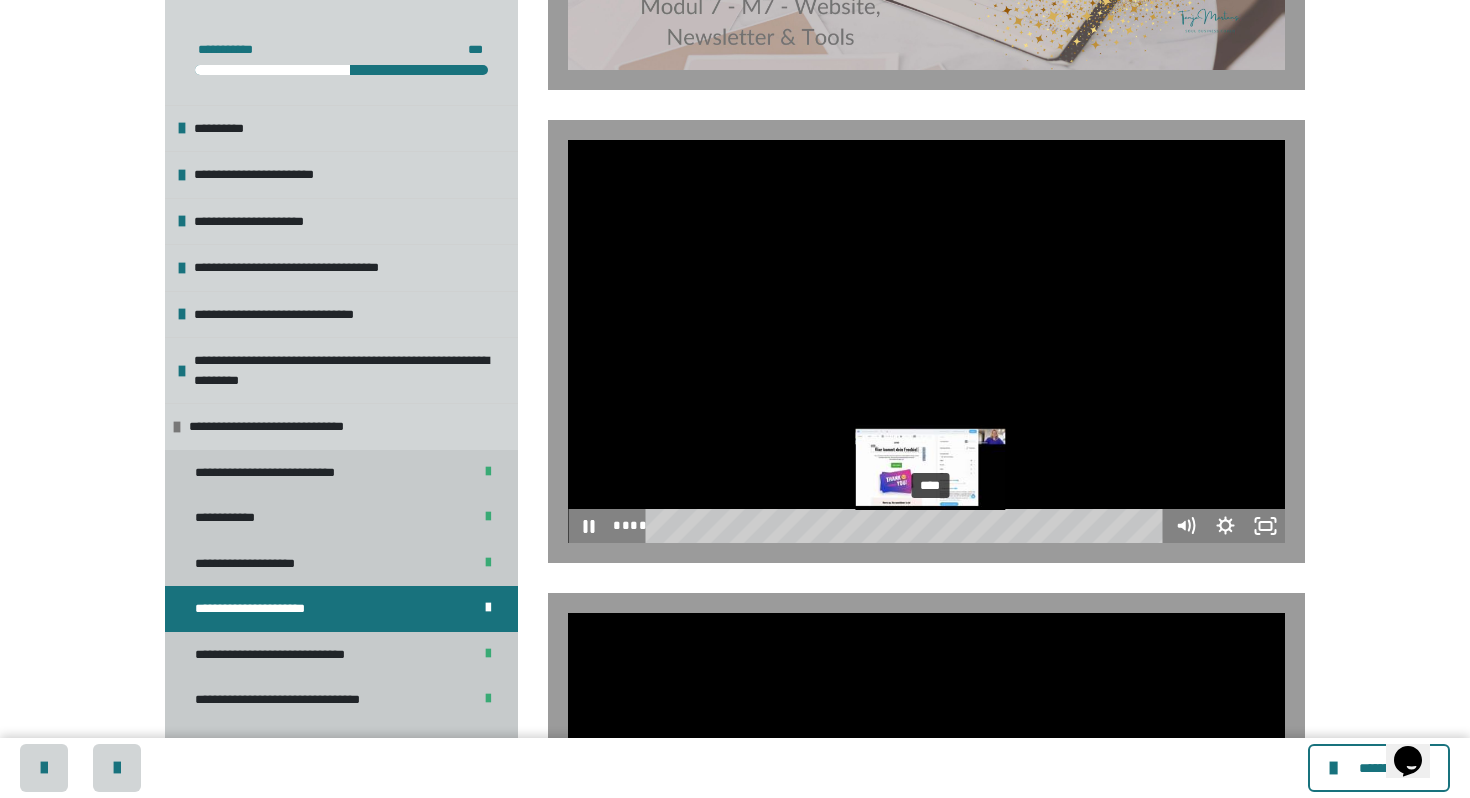 drag, startPoint x: 908, startPoint y: 525, endPoint x: 932, endPoint y: 527, distance: 24.083189 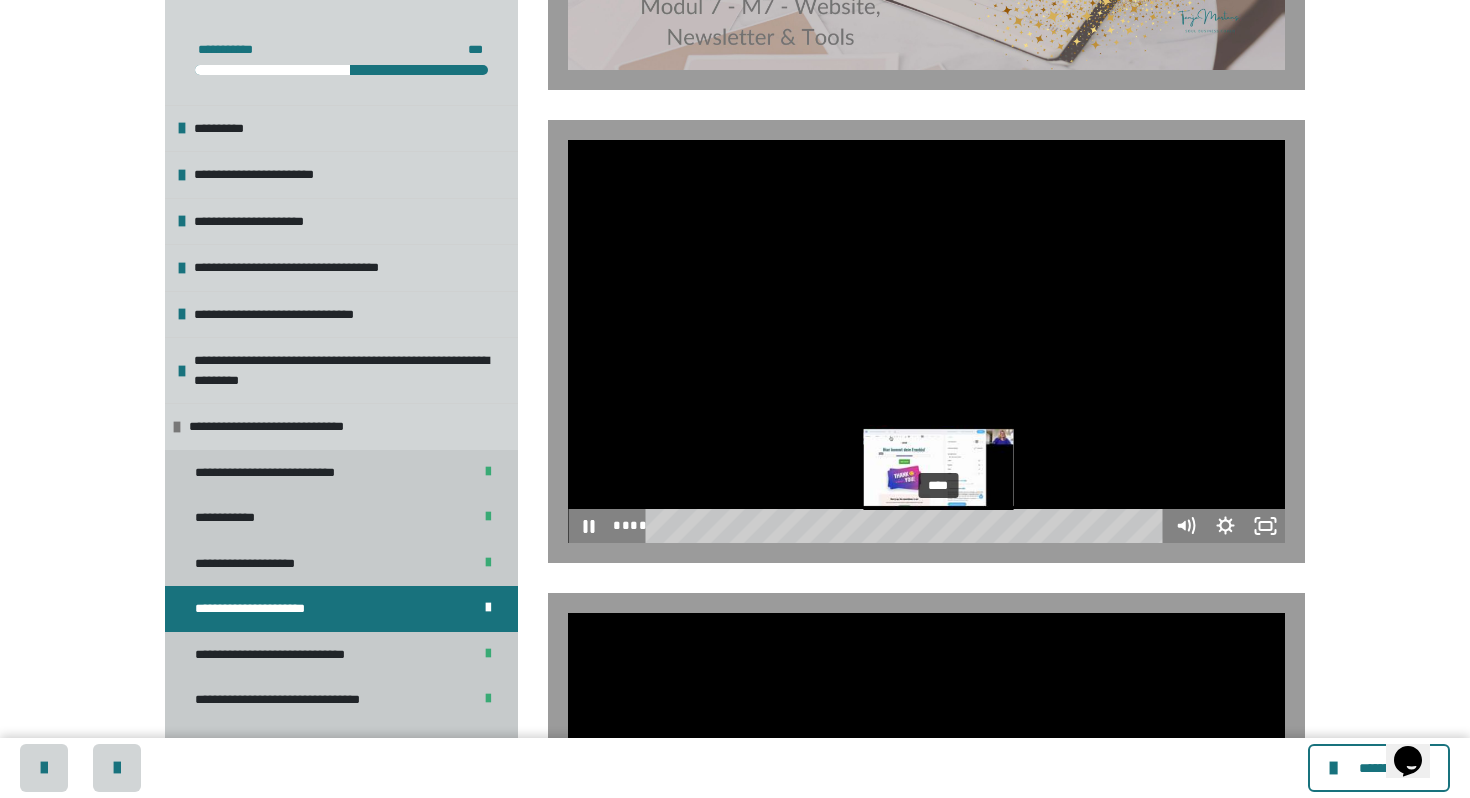 click at bounding box center (938, 526) 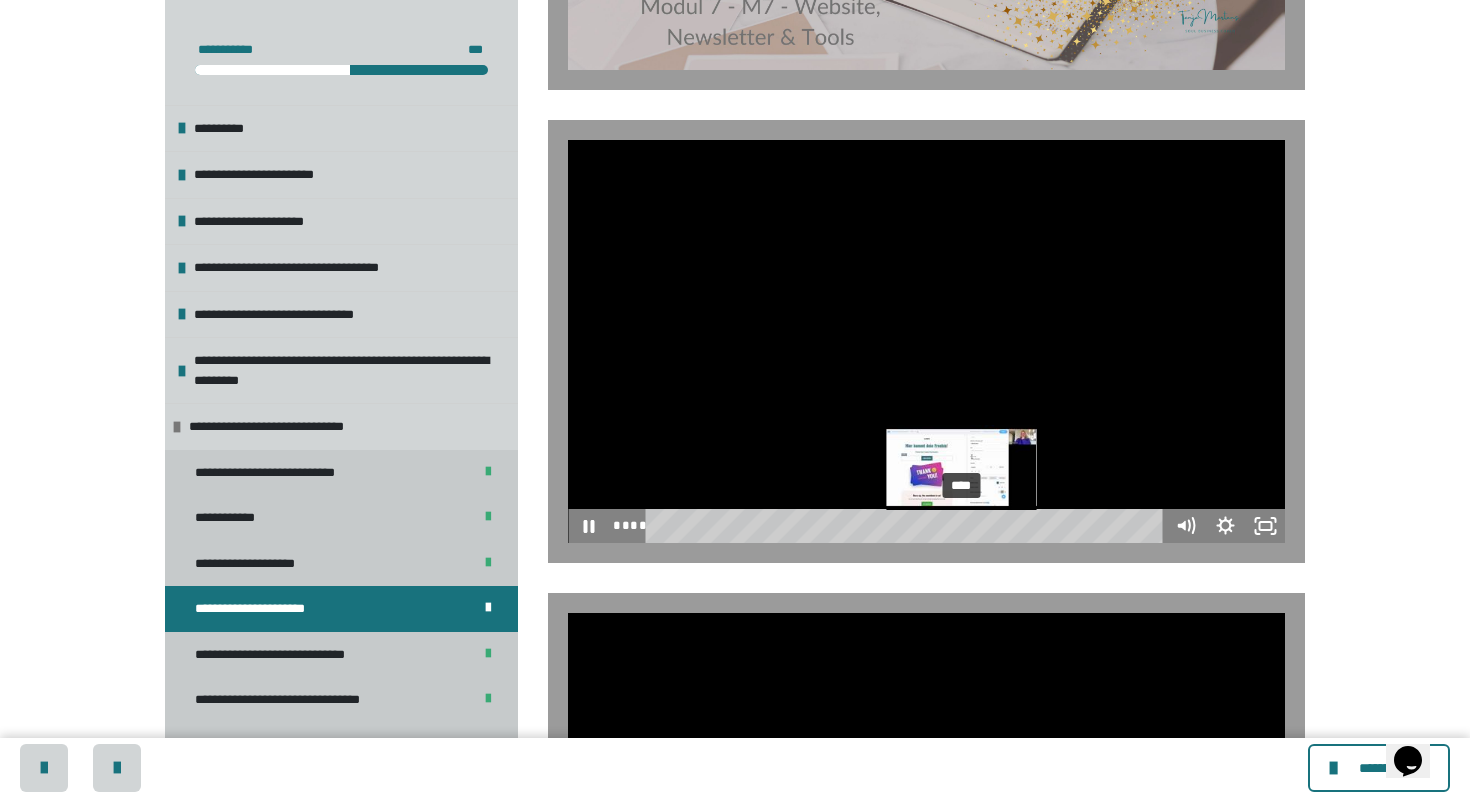 drag, startPoint x: 940, startPoint y: 527, endPoint x: 963, endPoint y: 529, distance: 23.086792 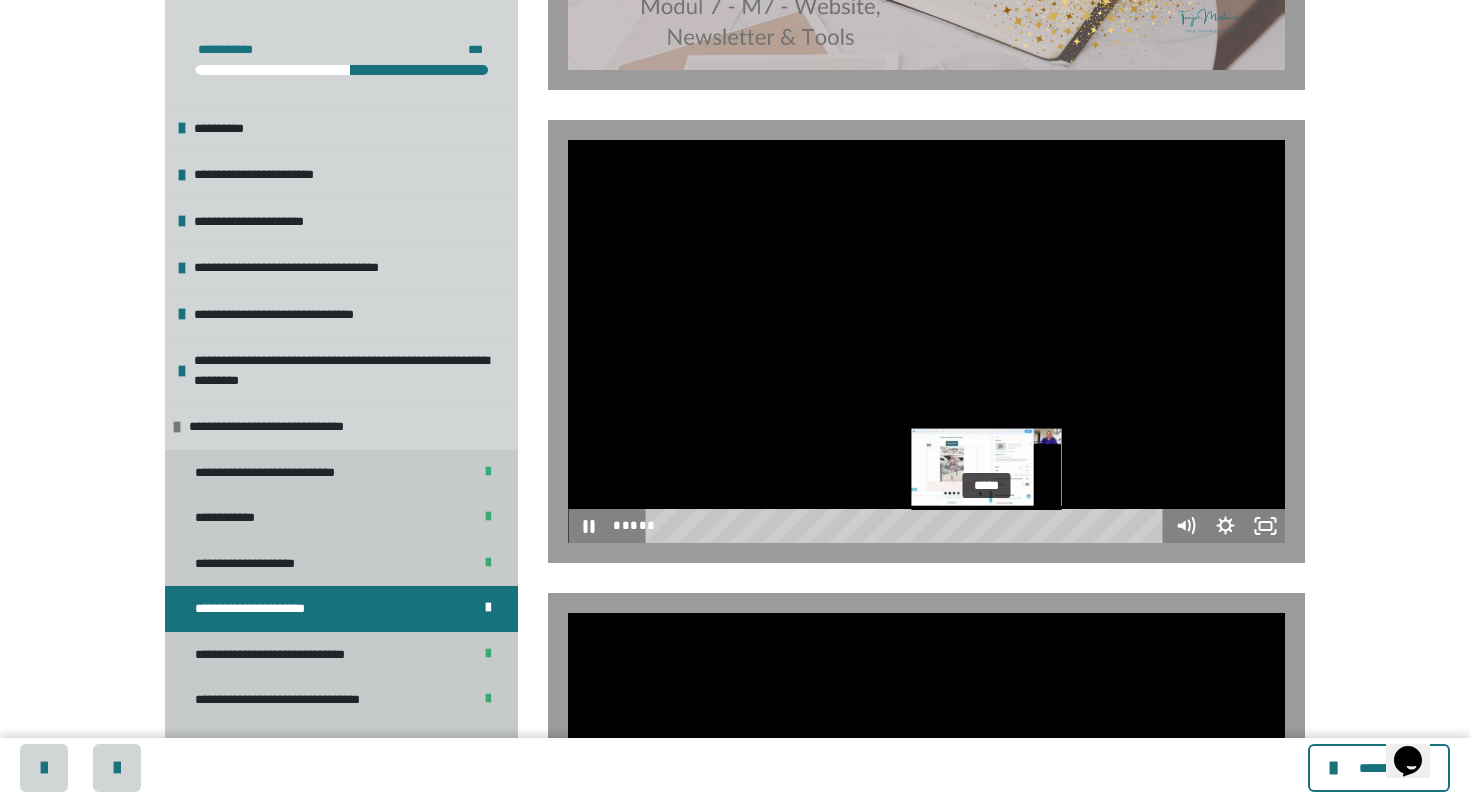 drag, startPoint x: 966, startPoint y: 524, endPoint x: 988, endPoint y: 524, distance: 22 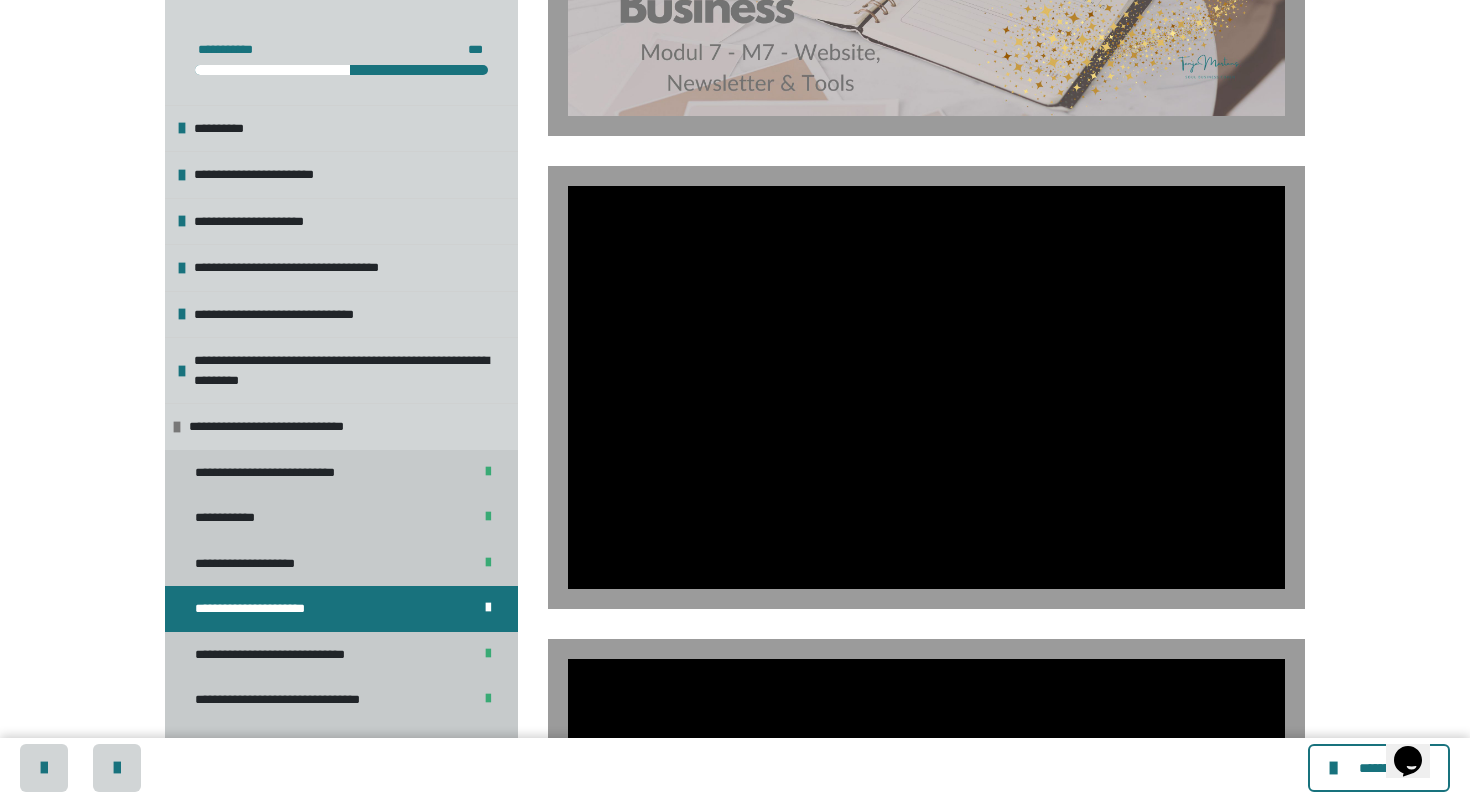 scroll, scrollTop: 550, scrollLeft: 0, axis: vertical 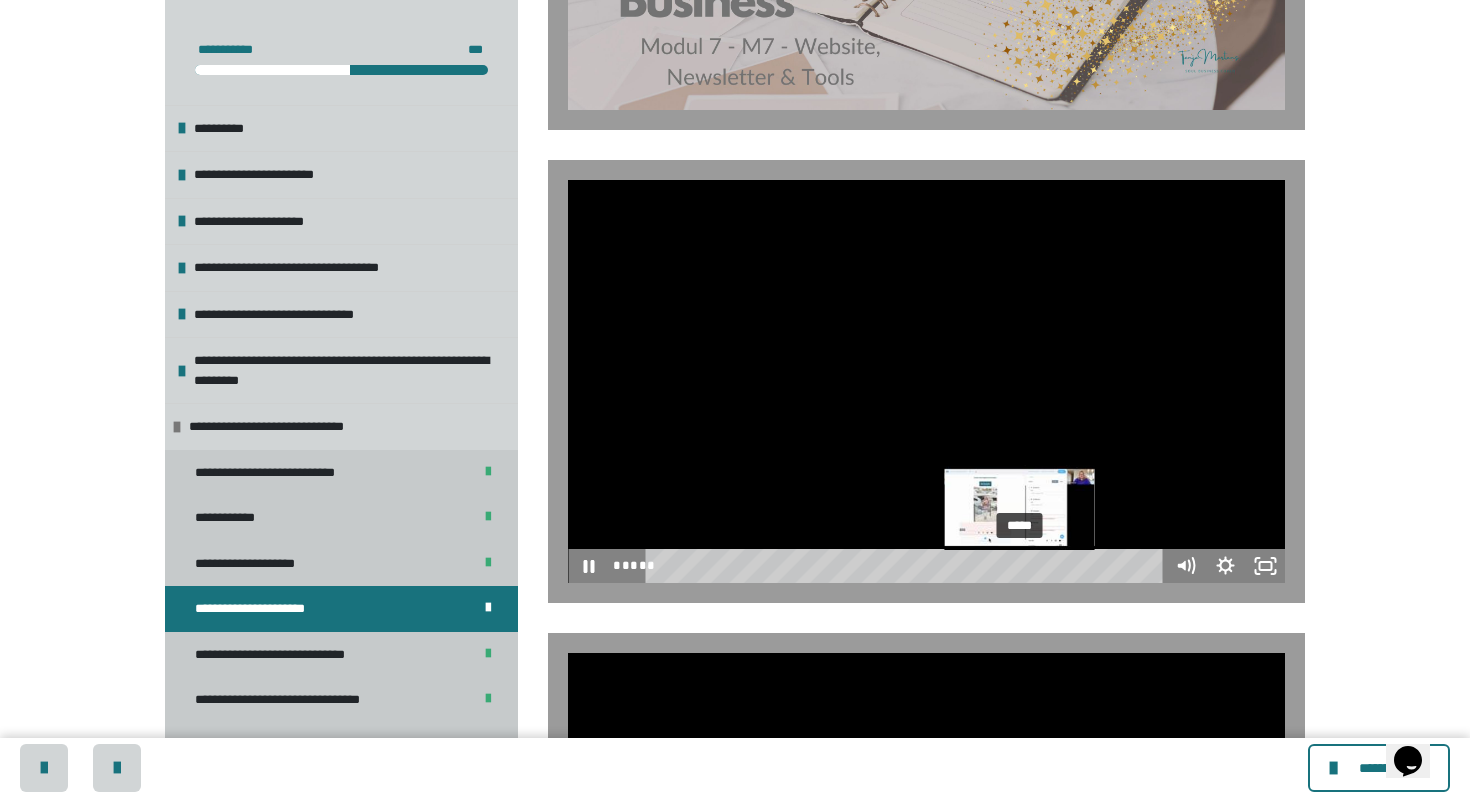drag, startPoint x: 1000, startPoint y: 567, endPoint x: 1021, endPoint y: 568, distance: 21.023796 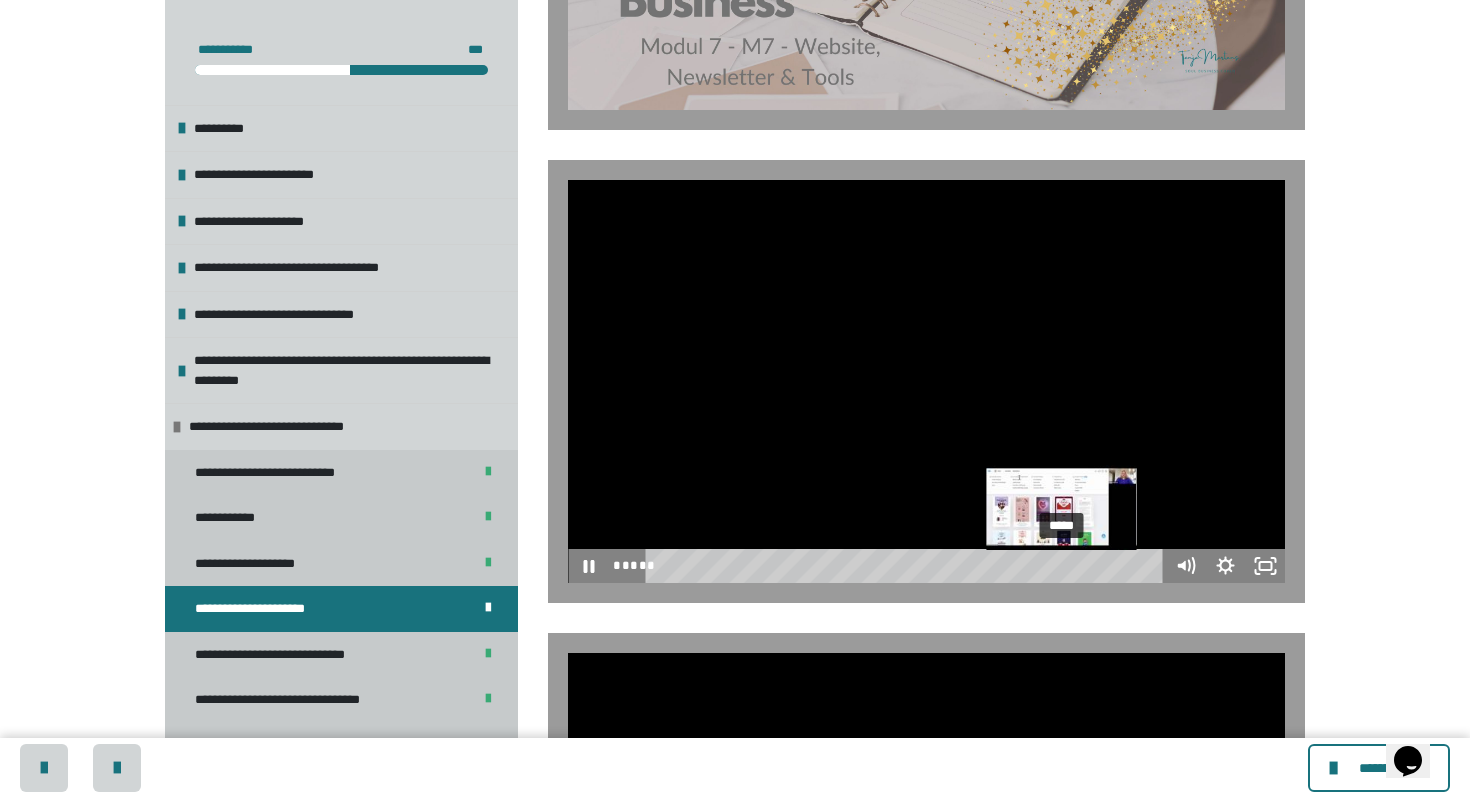drag, startPoint x: 1021, startPoint y: 566, endPoint x: 1063, endPoint y: 566, distance: 42 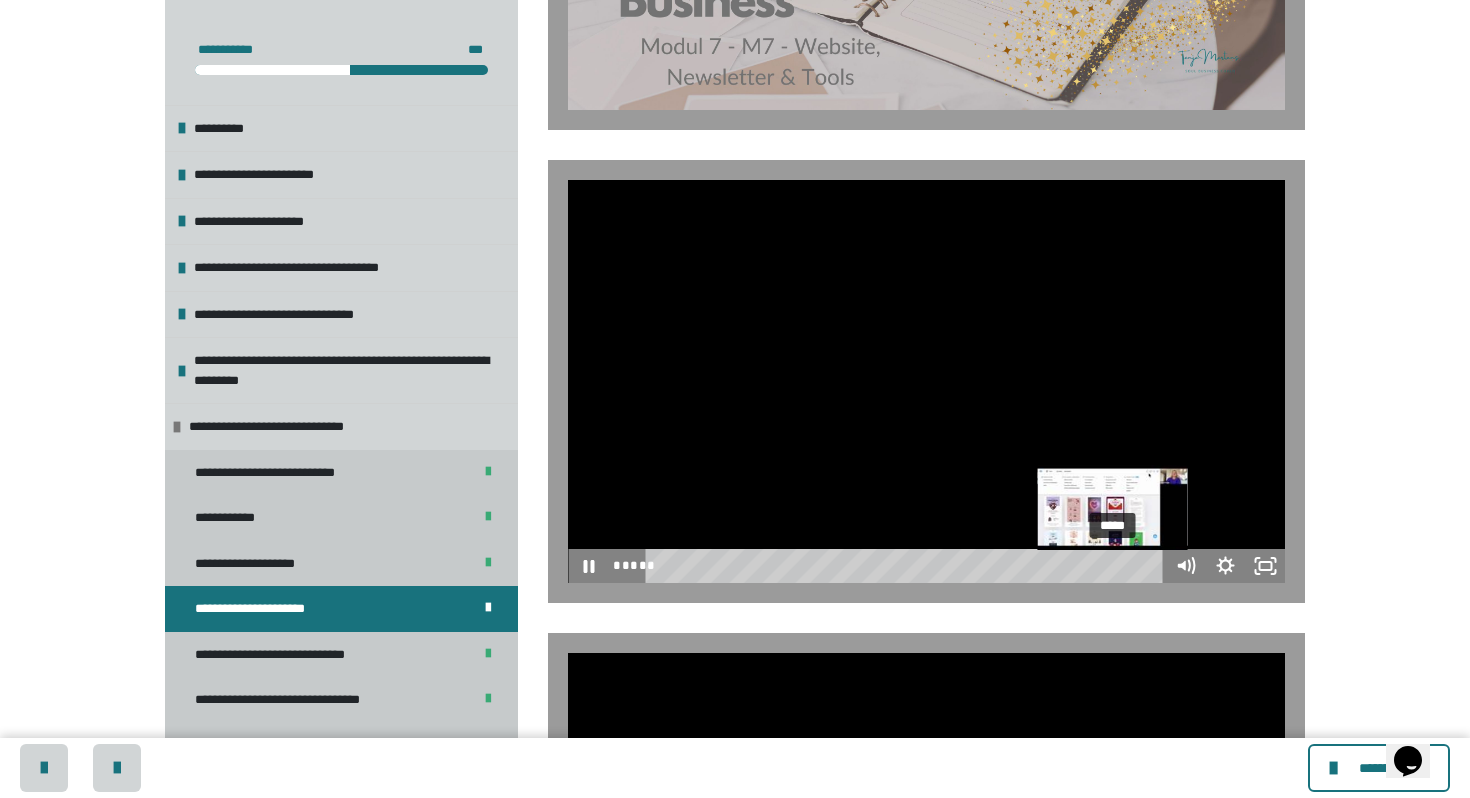 drag, startPoint x: 1063, startPoint y: 565, endPoint x: 1115, endPoint y: 565, distance: 52 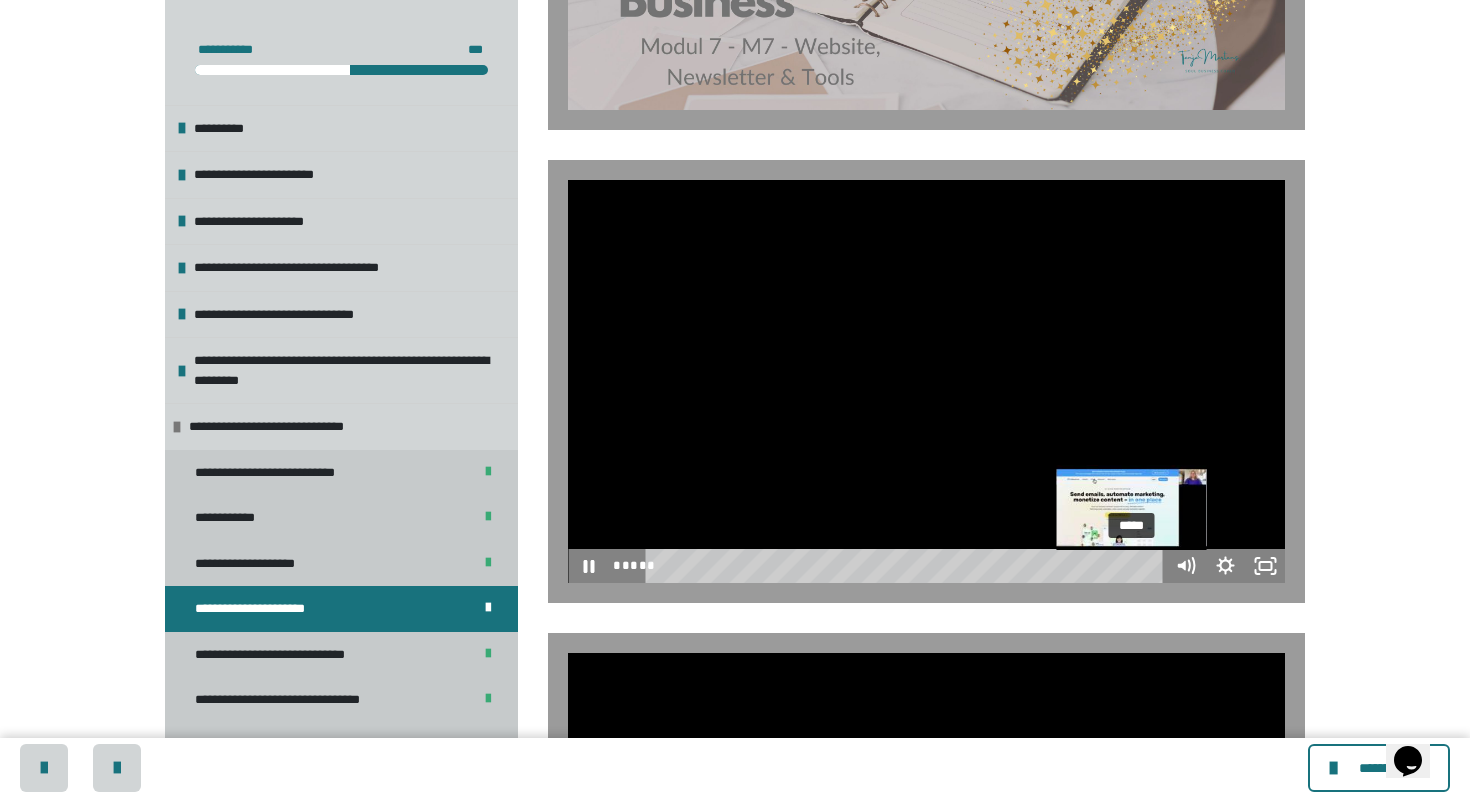 click at bounding box center [1132, 566] 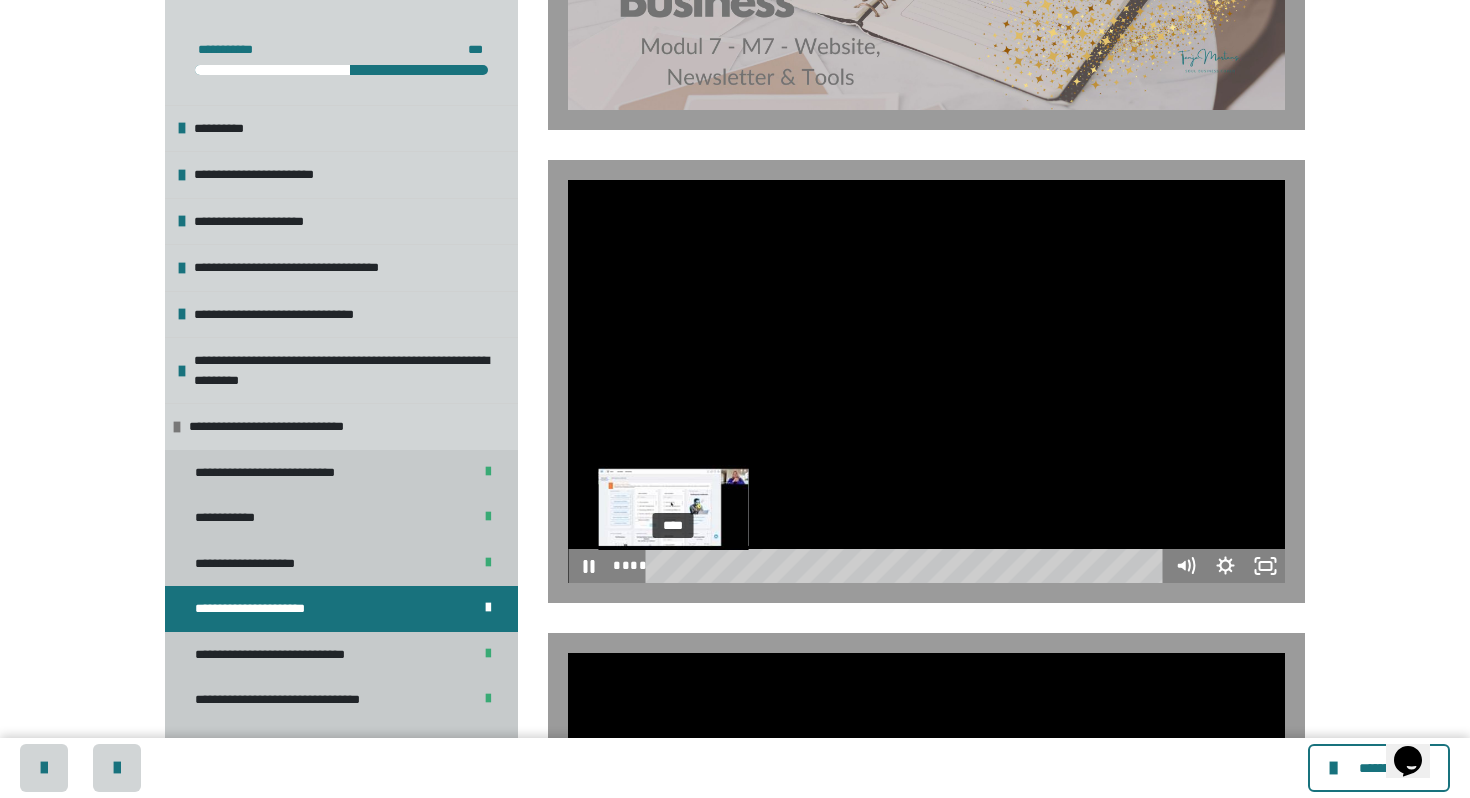 click on "****" at bounding box center (908, 566) 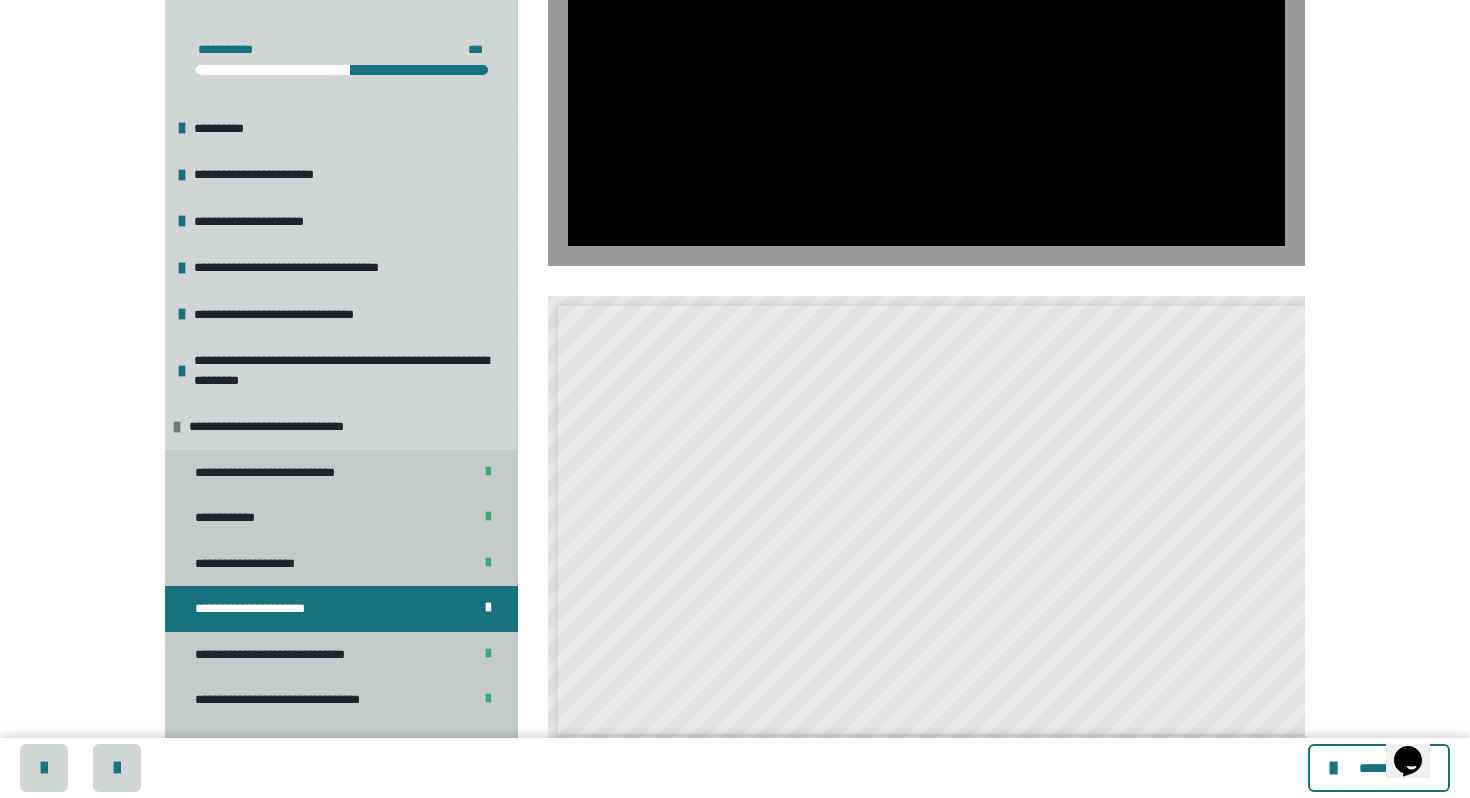 scroll, scrollTop: 1526, scrollLeft: 0, axis: vertical 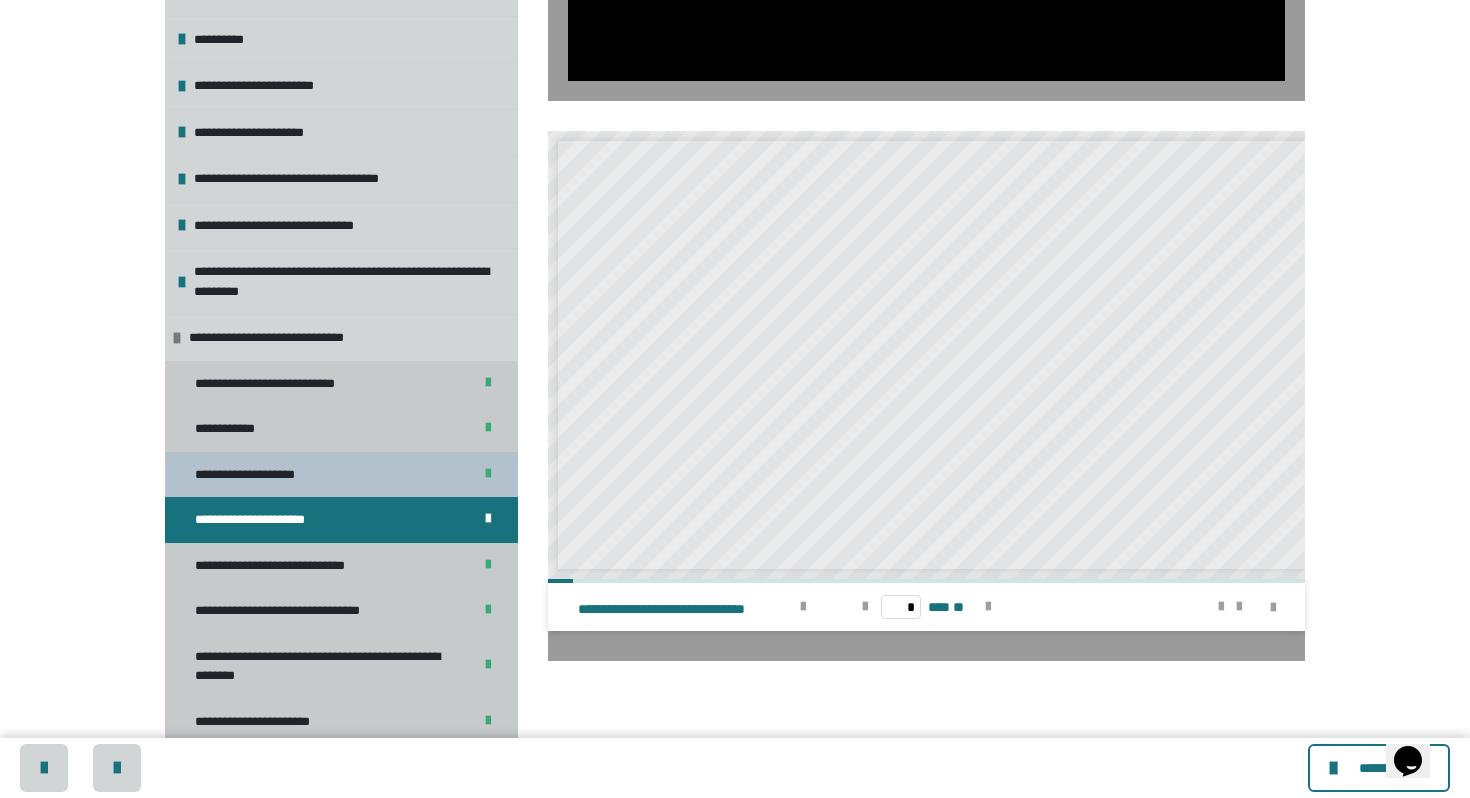 click on "**********" at bounding box center [284, 566] 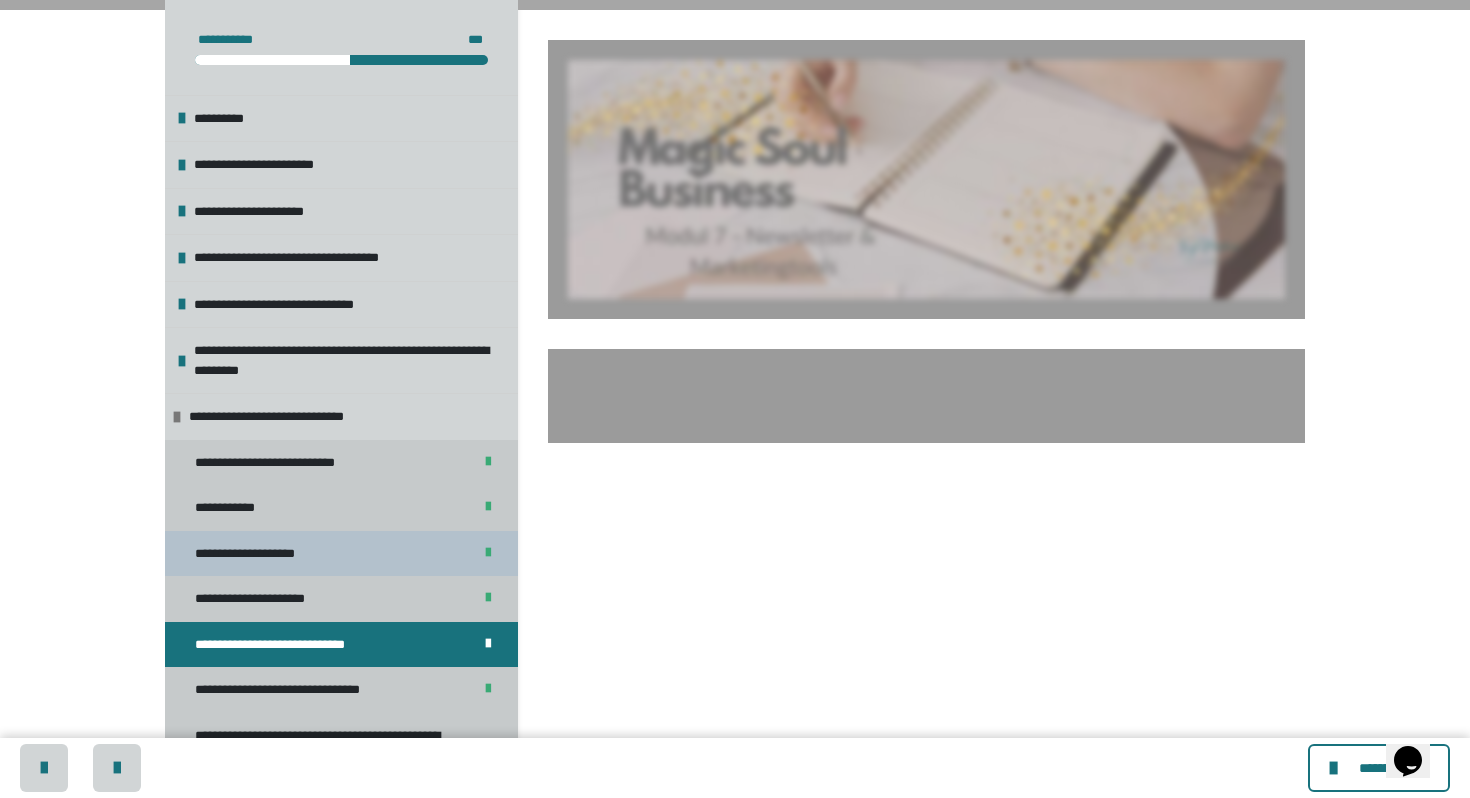 scroll, scrollTop: 0, scrollLeft: 0, axis: both 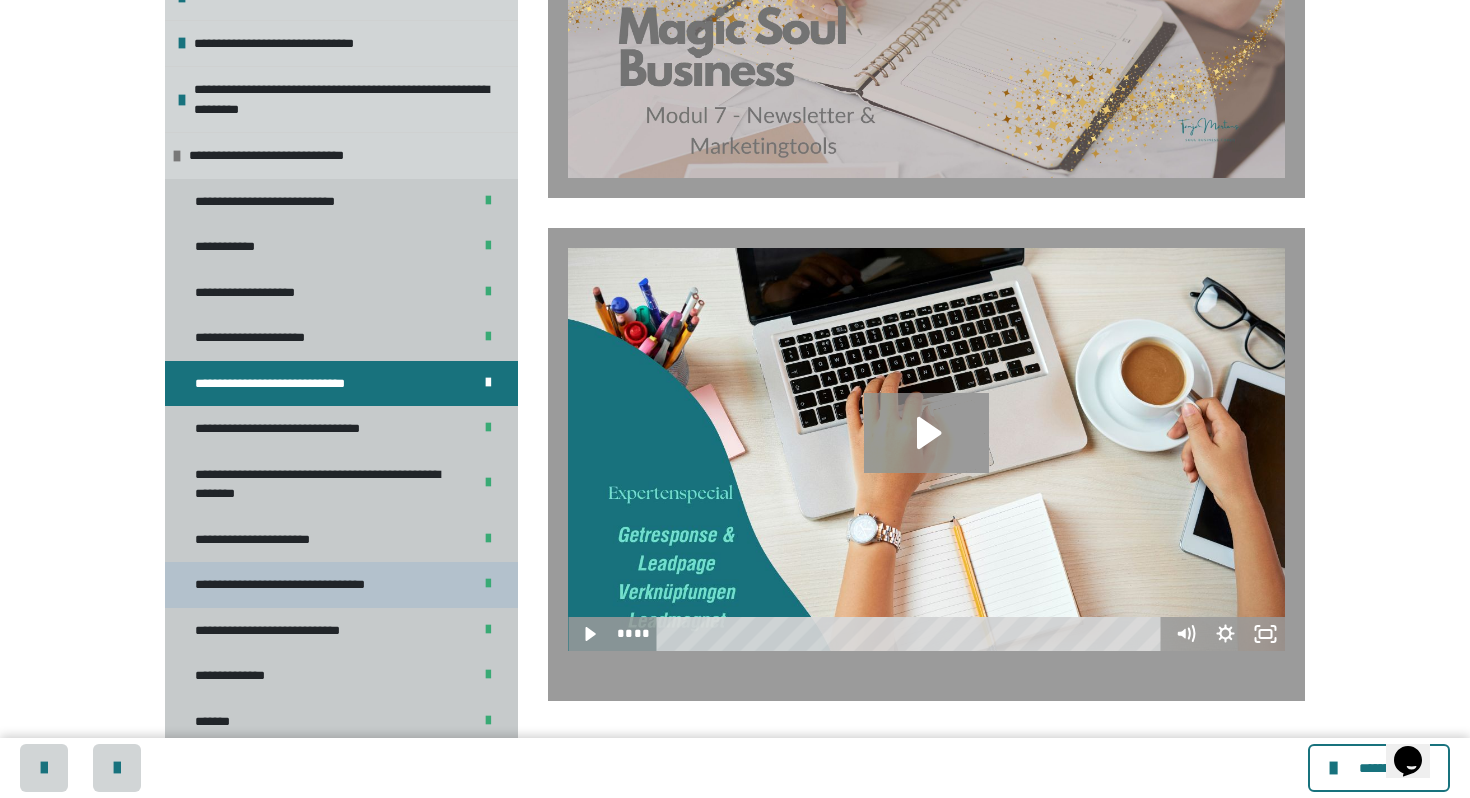 click on "**********" at bounding box center [302, 585] 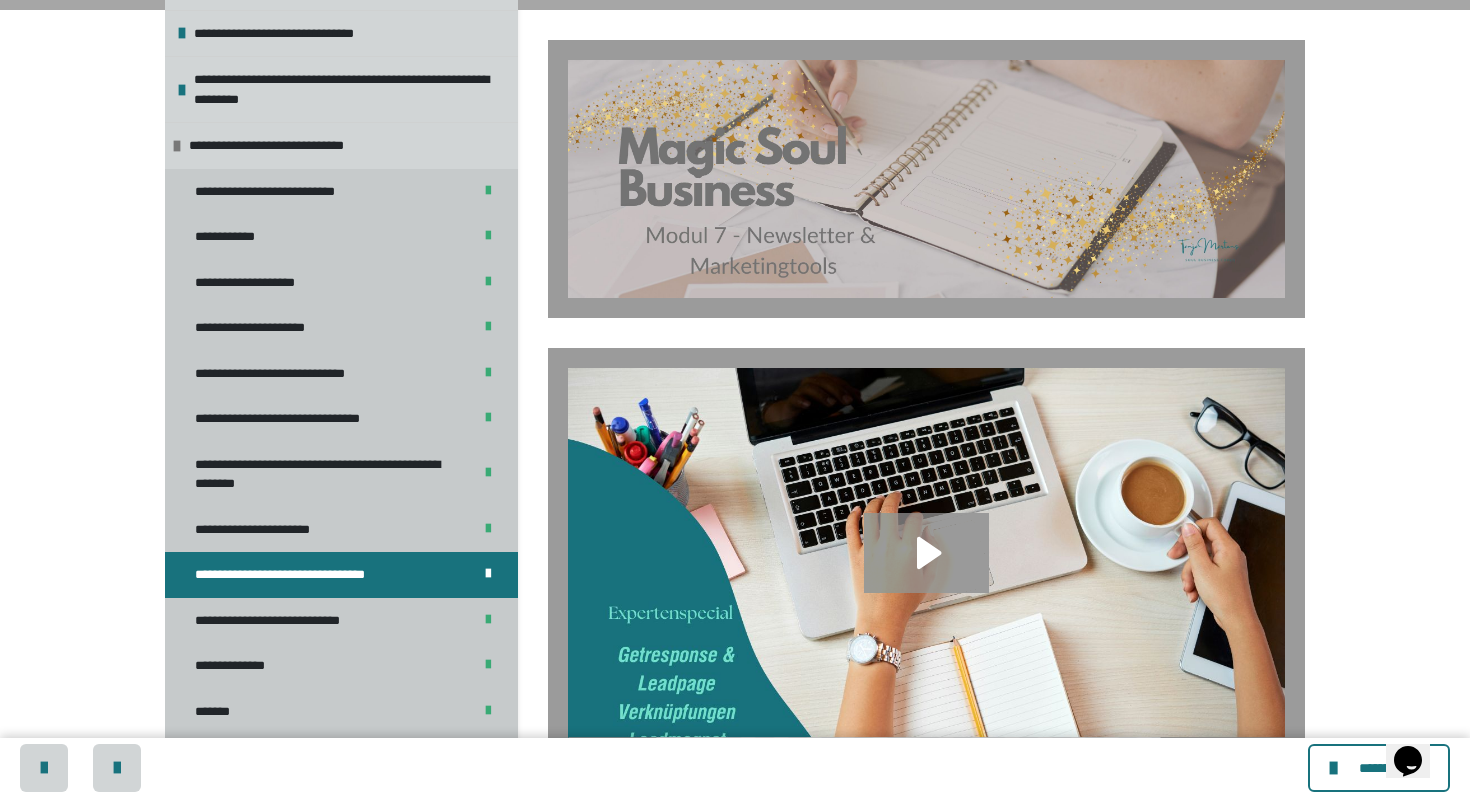 scroll, scrollTop: 0, scrollLeft: 0, axis: both 